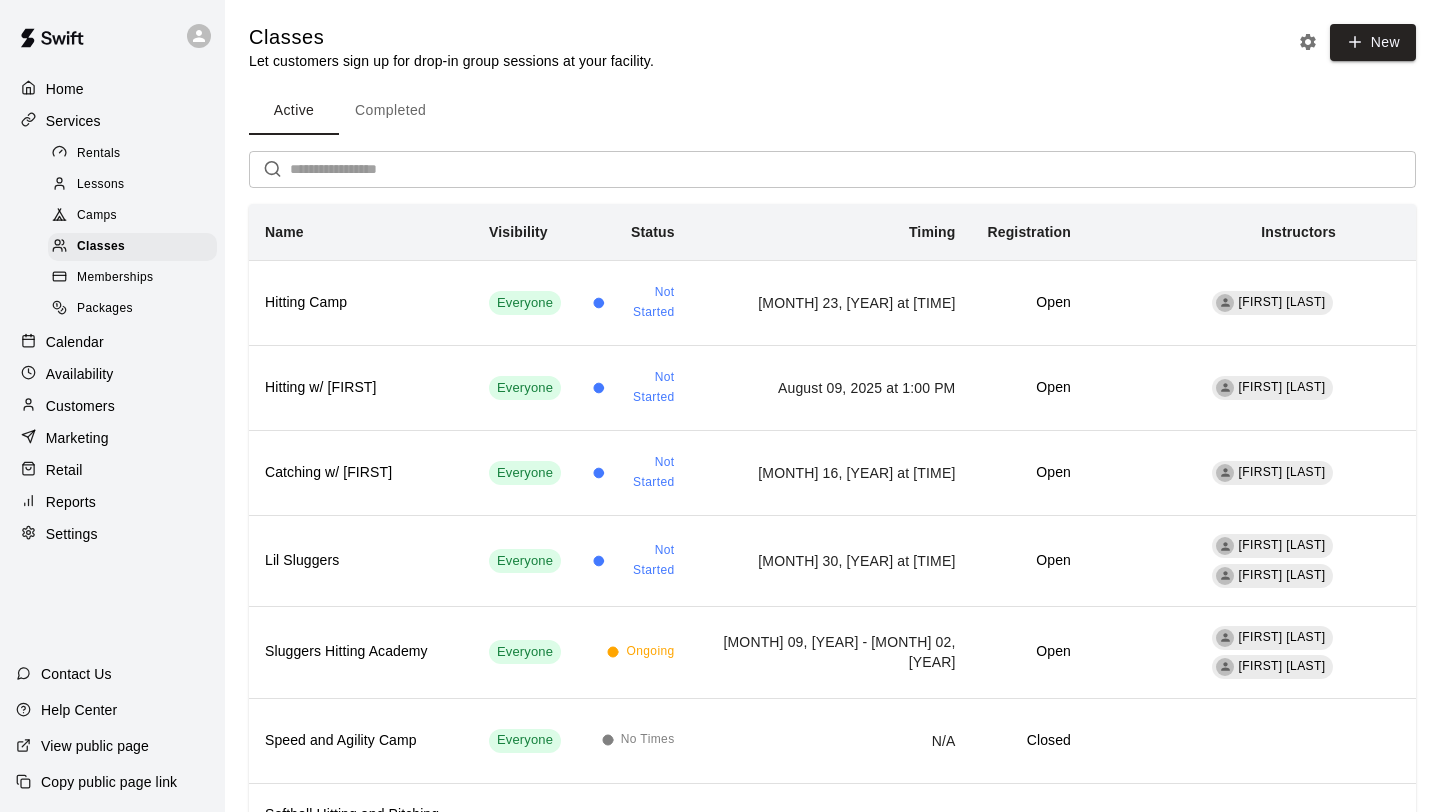 scroll, scrollTop: 0, scrollLeft: 0, axis: both 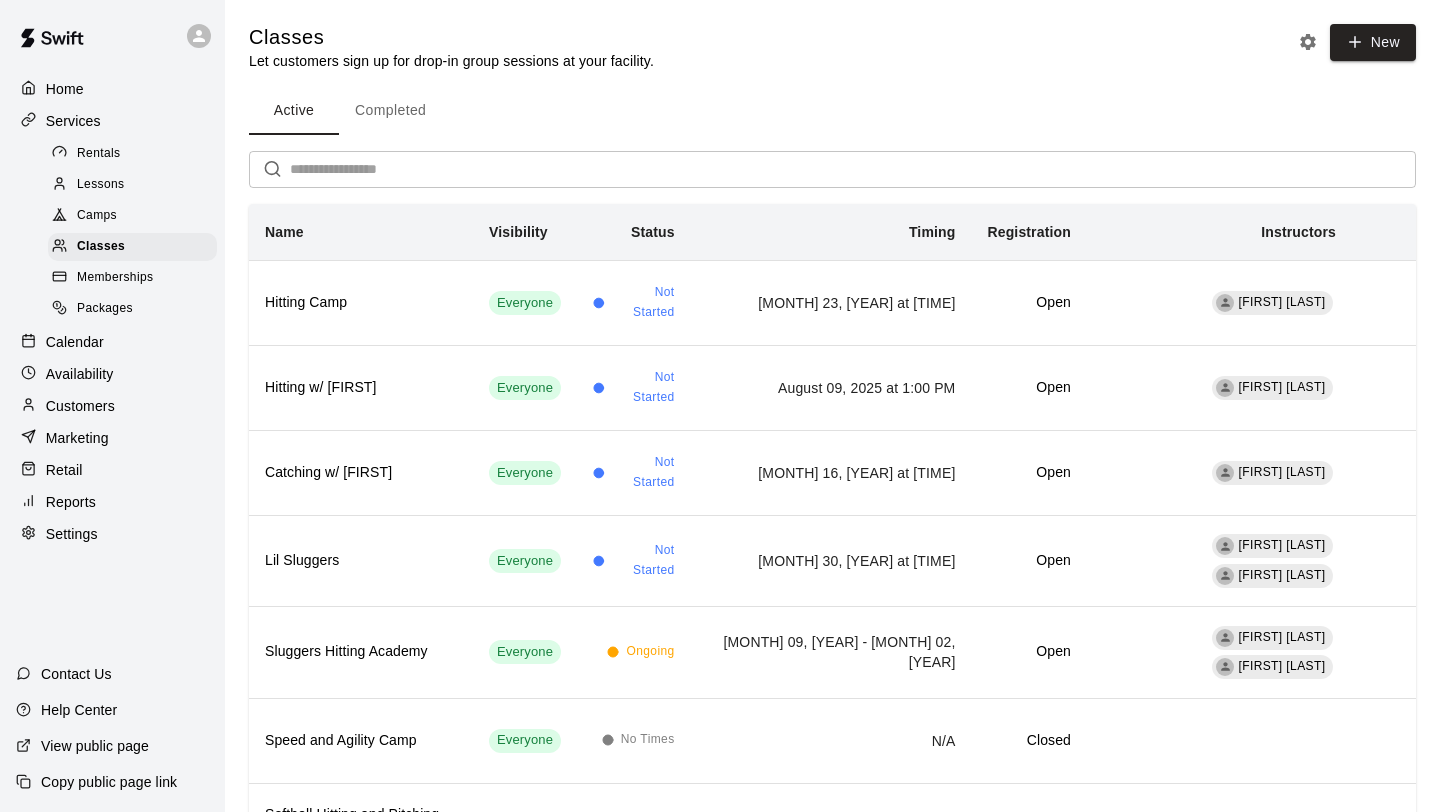 click on "Marketing" at bounding box center [77, 438] 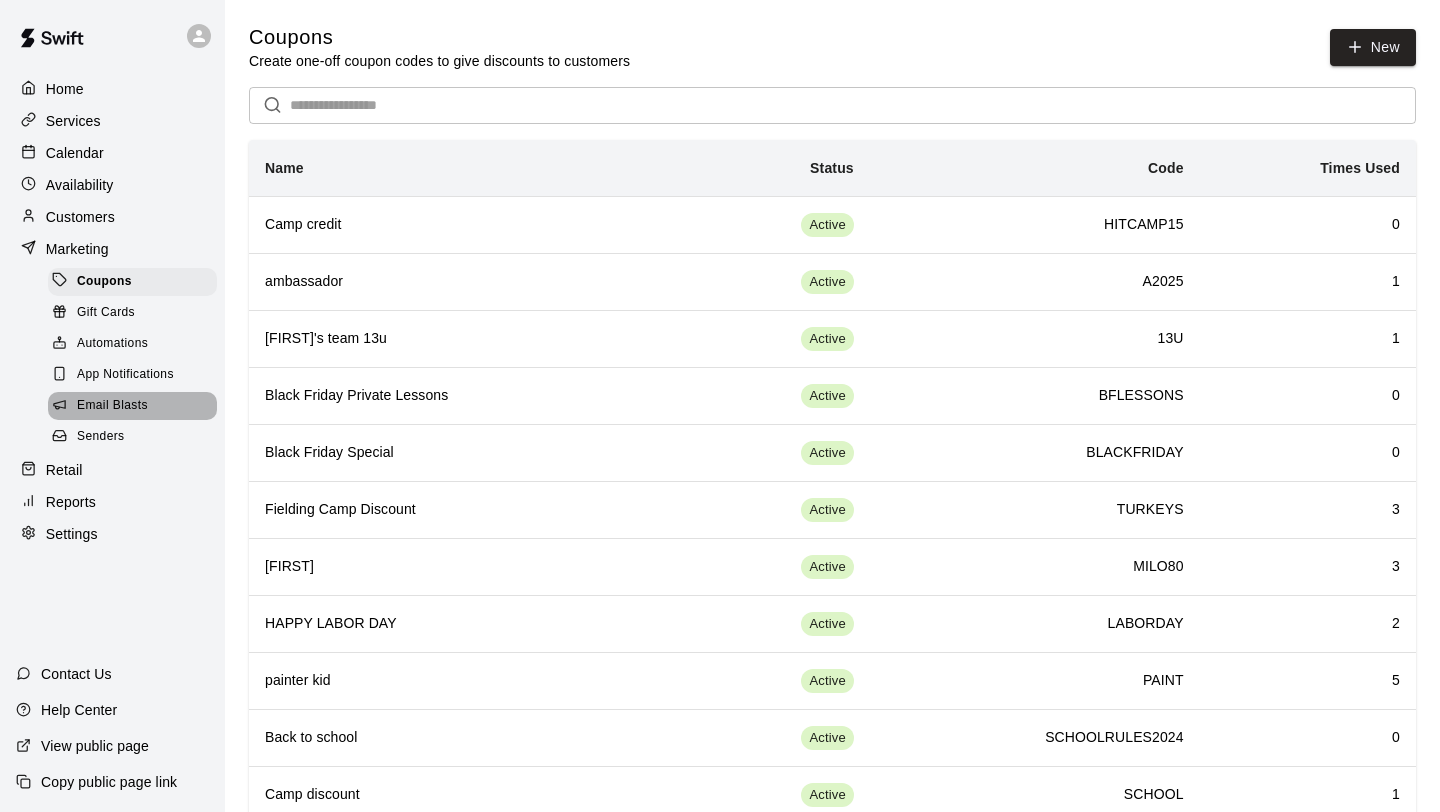 click on "Email Blasts" at bounding box center (112, 406) 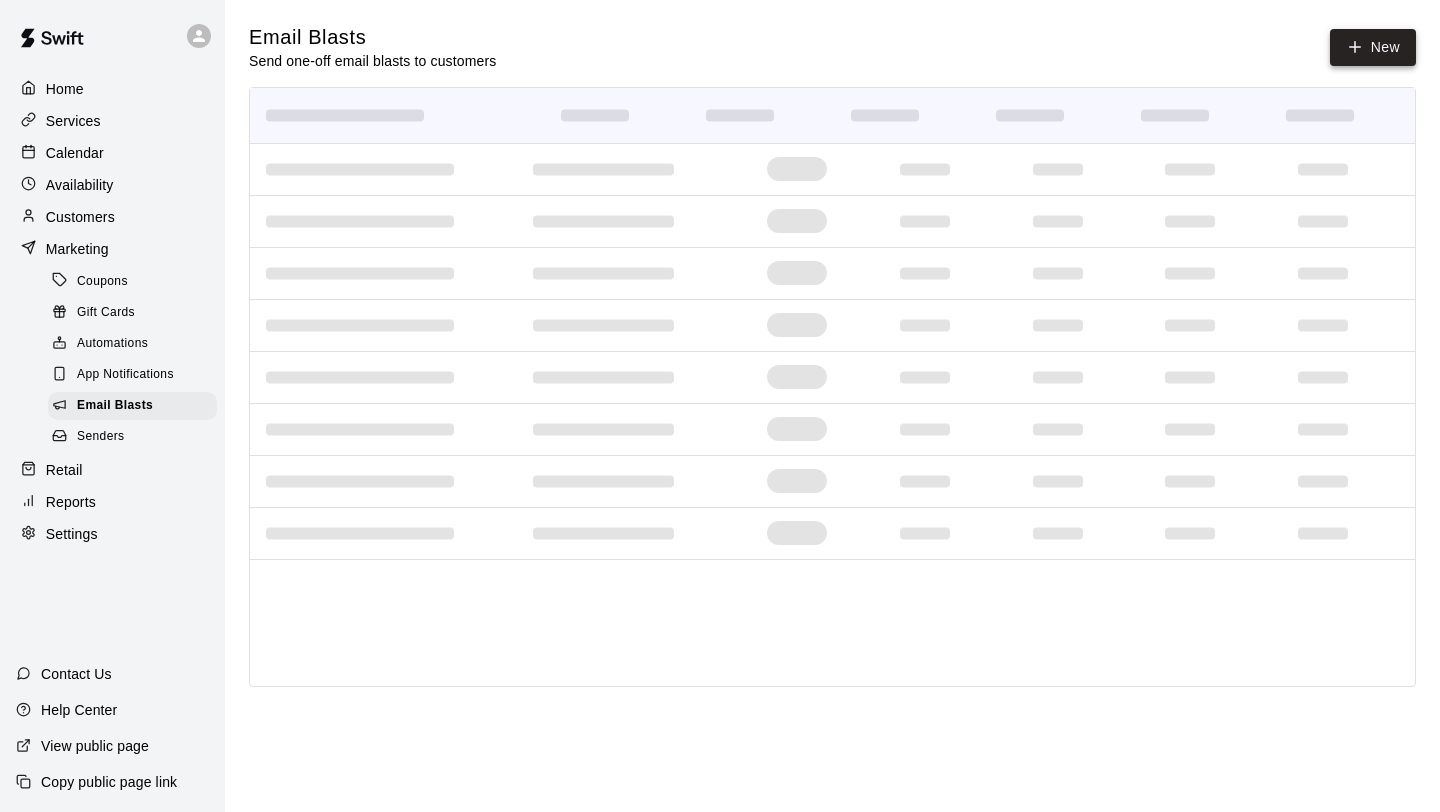 click on "New" at bounding box center (1373, 47) 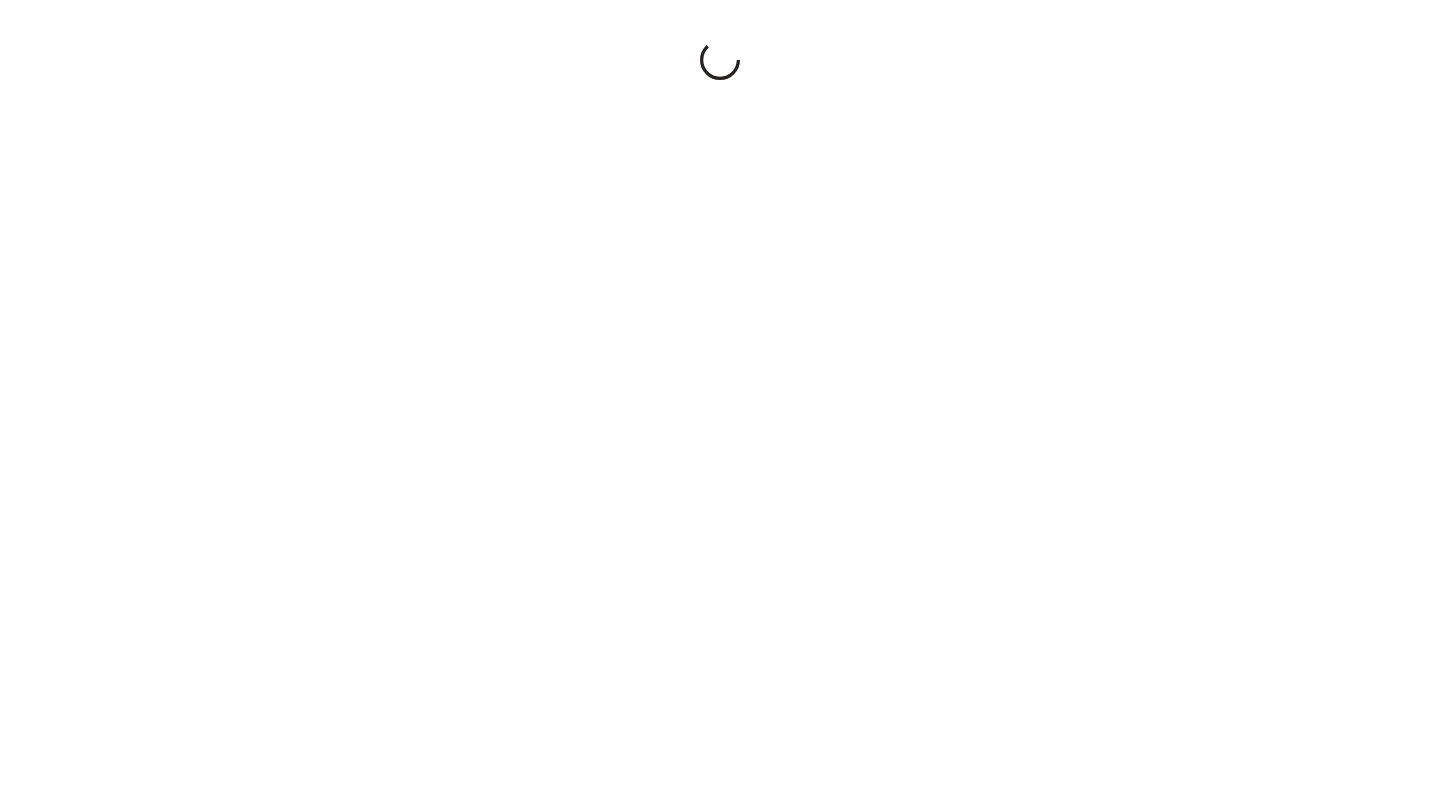 scroll, scrollTop: 0, scrollLeft: 0, axis: both 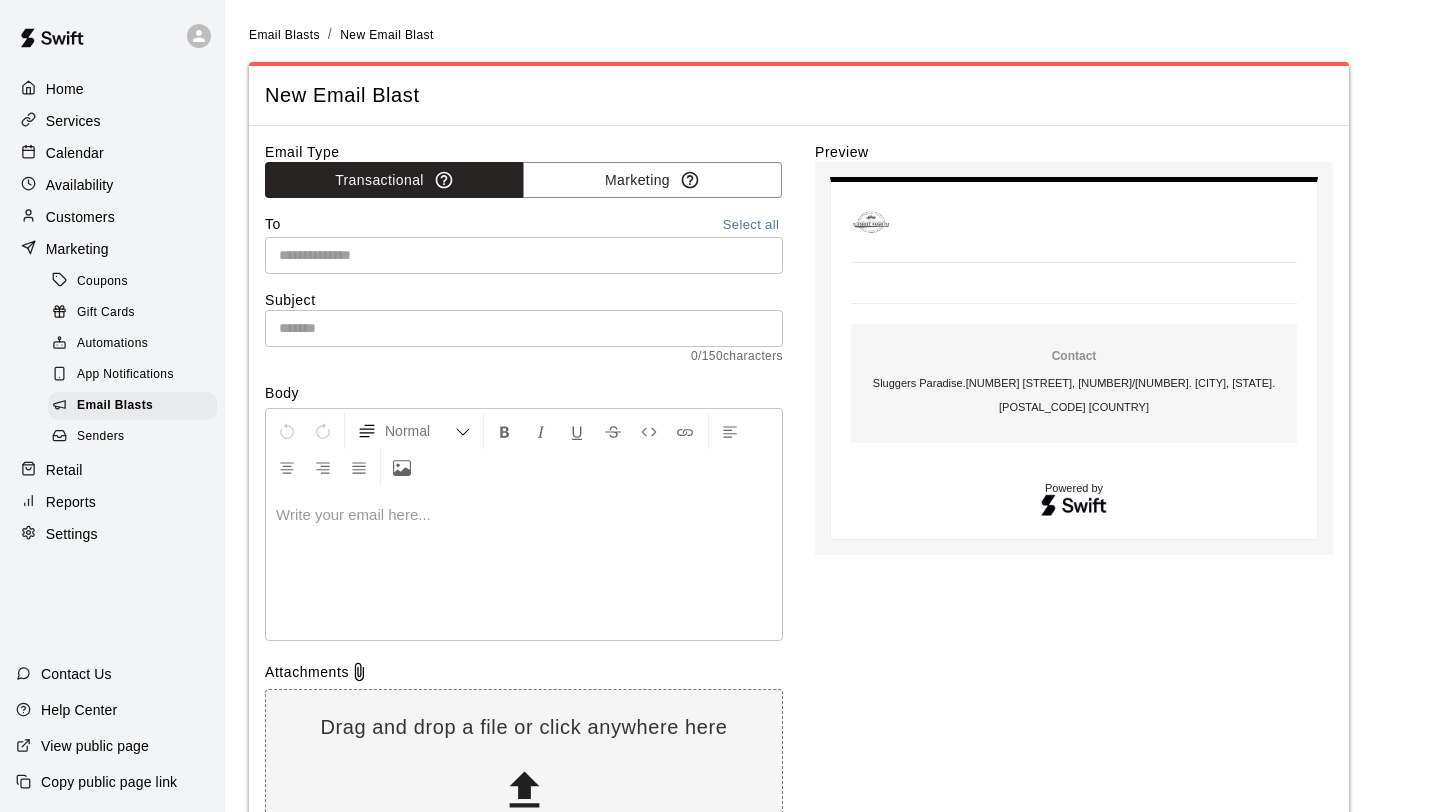click at bounding box center (522, 255) 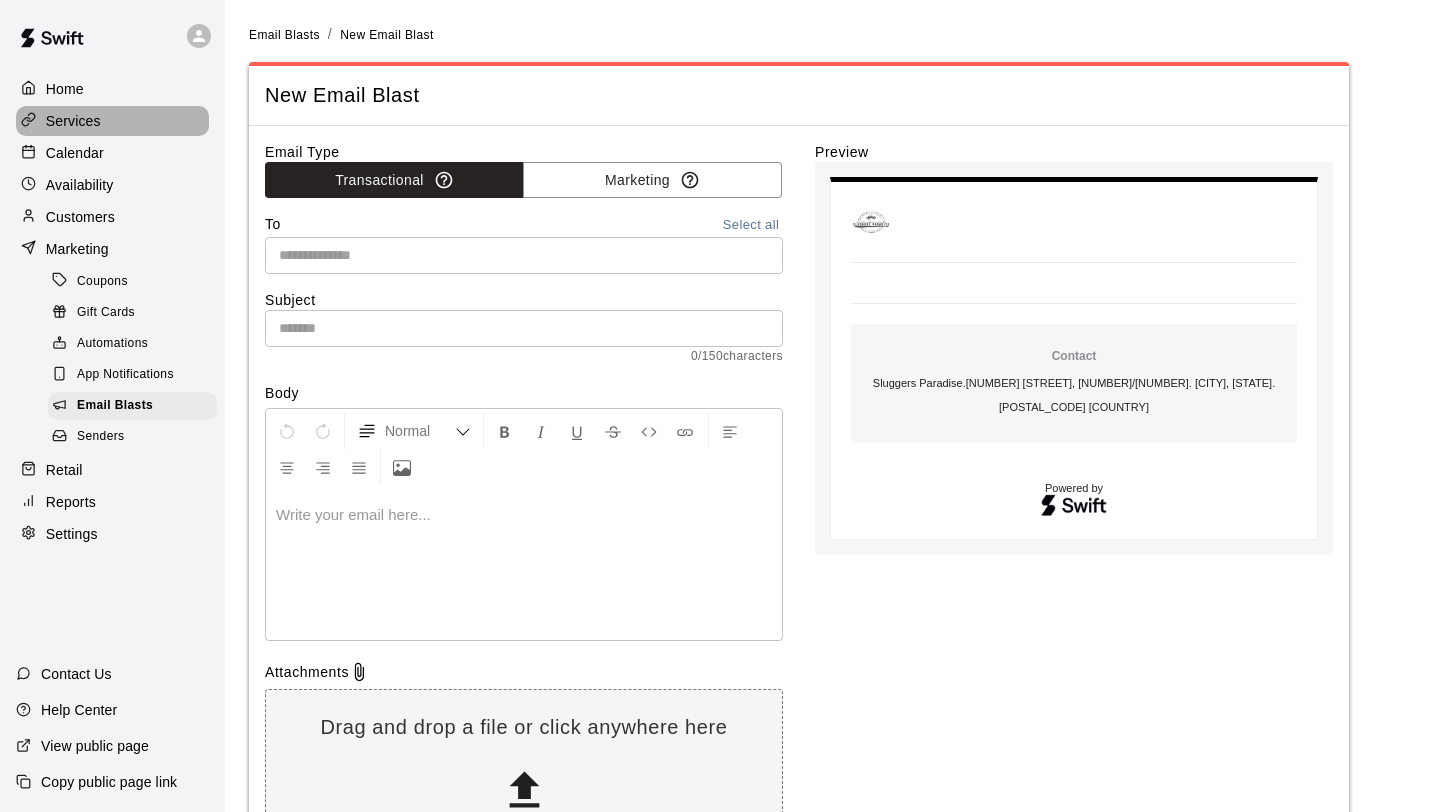 click on "Services" at bounding box center [73, 121] 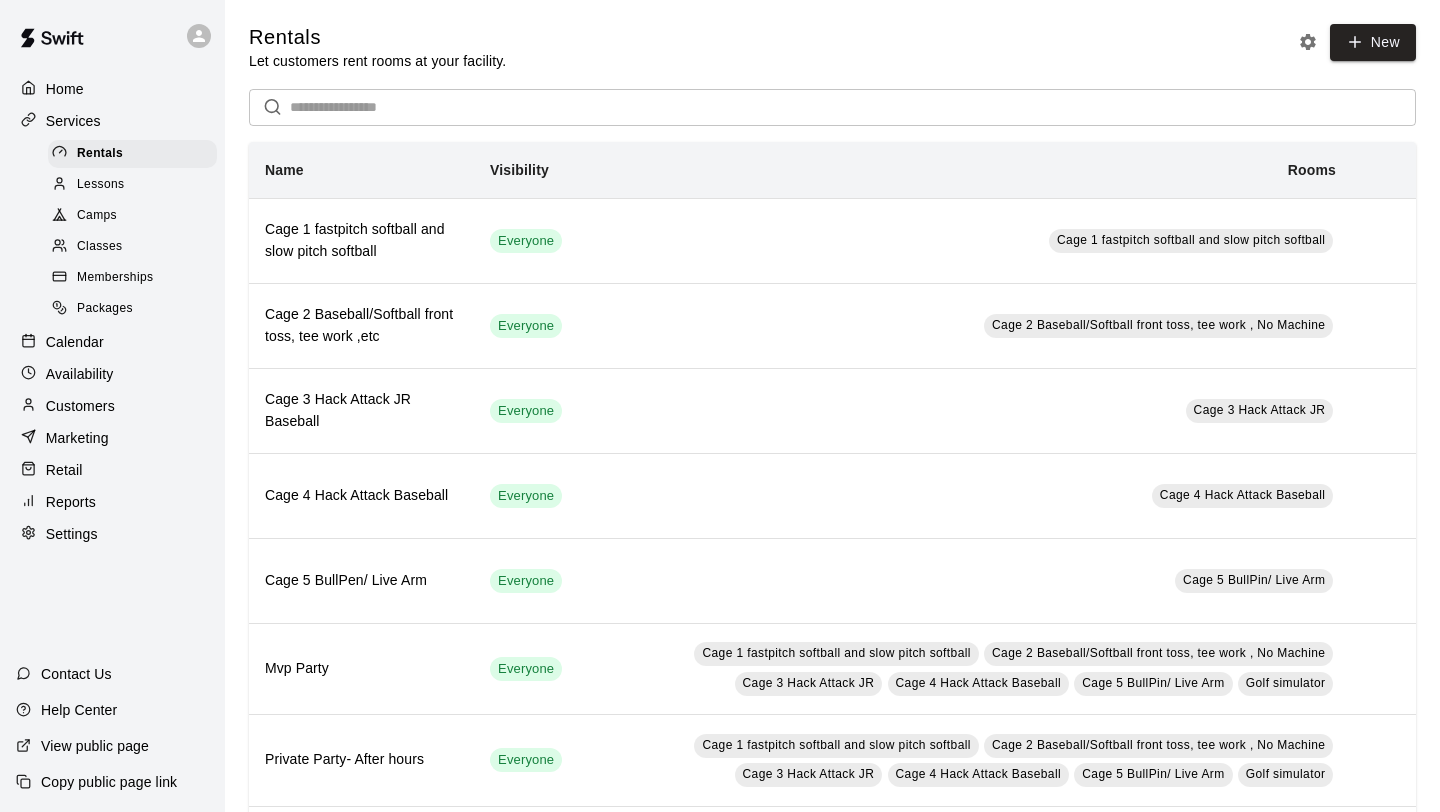 click on "Classes" at bounding box center [99, 247] 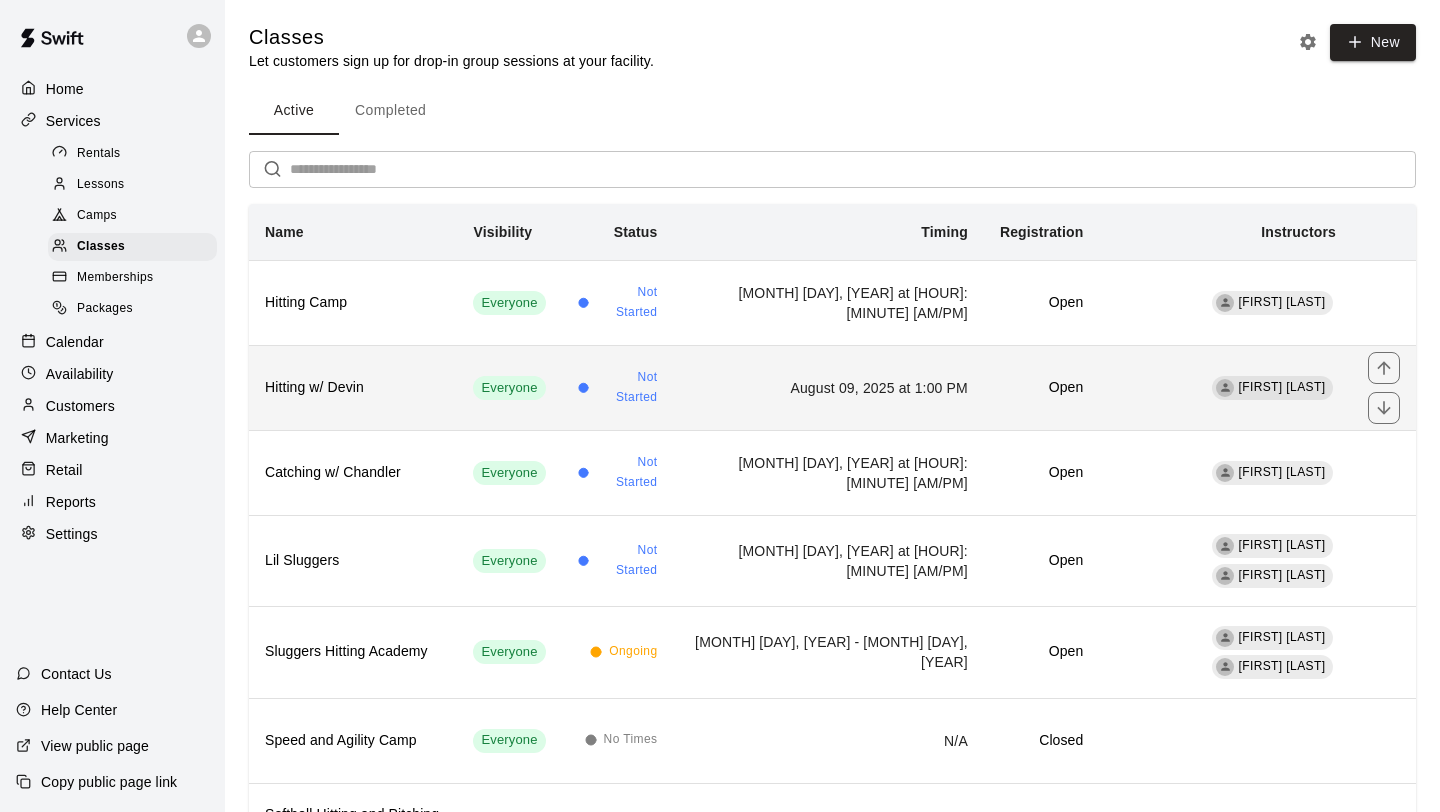 click on "Hitting w/ [FIRST]" at bounding box center (353, 388) 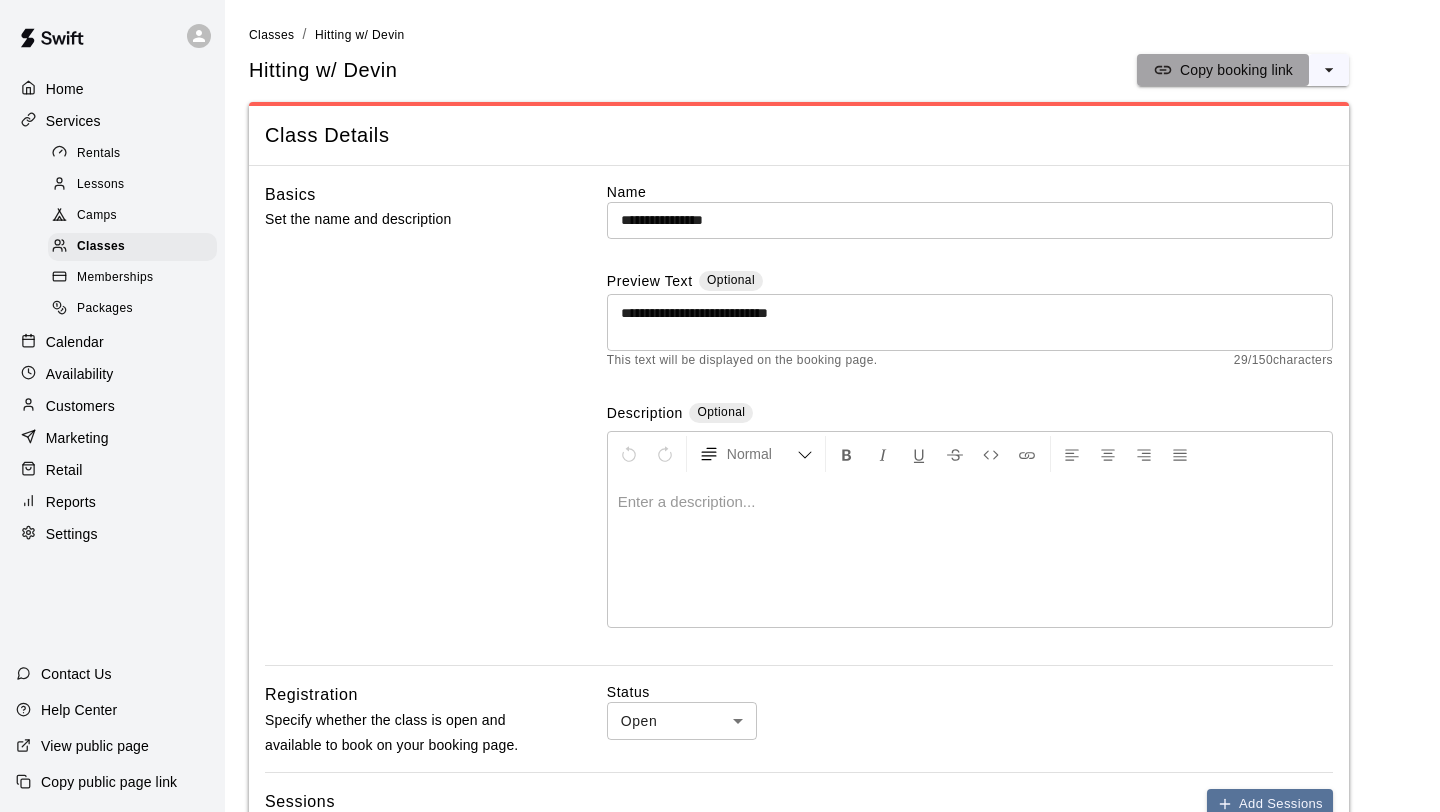 click on "Copy booking link" at bounding box center [1236, 70] 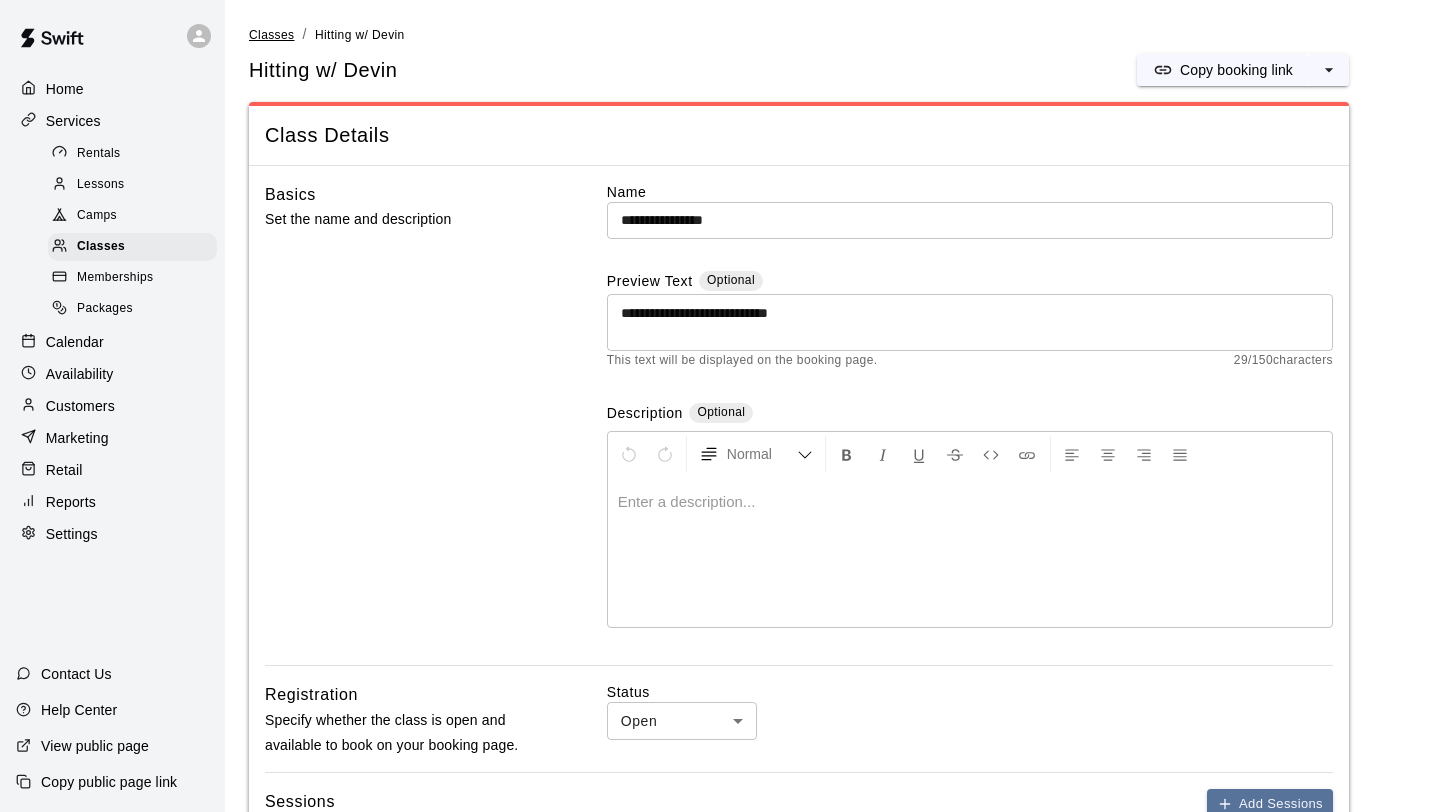 click on "Classes" at bounding box center (271, 35) 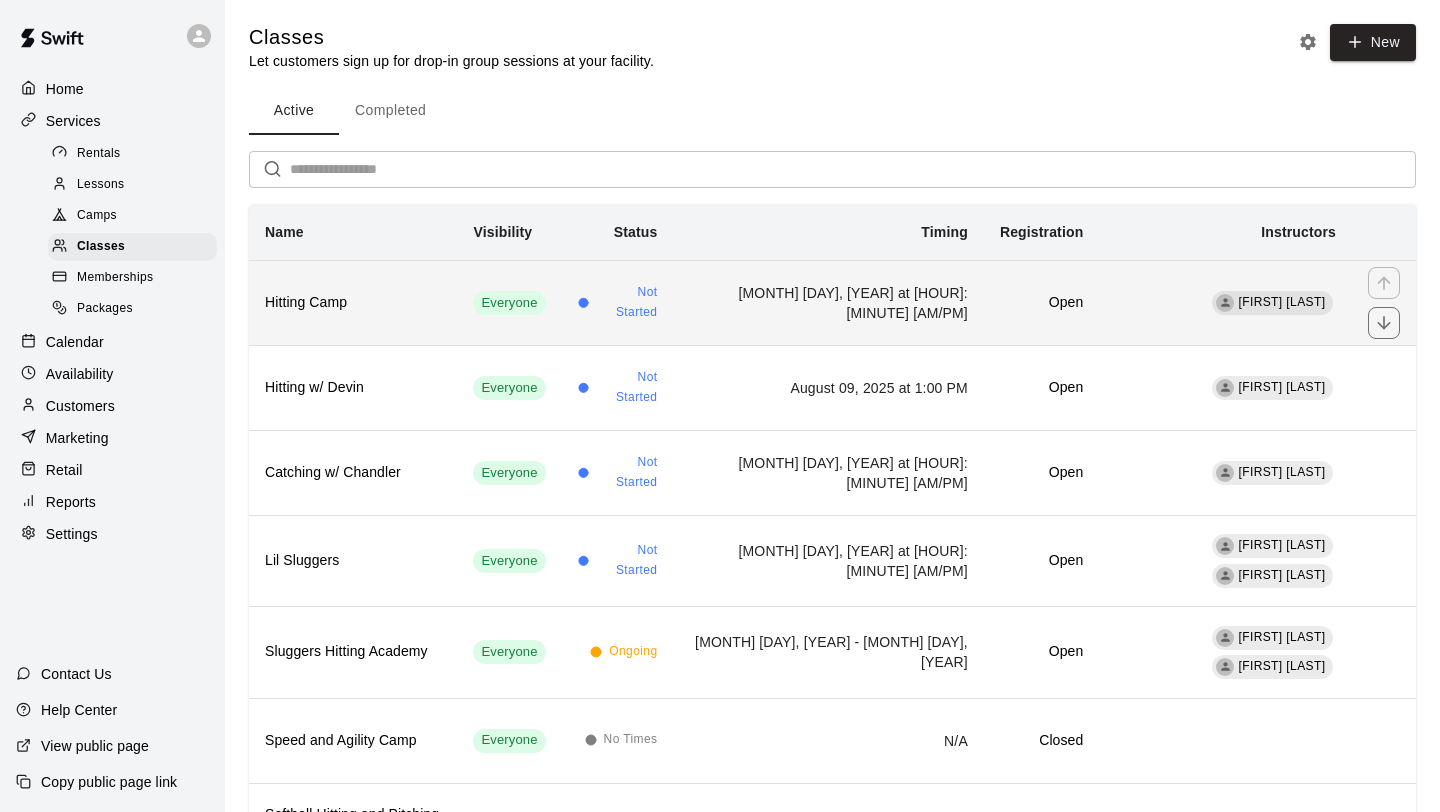 click on "Hitting Camp" at bounding box center [353, 302] 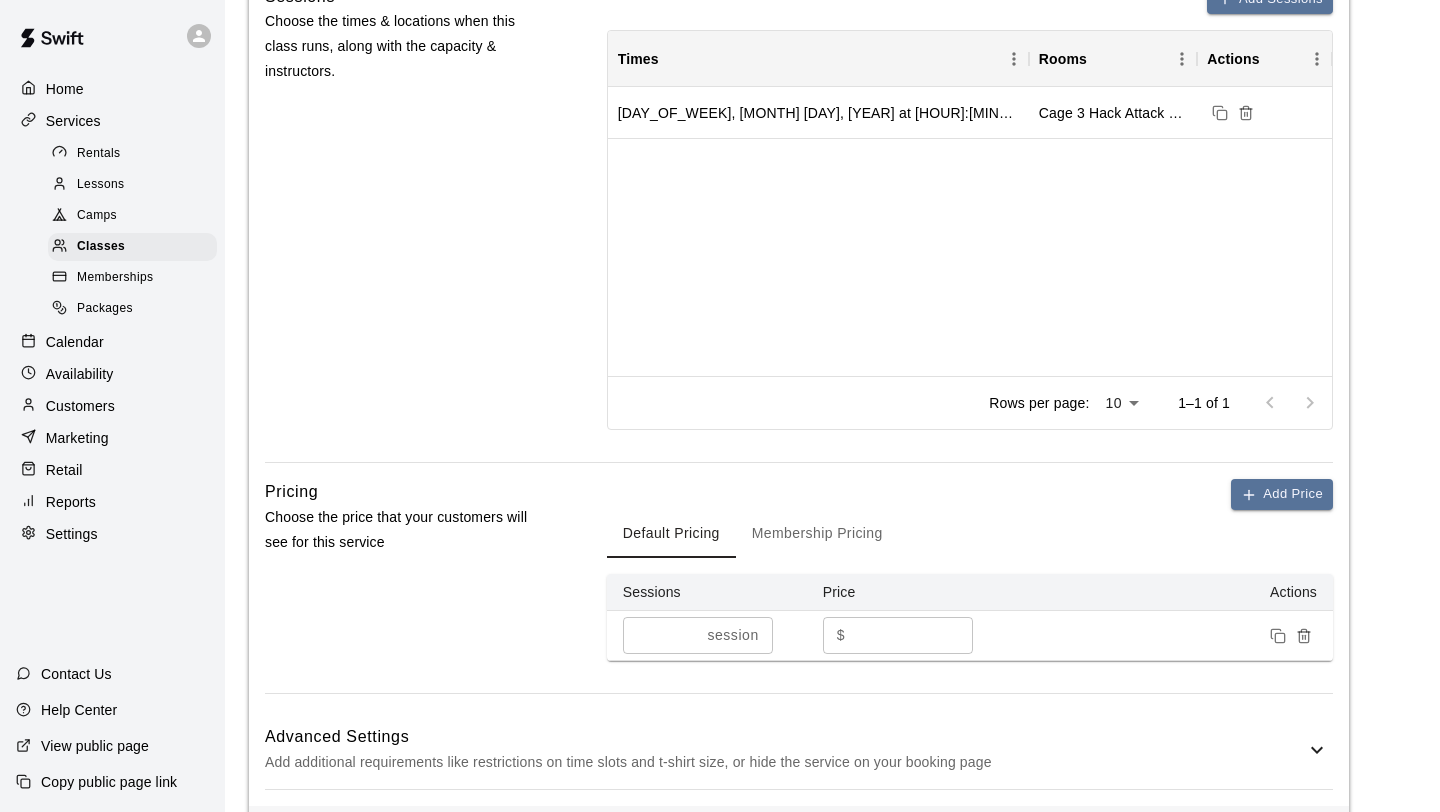 scroll, scrollTop: 807, scrollLeft: 0, axis: vertical 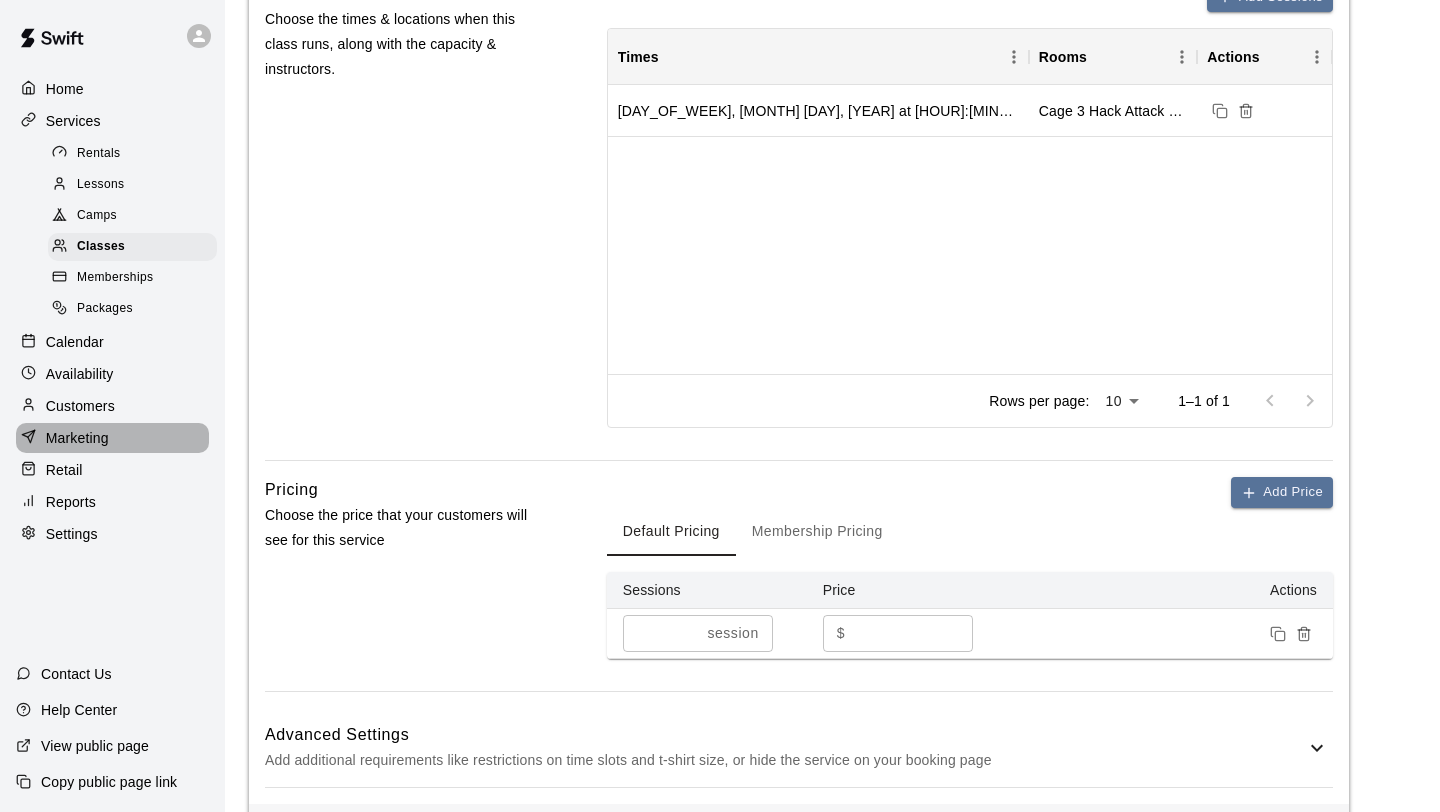 click on "Marketing" at bounding box center [77, 438] 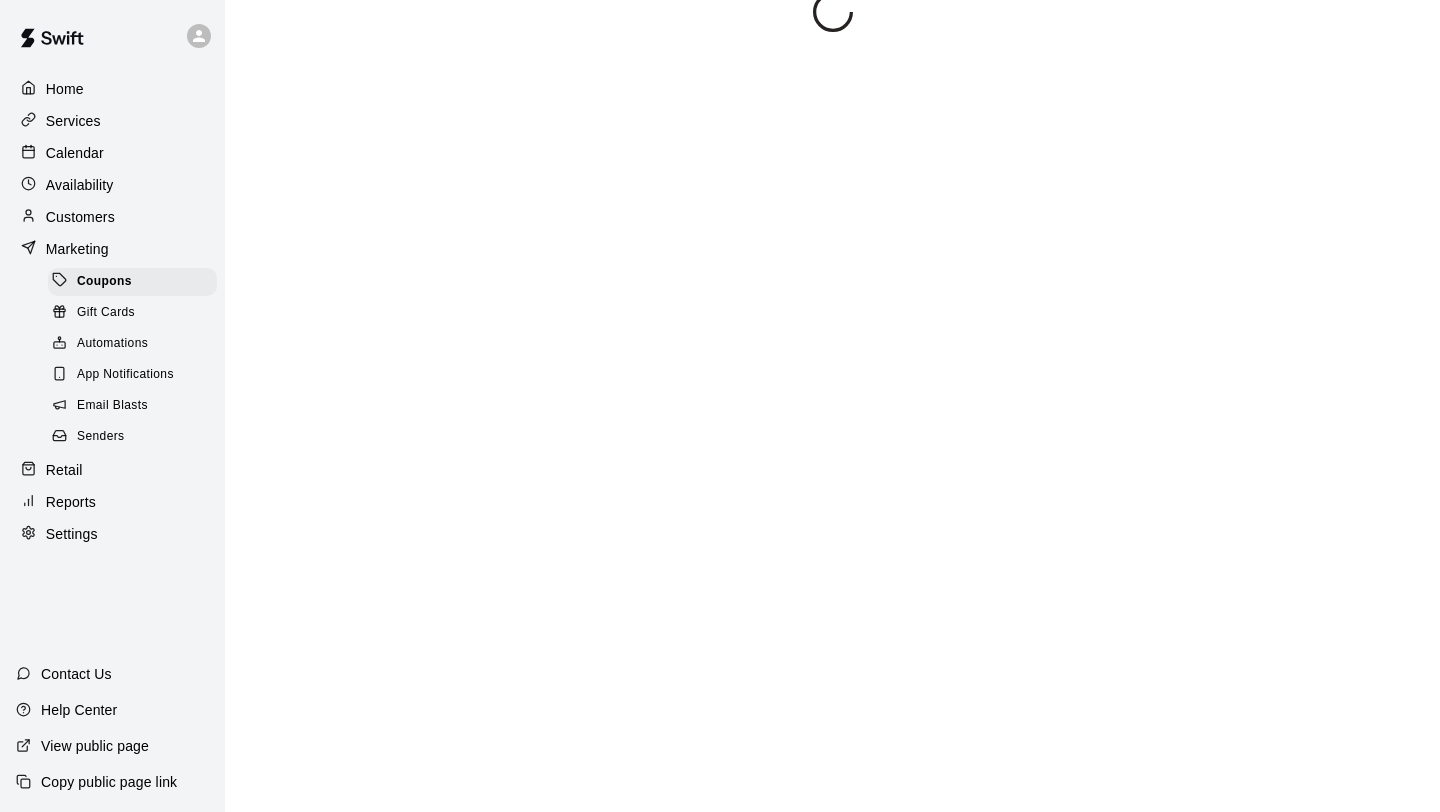 scroll, scrollTop: 0, scrollLeft: 0, axis: both 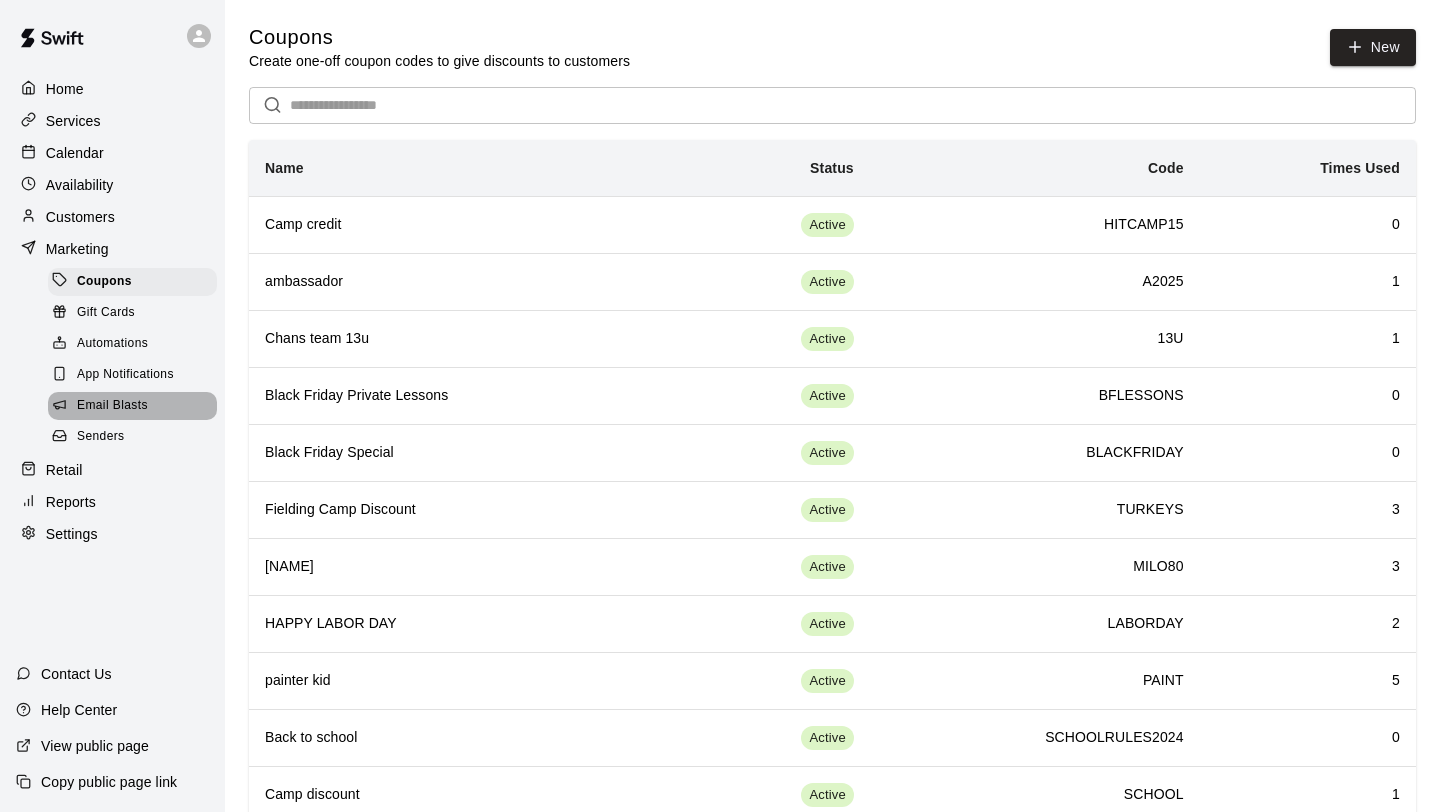 click on "Email Blasts" at bounding box center [132, 406] 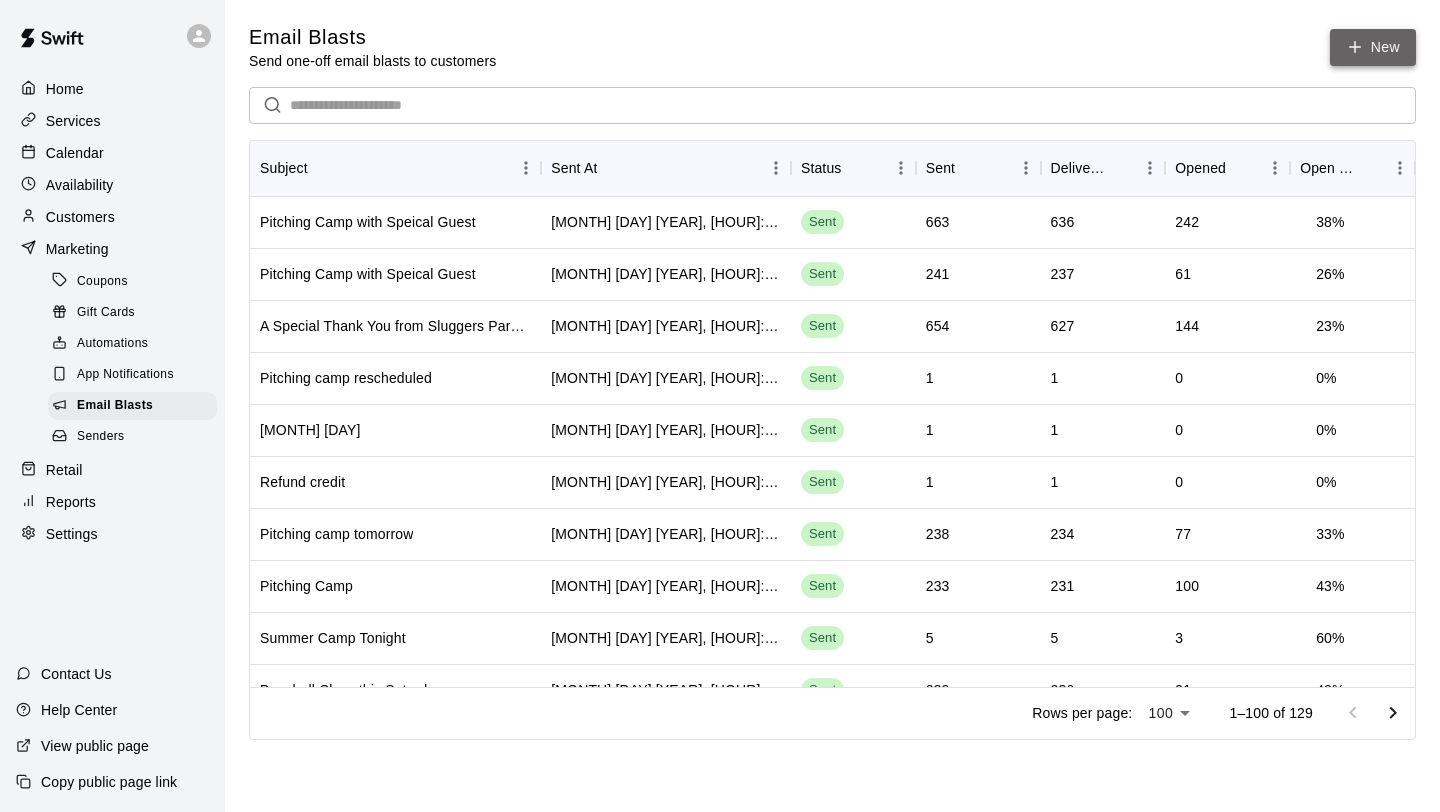 click 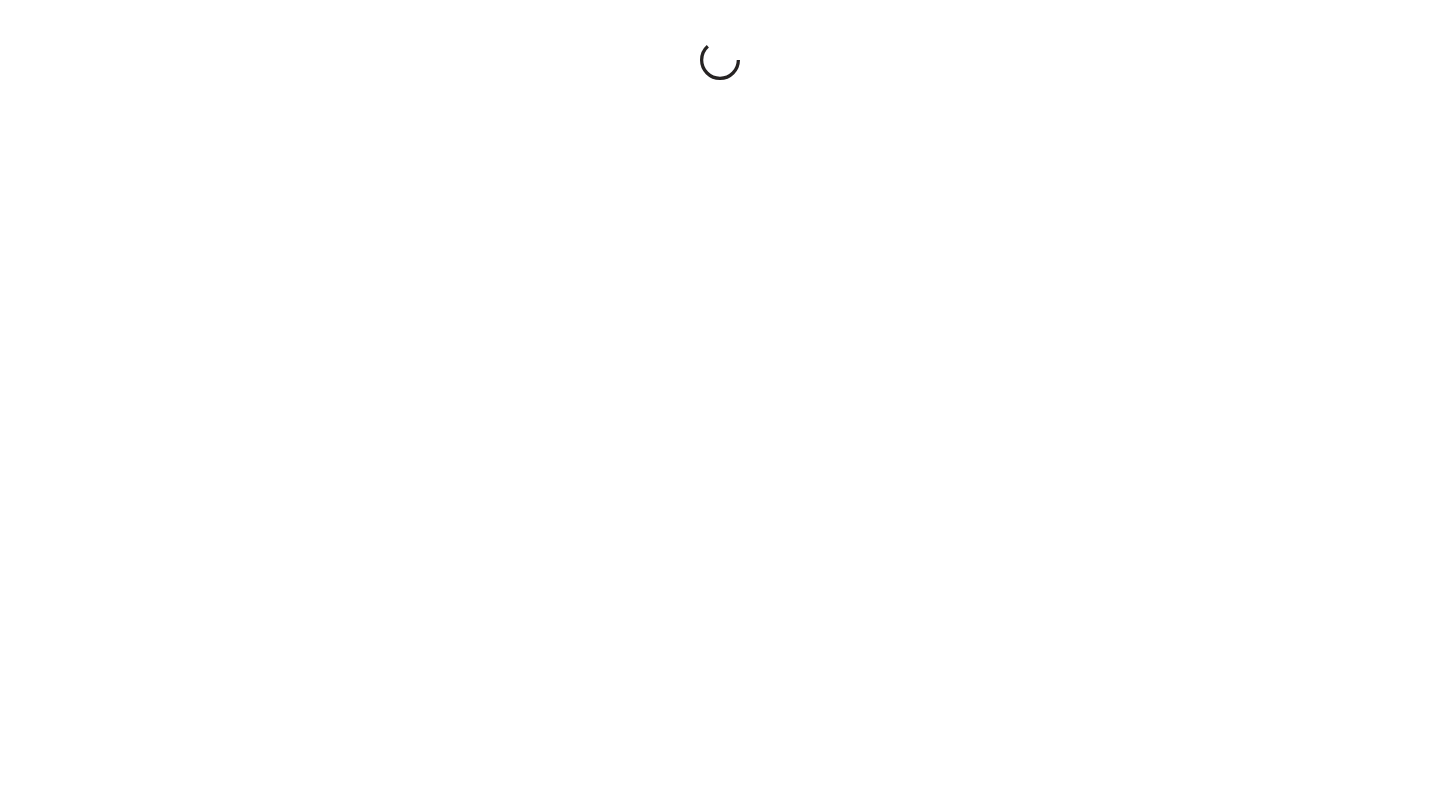 scroll, scrollTop: 0, scrollLeft: 0, axis: both 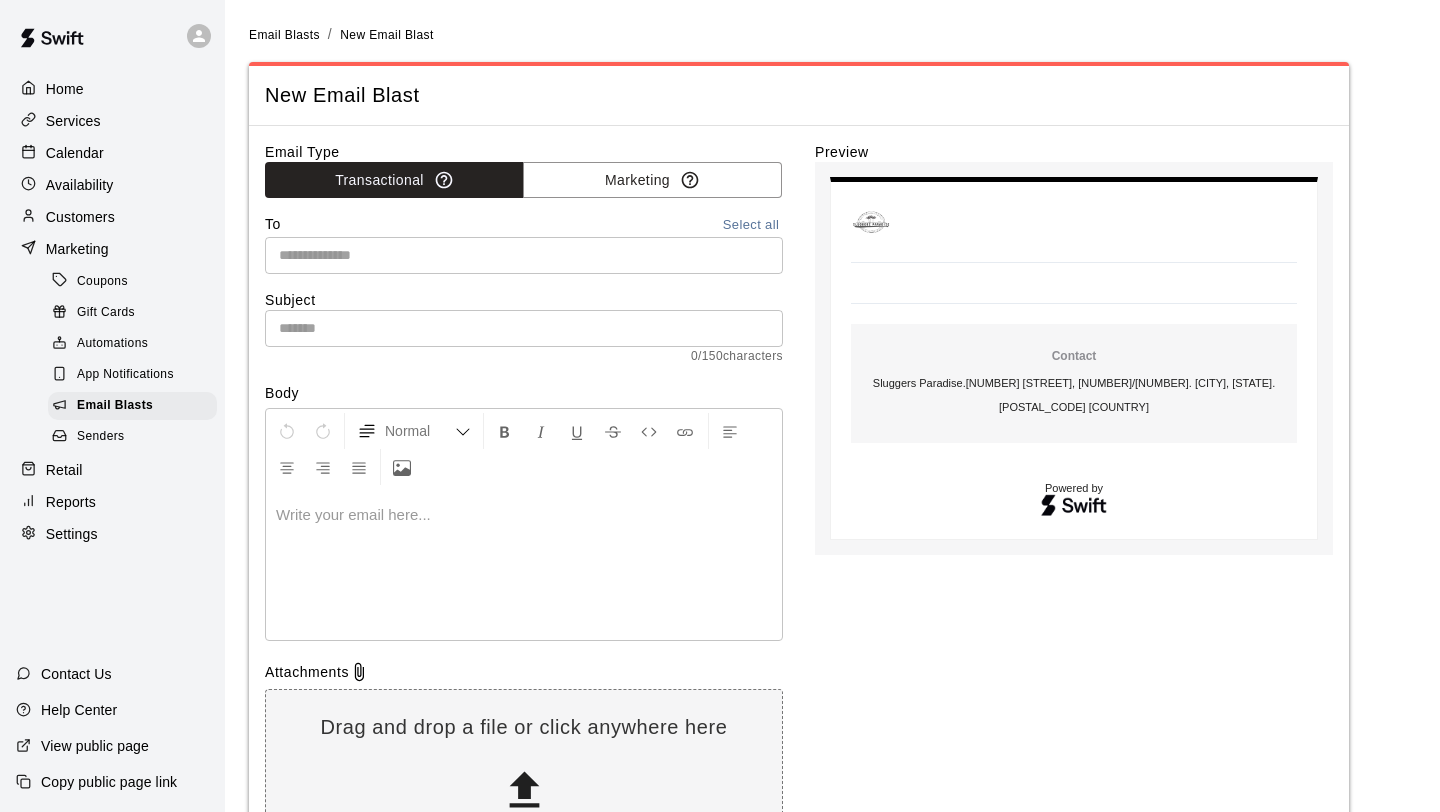 click at bounding box center [522, 255] 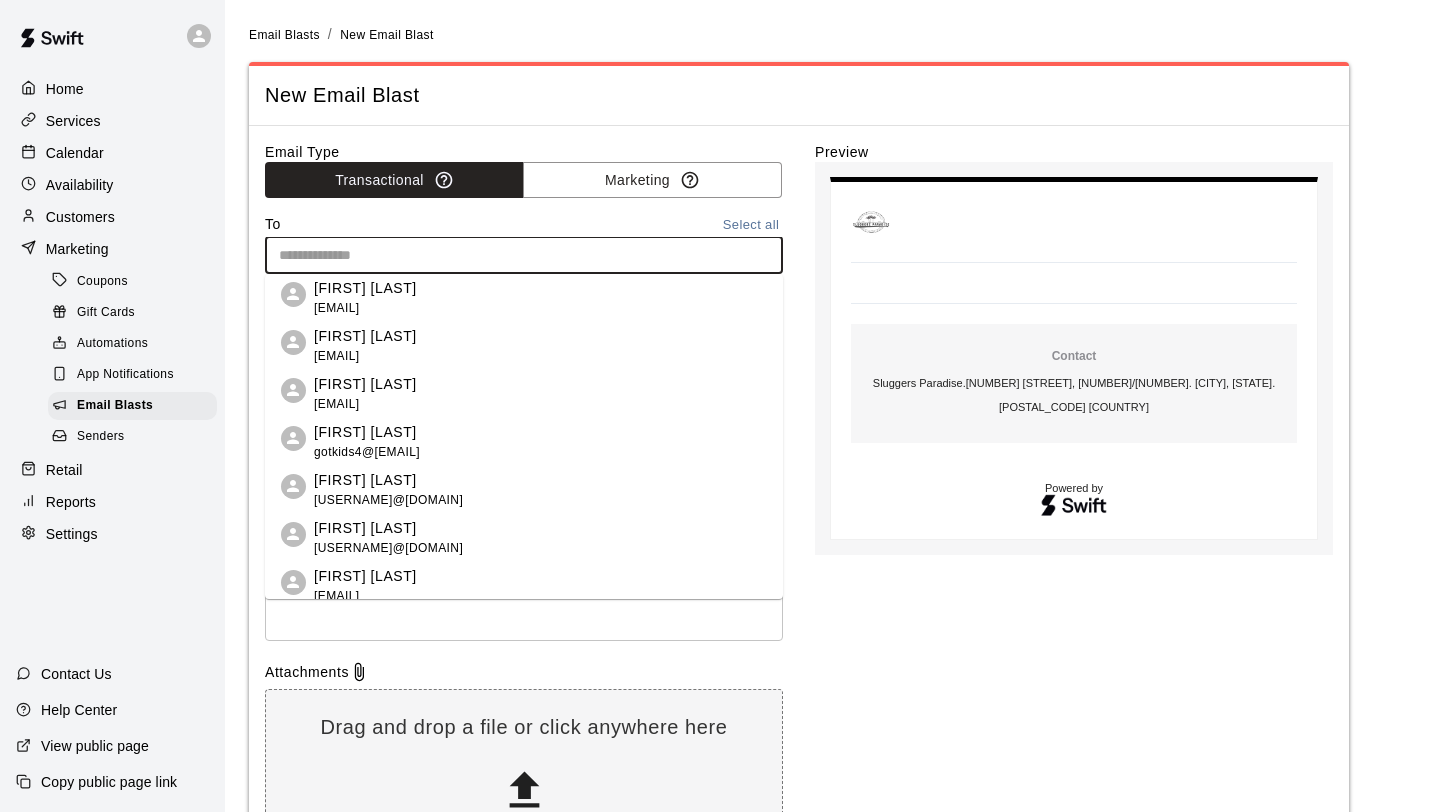 click on "Select all" at bounding box center [751, 225] 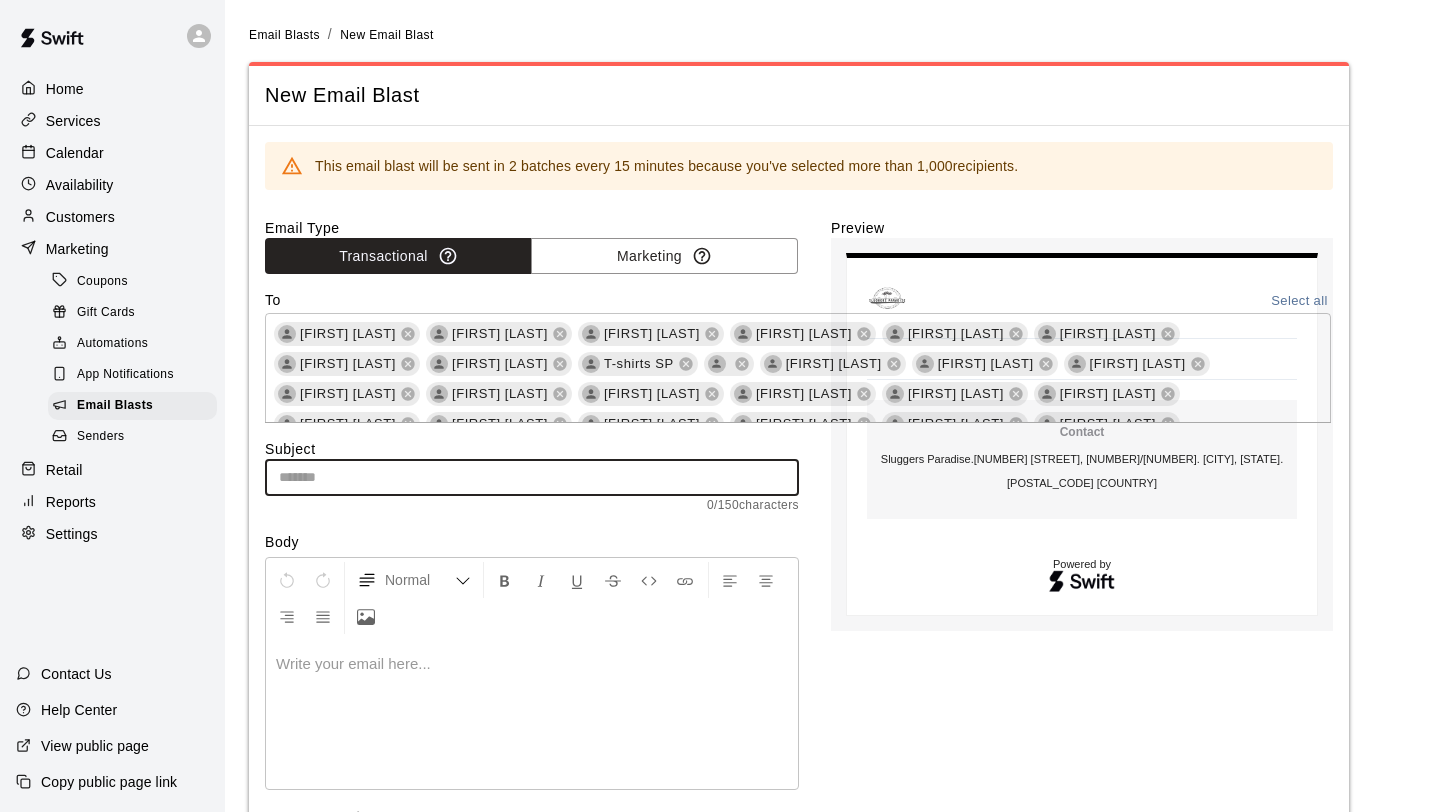 click at bounding box center (532, 477) 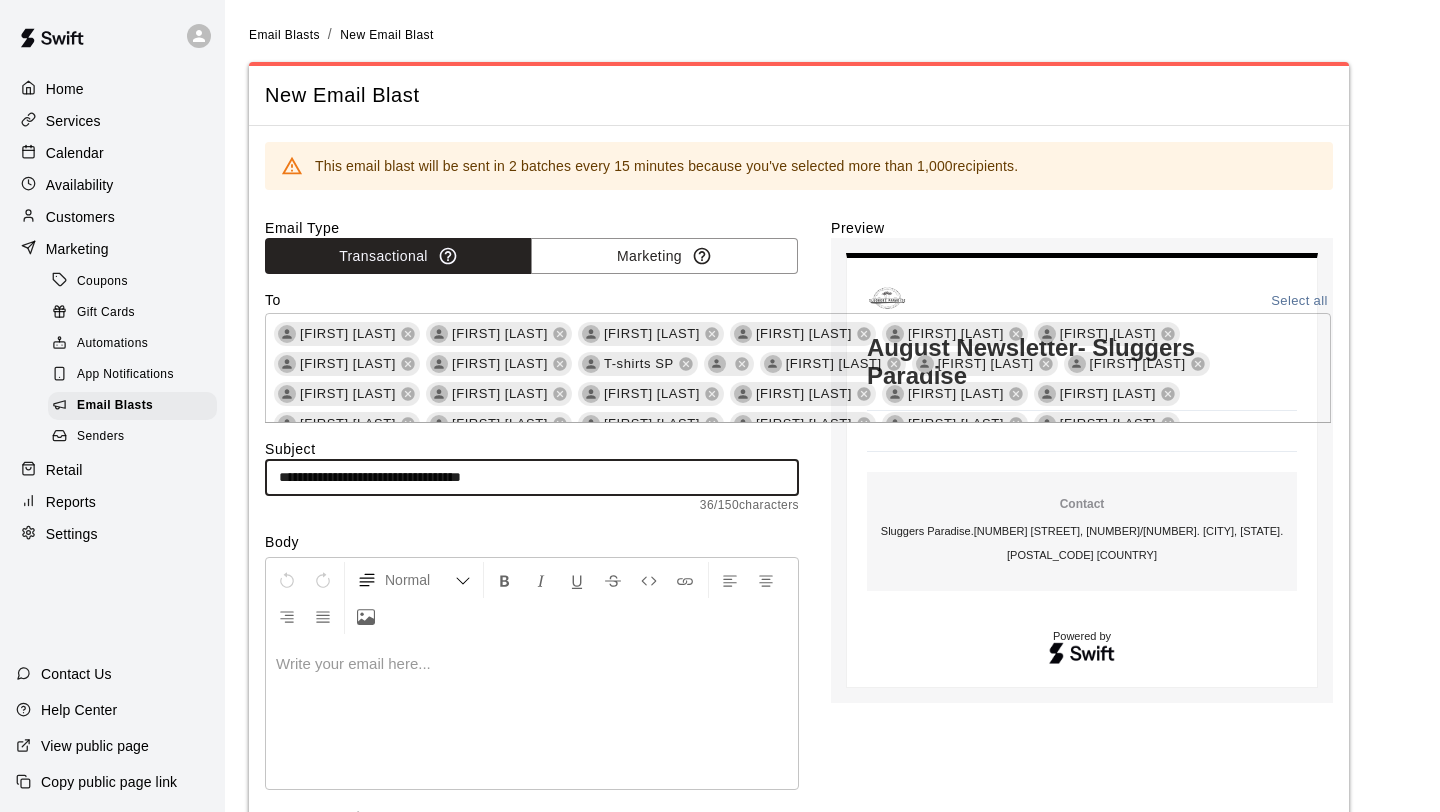 type on "**********" 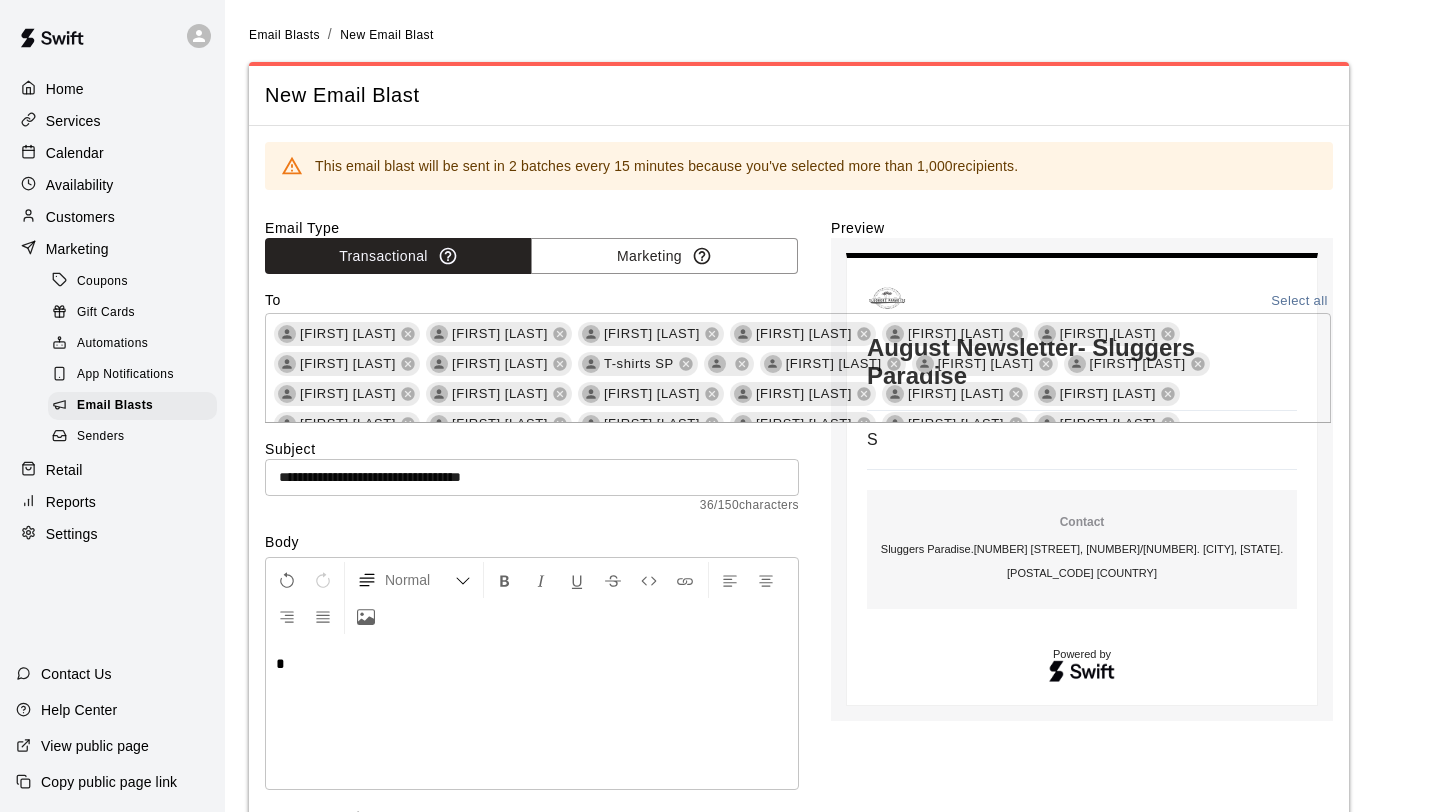 type 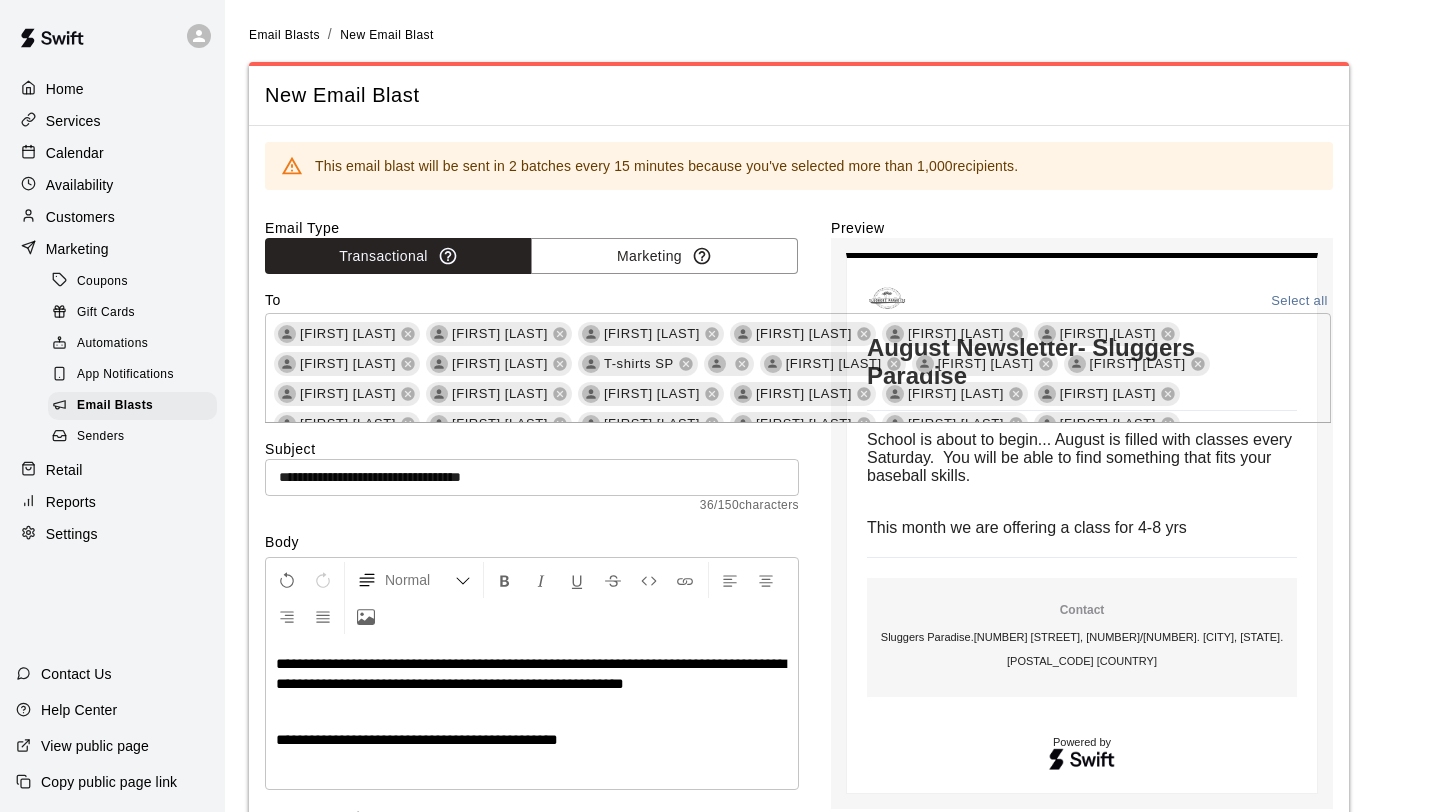 click on "**********" at bounding box center [417, 739] 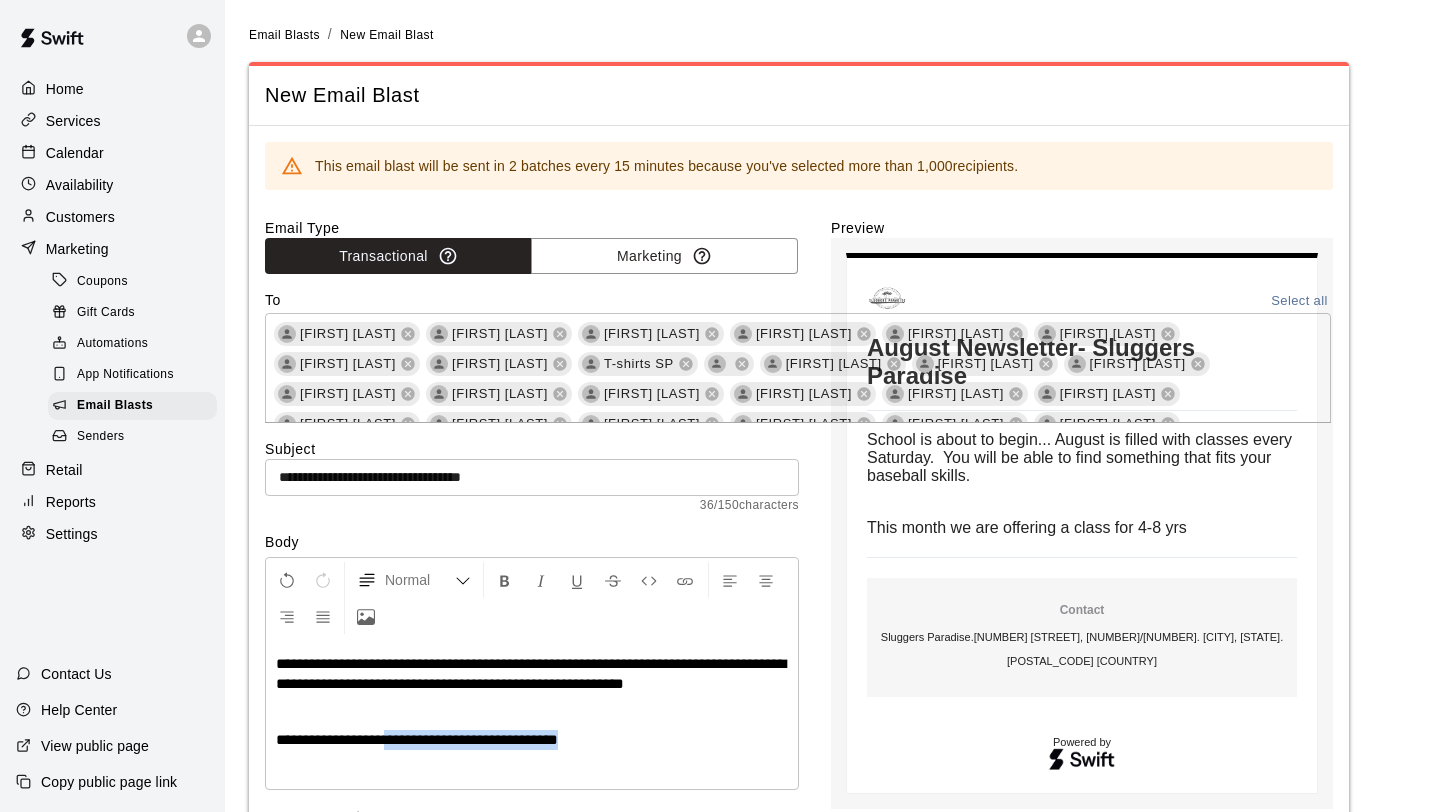 drag, startPoint x: 407, startPoint y: 740, endPoint x: 650, endPoint y: 742, distance: 243.00822 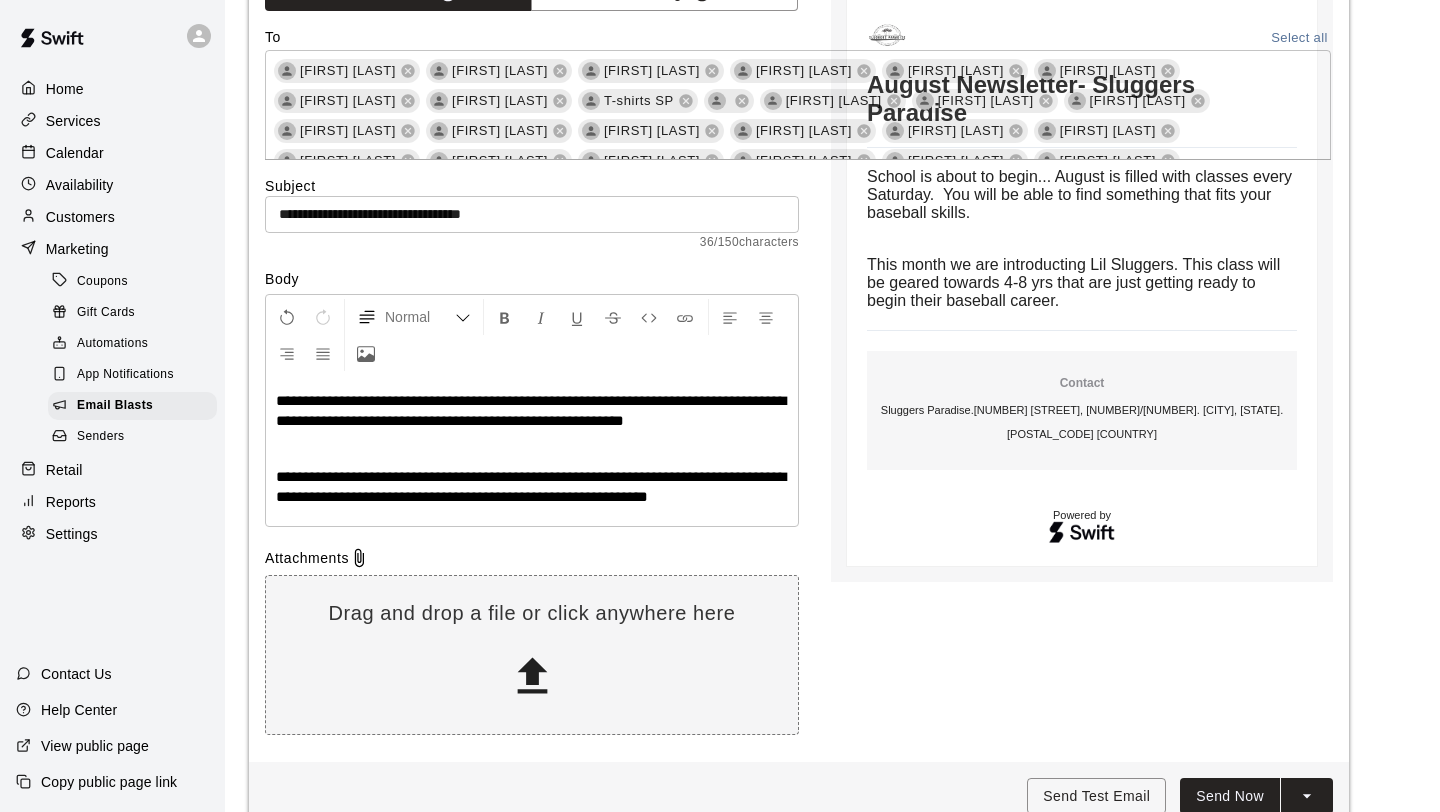 scroll, scrollTop: 321, scrollLeft: 0, axis: vertical 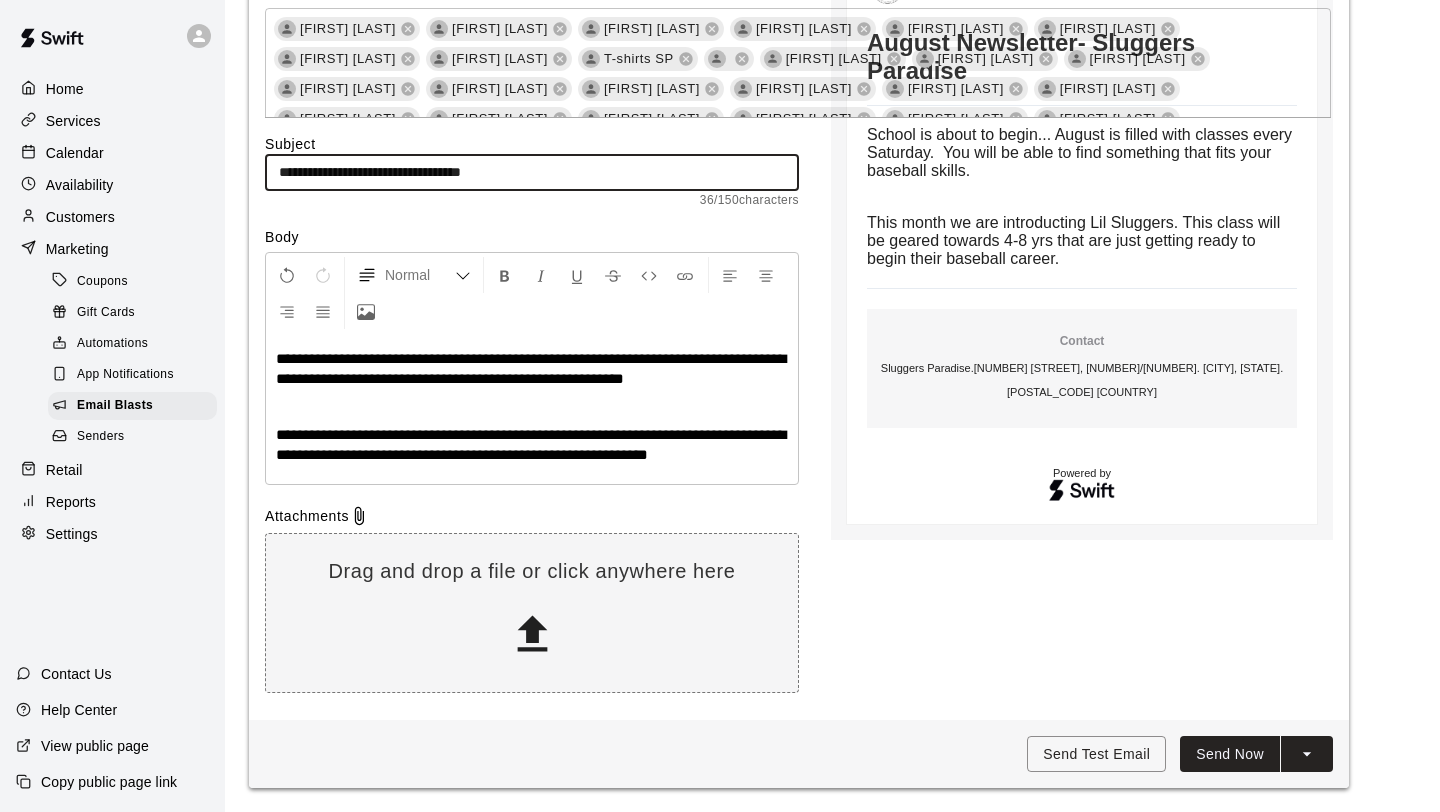 drag, startPoint x: 408, startPoint y: 160, endPoint x: 277, endPoint y: 164, distance: 131.06105 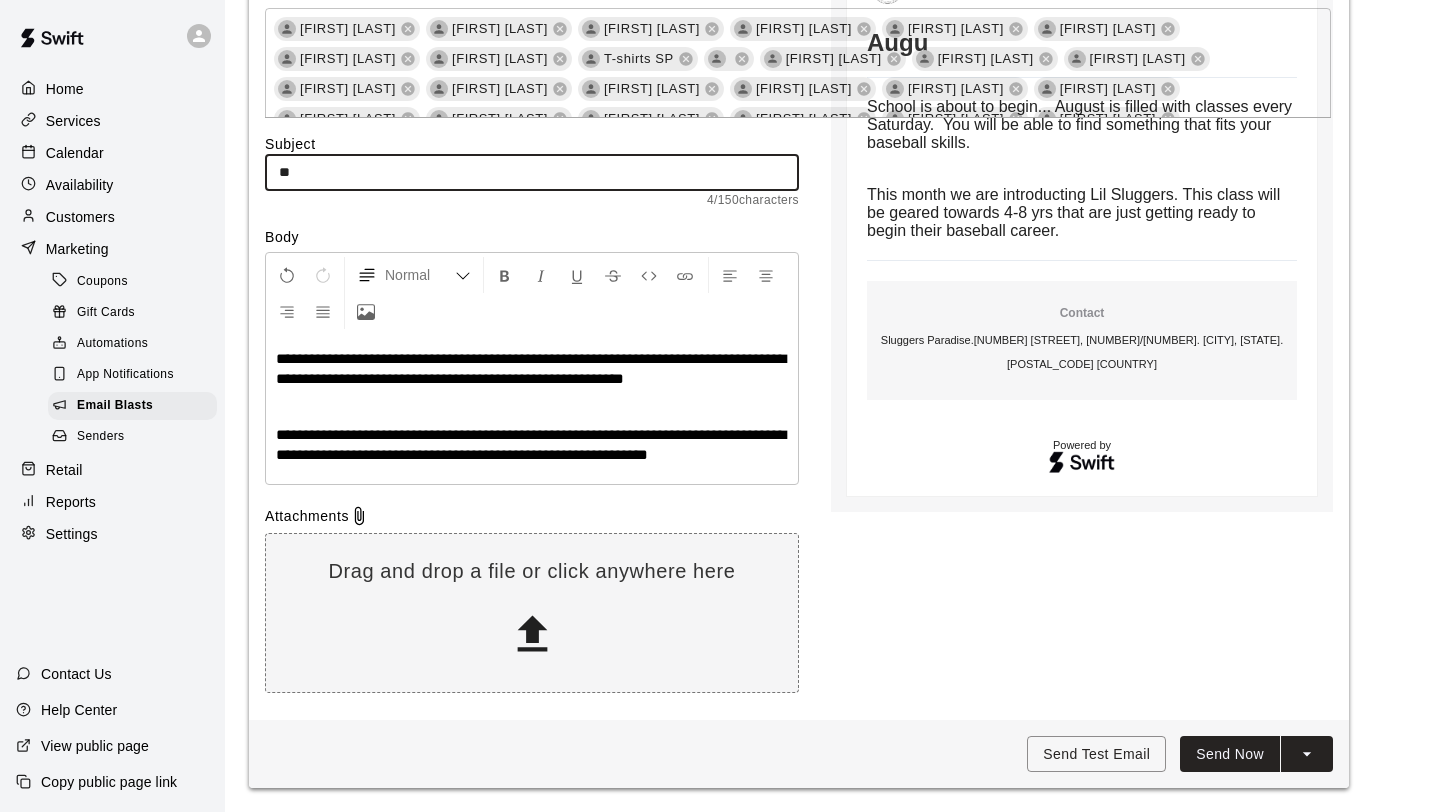 type on "*" 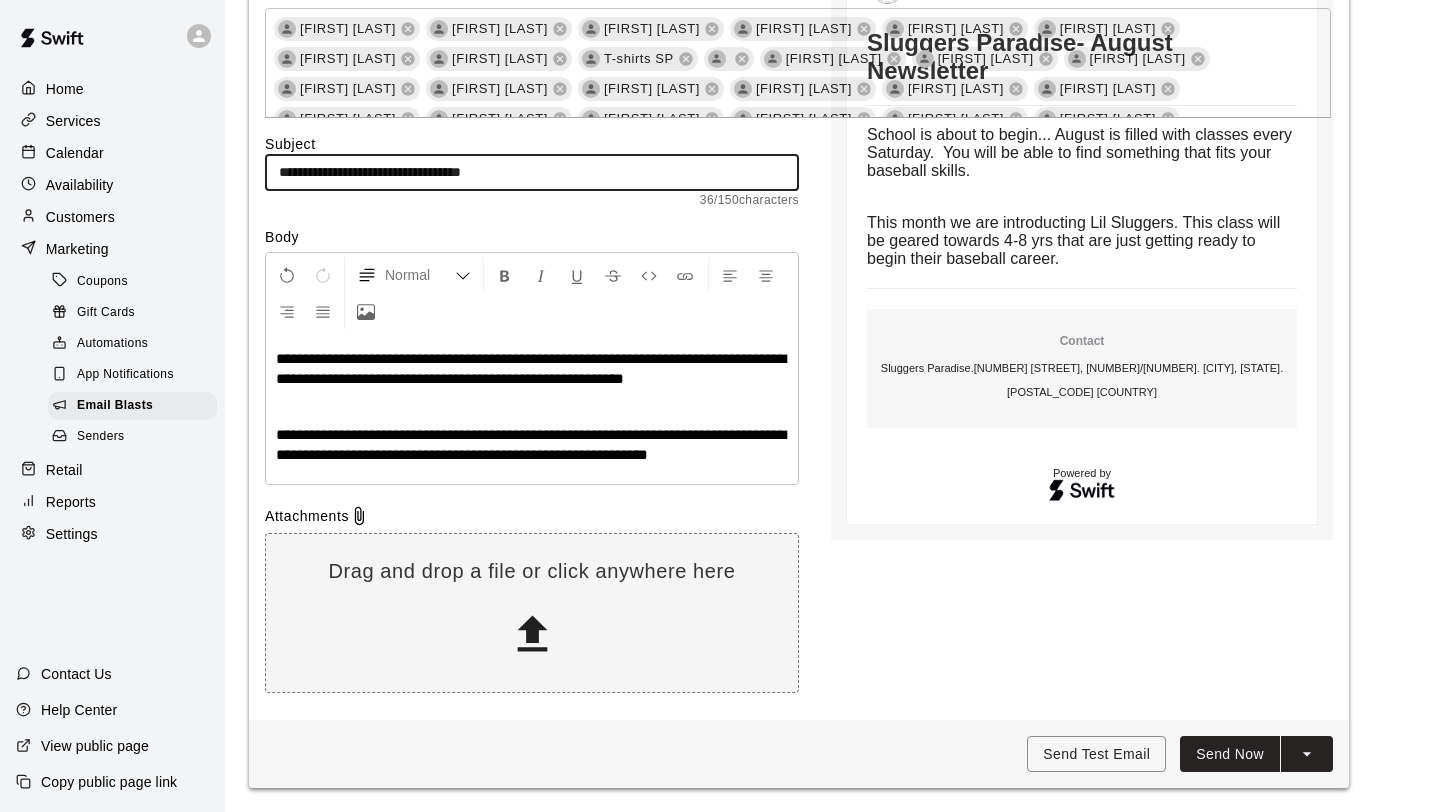 type on "**********" 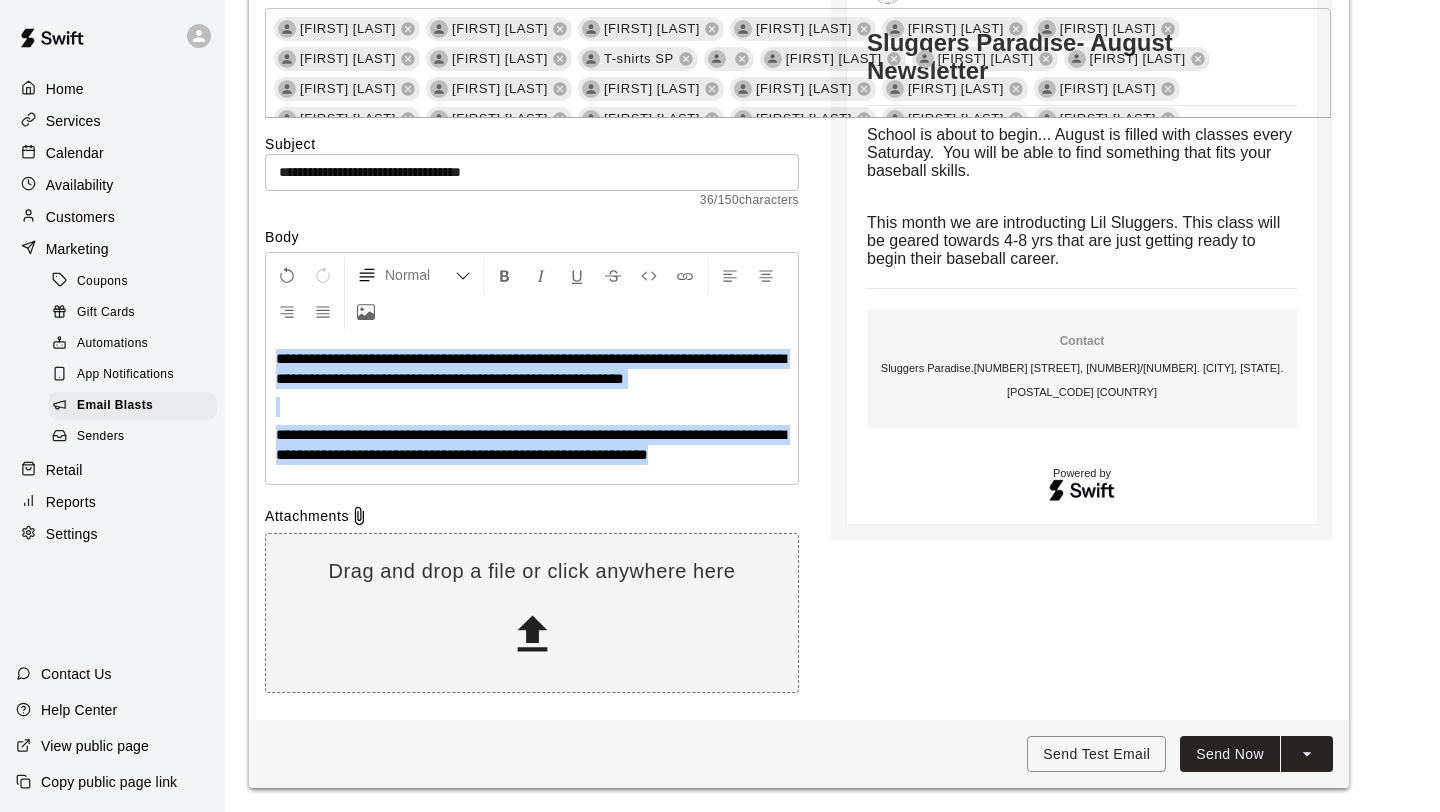 drag, startPoint x: 274, startPoint y: 339, endPoint x: 468, endPoint y: 477, distance: 238.07562 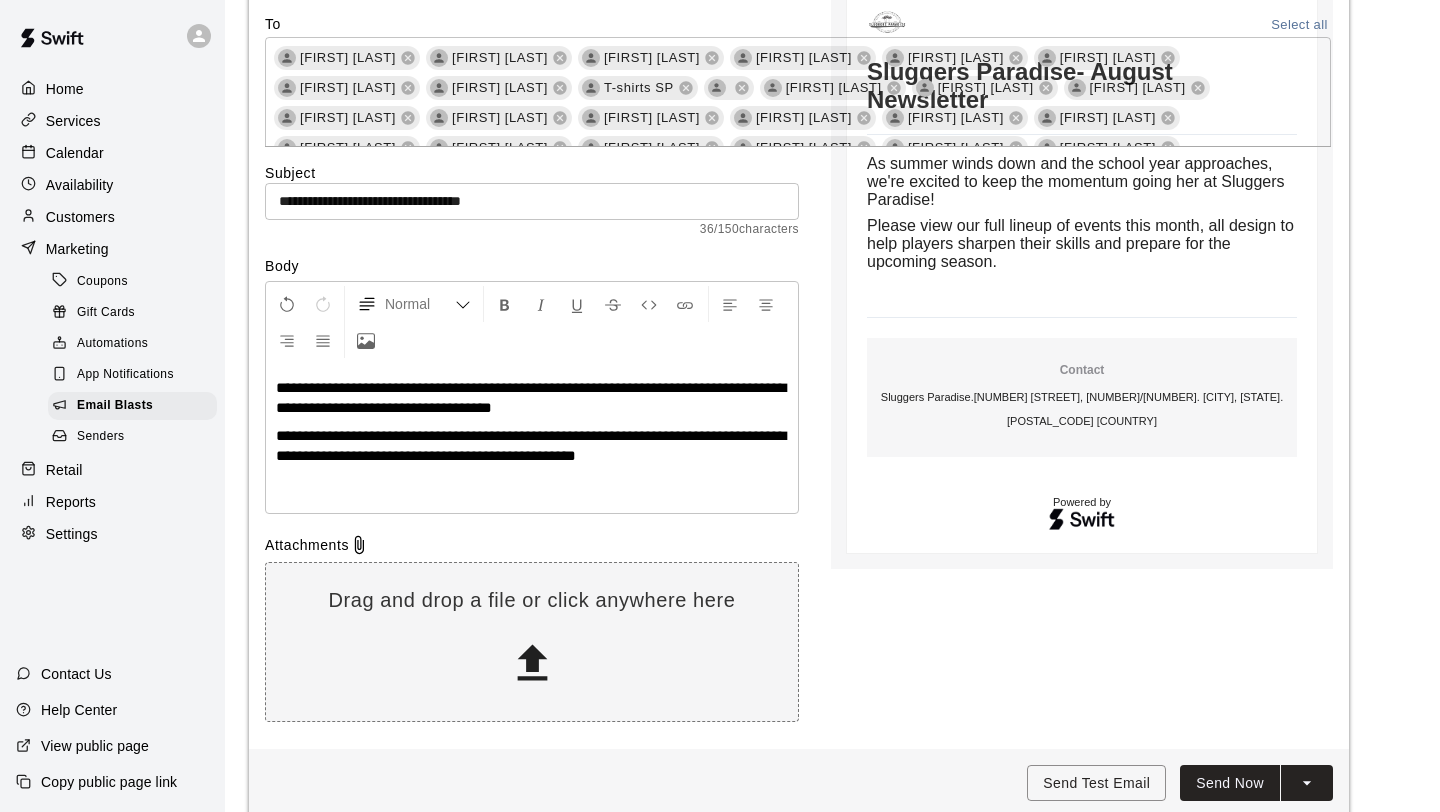 scroll, scrollTop: 282, scrollLeft: 0, axis: vertical 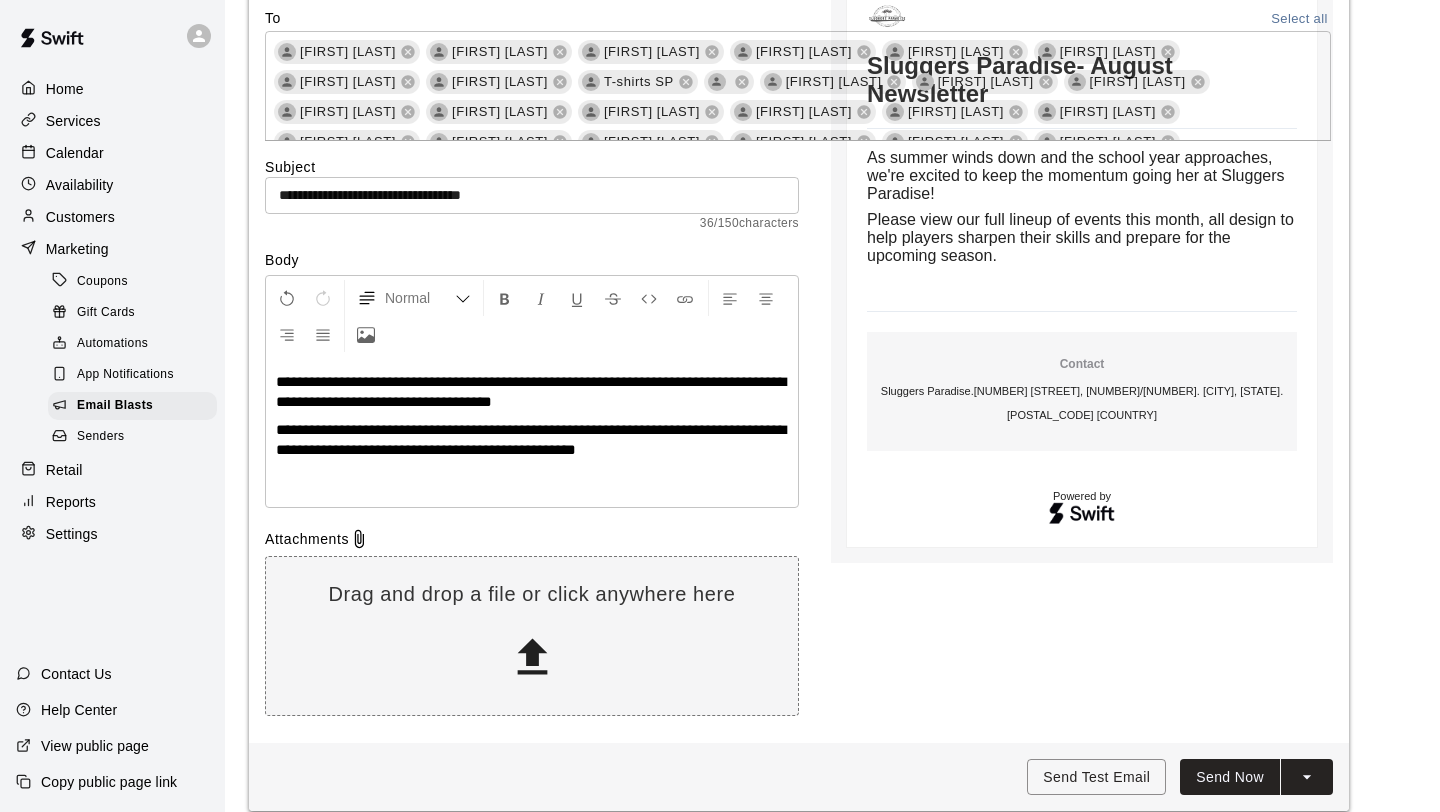 click on "**********" at bounding box center [532, 440] 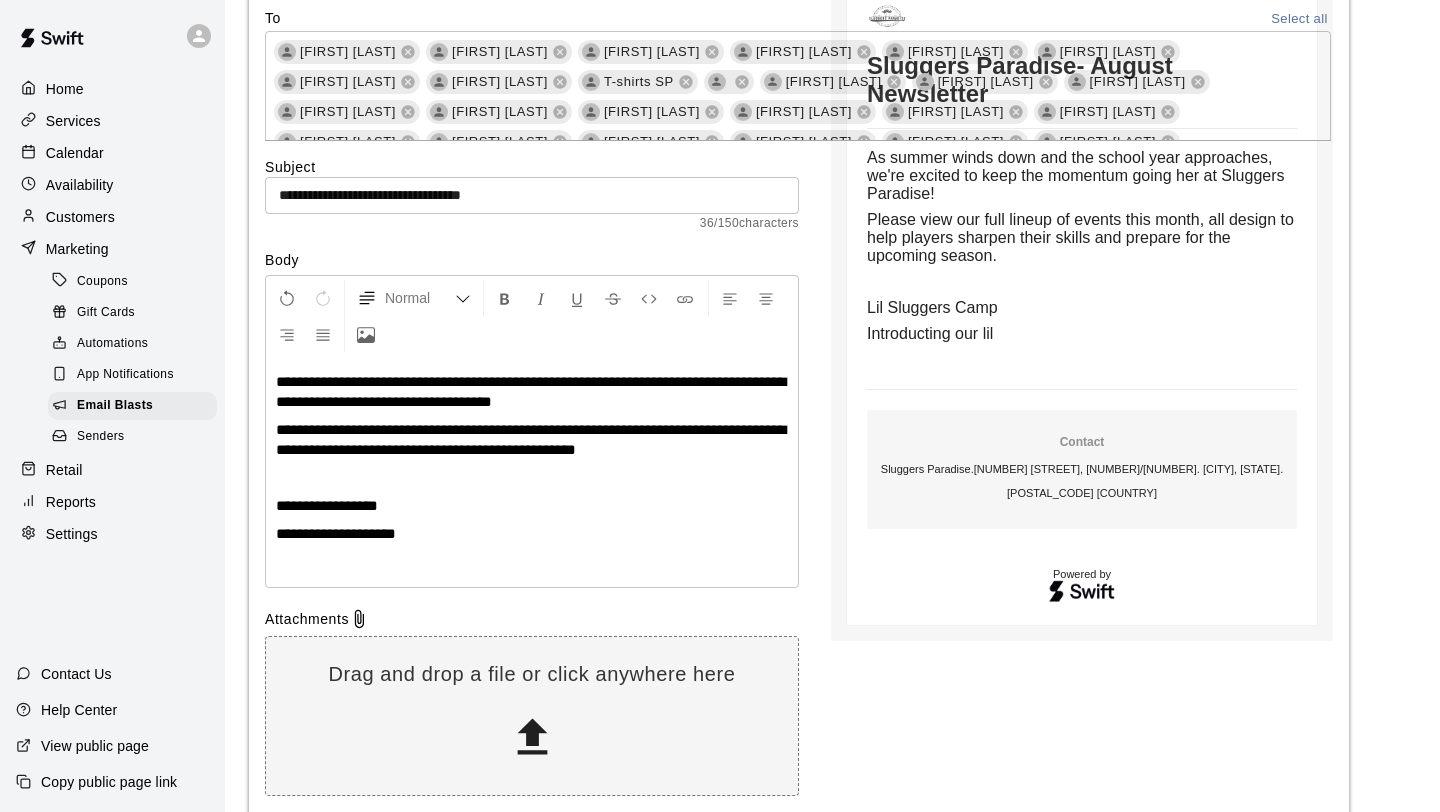 click on "**********" at bounding box center (532, 534) 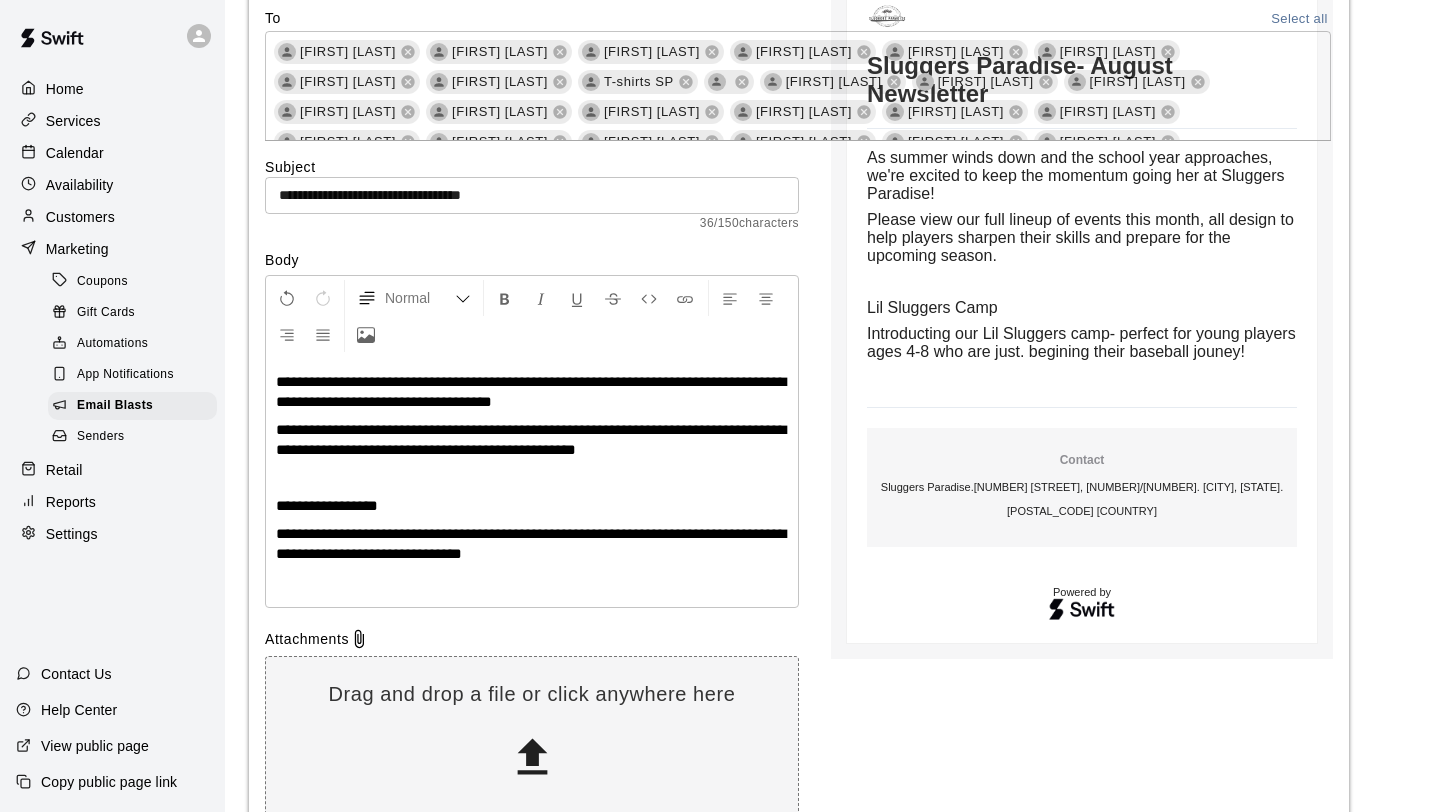 click on "**********" at bounding box center (531, 543) 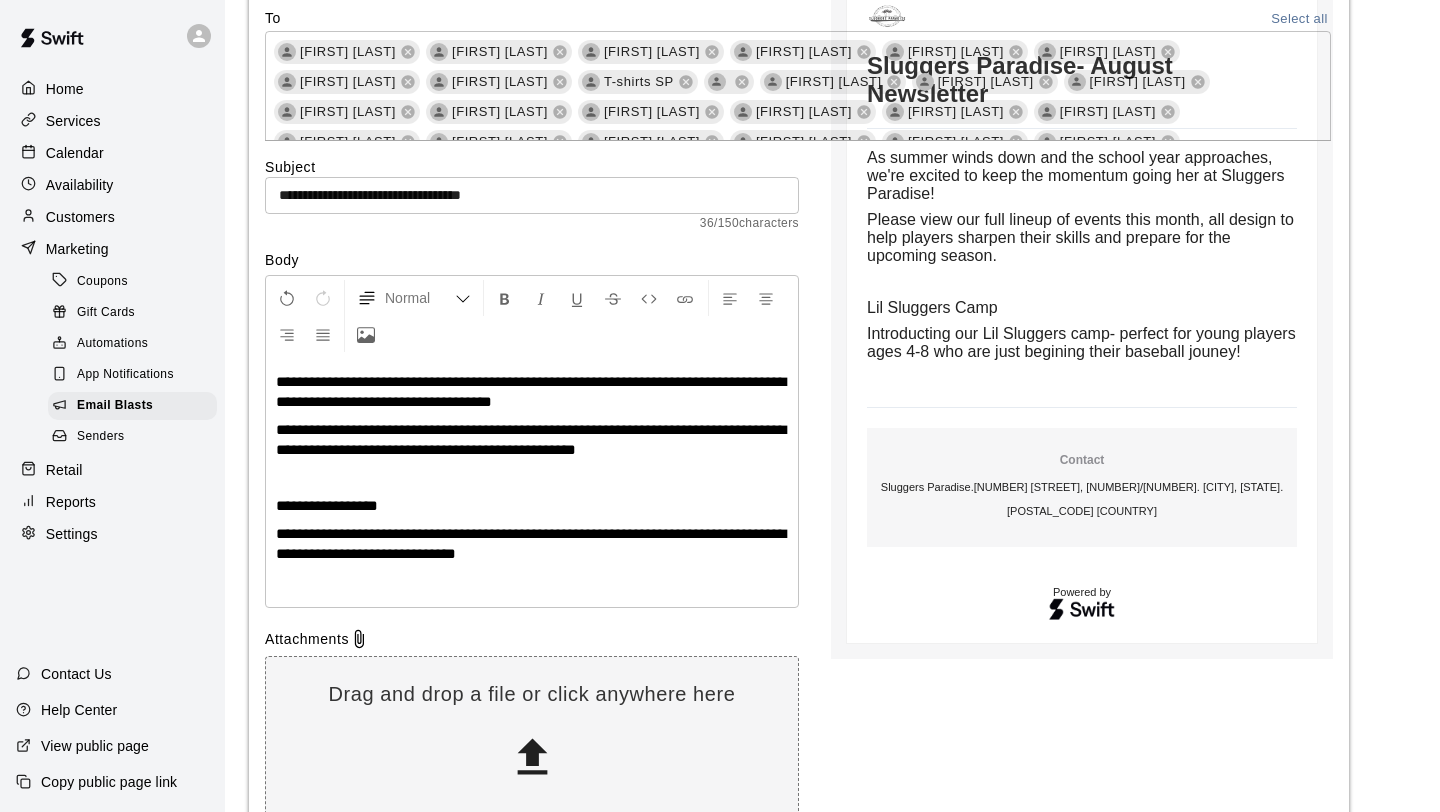 click on "**********" at bounding box center (532, 544) 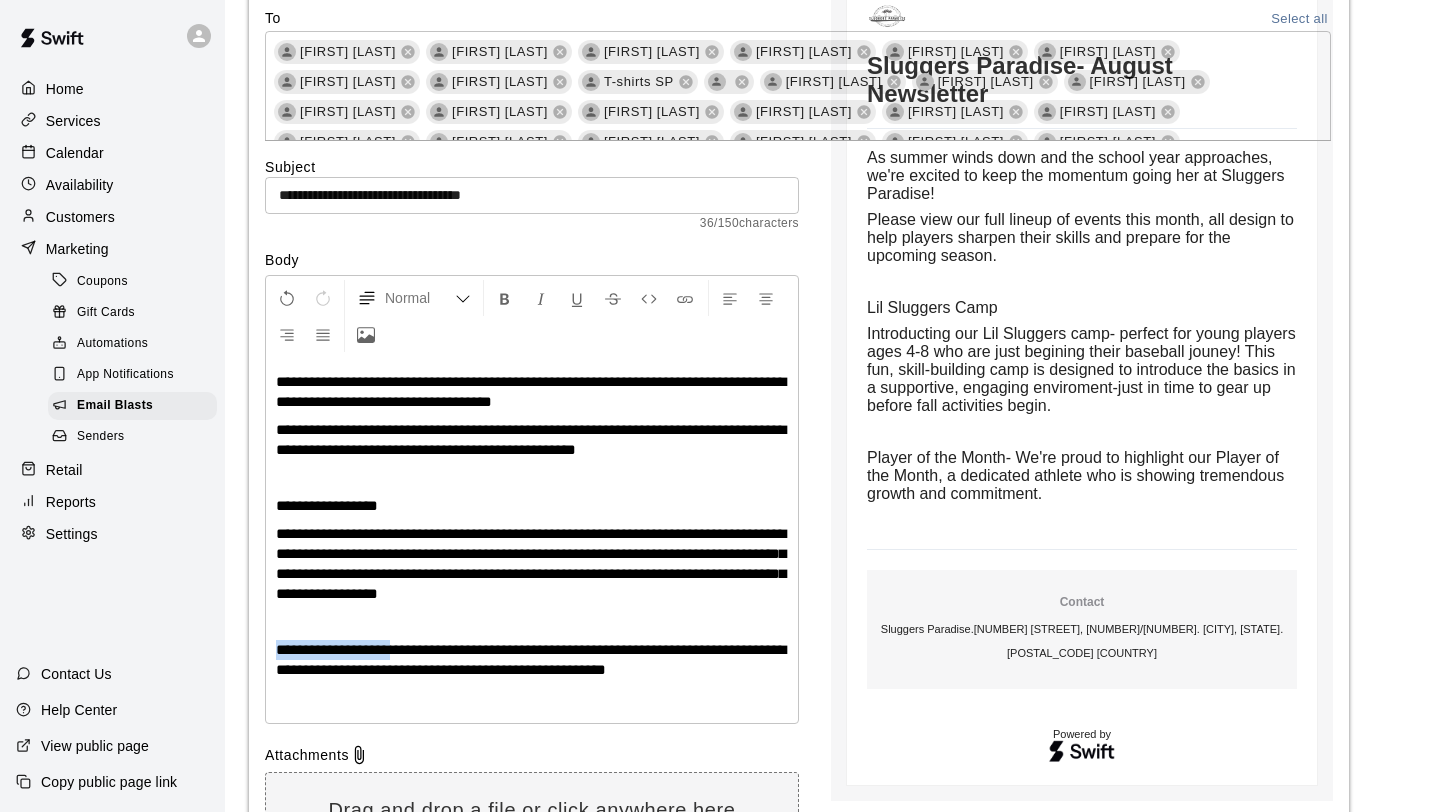 drag, startPoint x: 277, startPoint y: 650, endPoint x: 411, endPoint y: 642, distance: 134.23859 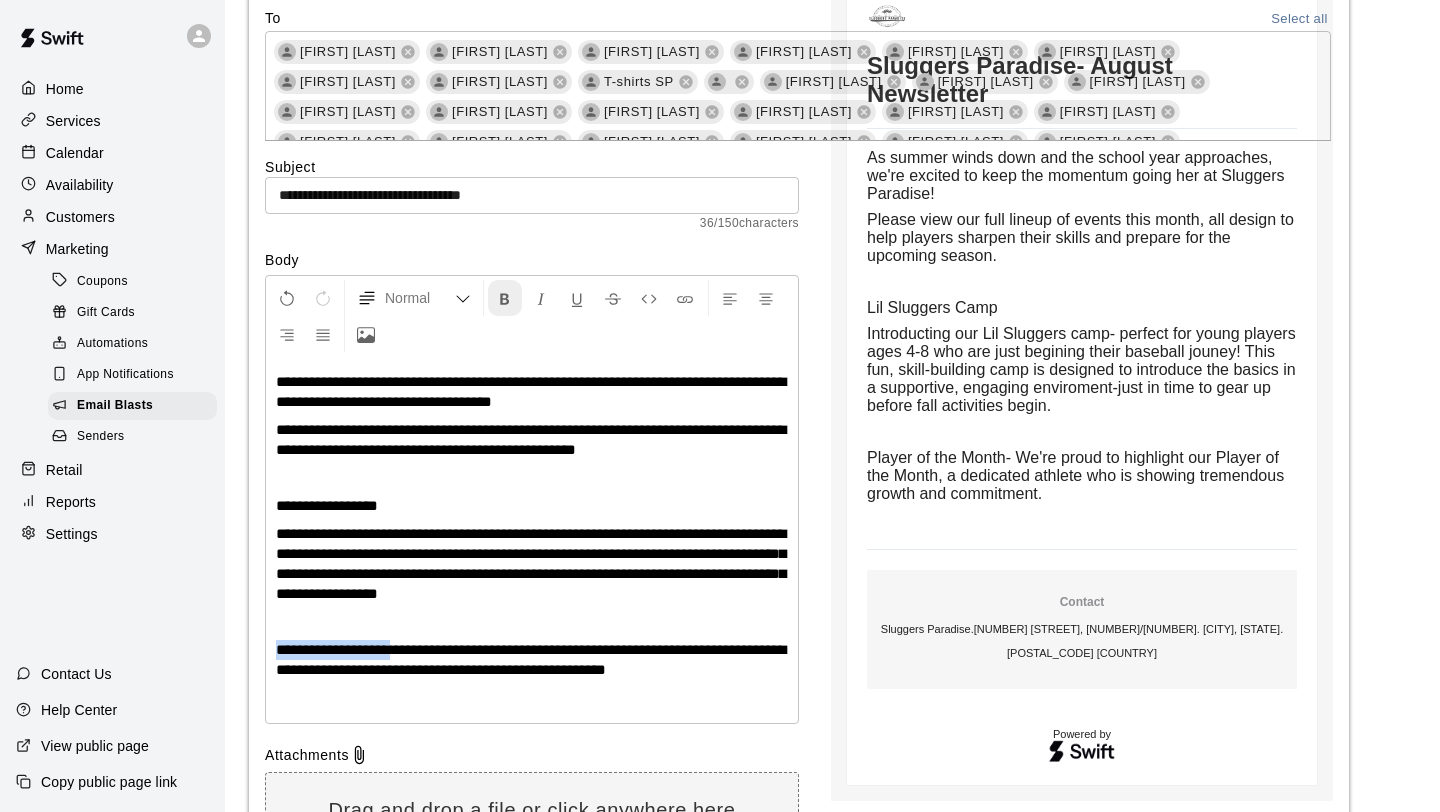 click at bounding box center [505, 299] 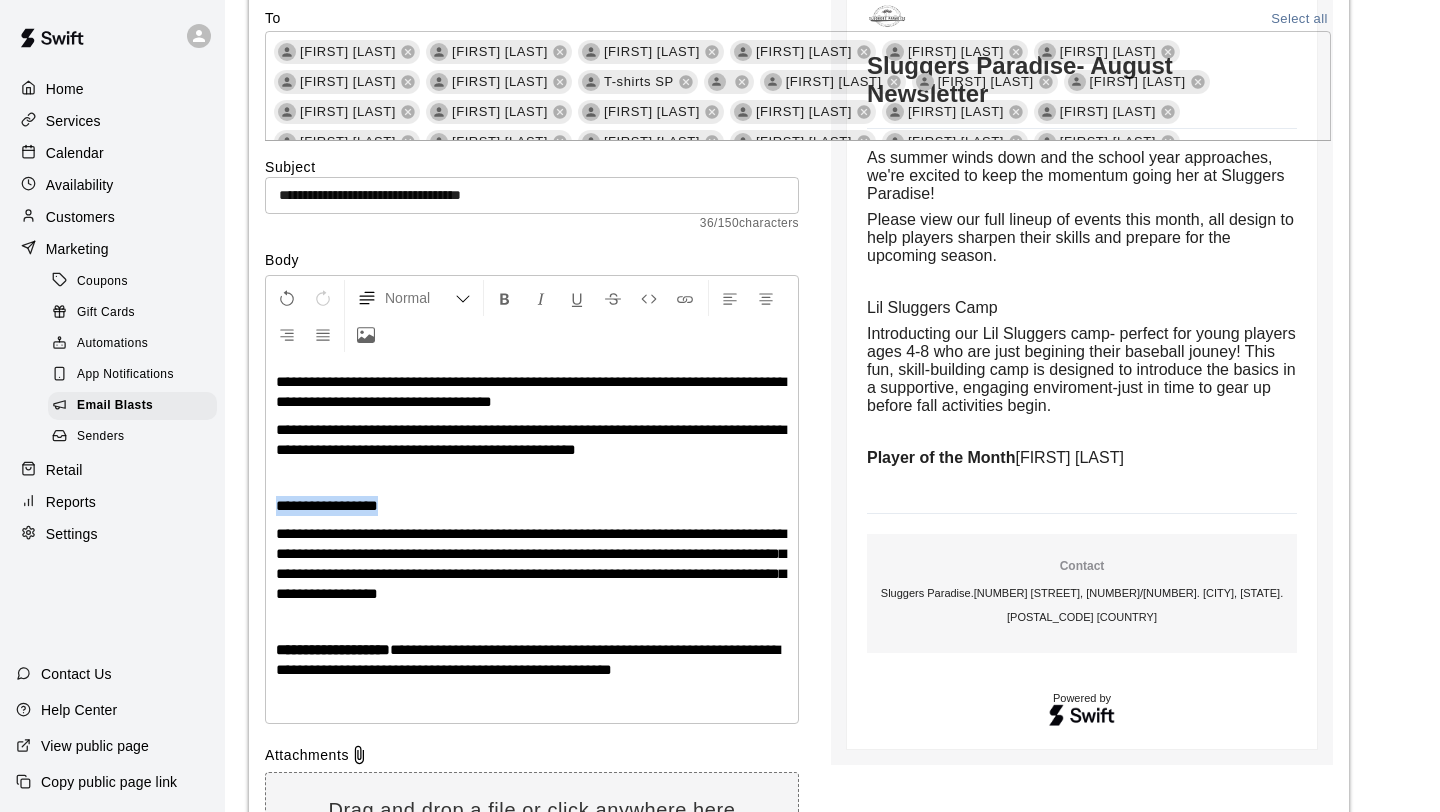 drag, startPoint x: 273, startPoint y: 512, endPoint x: 400, endPoint y: 505, distance: 127.192764 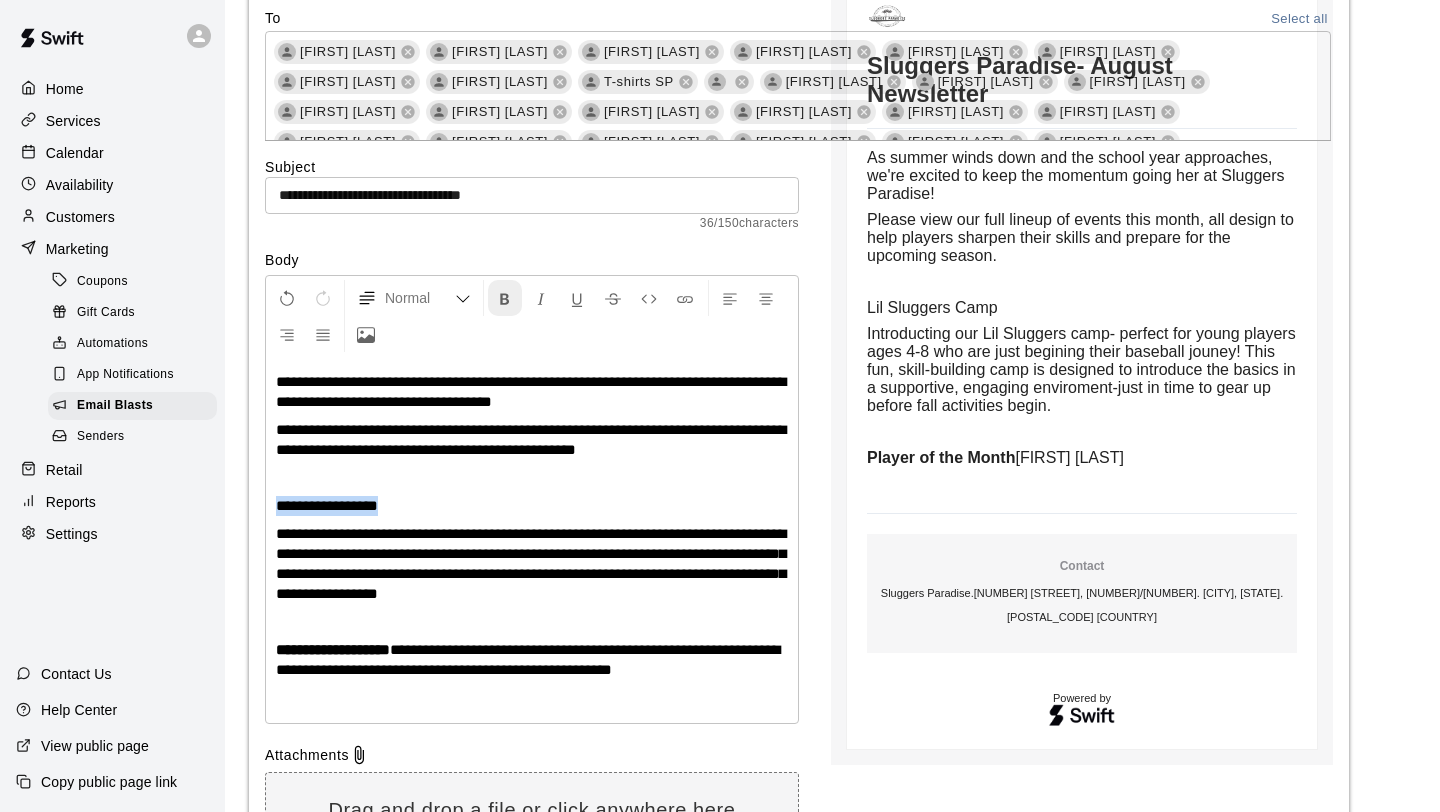 click at bounding box center [505, 299] 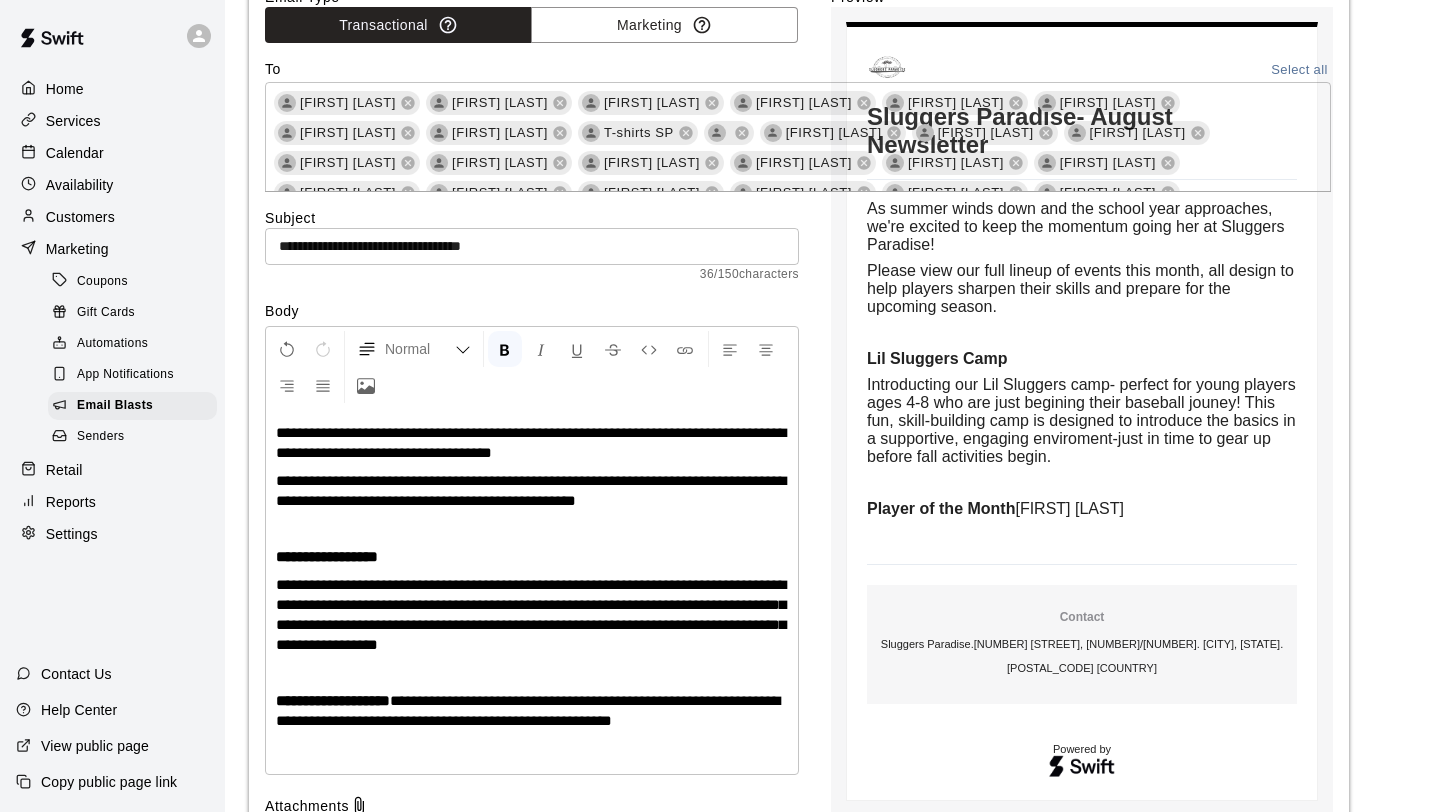 scroll, scrollTop: 252, scrollLeft: 0, axis: vertical 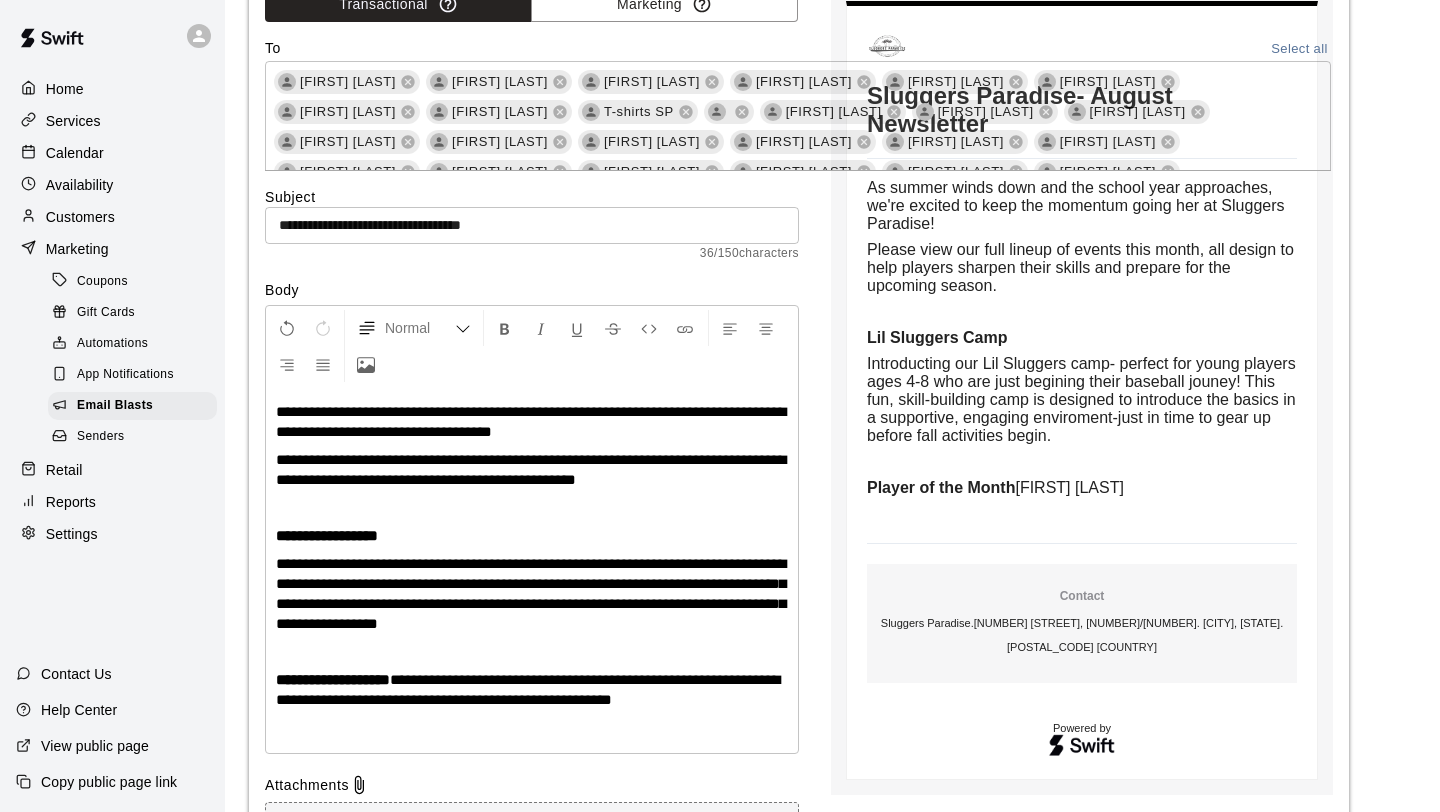 click on "**********" at bounding box center [531, 421] 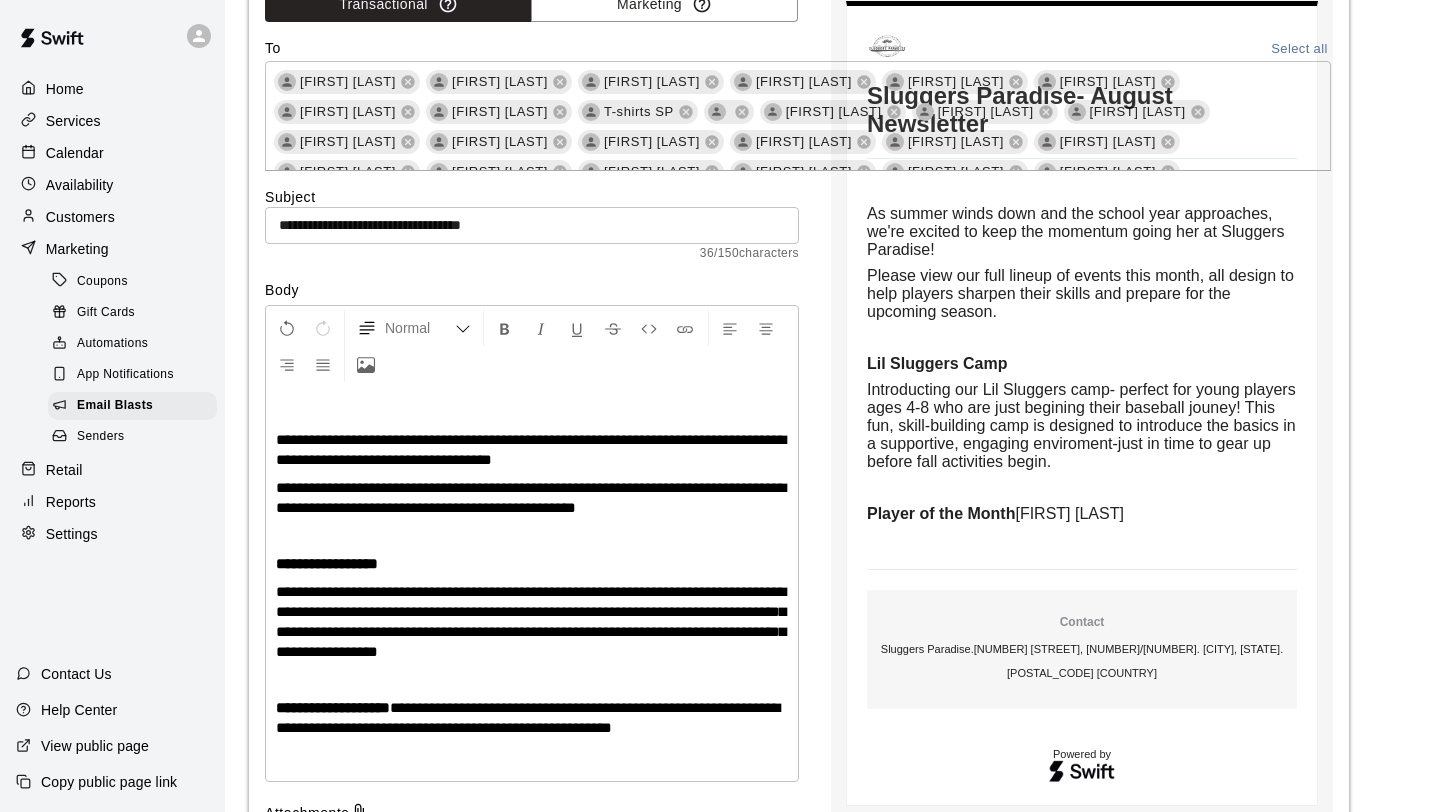 click at bounding box center [532, 412] 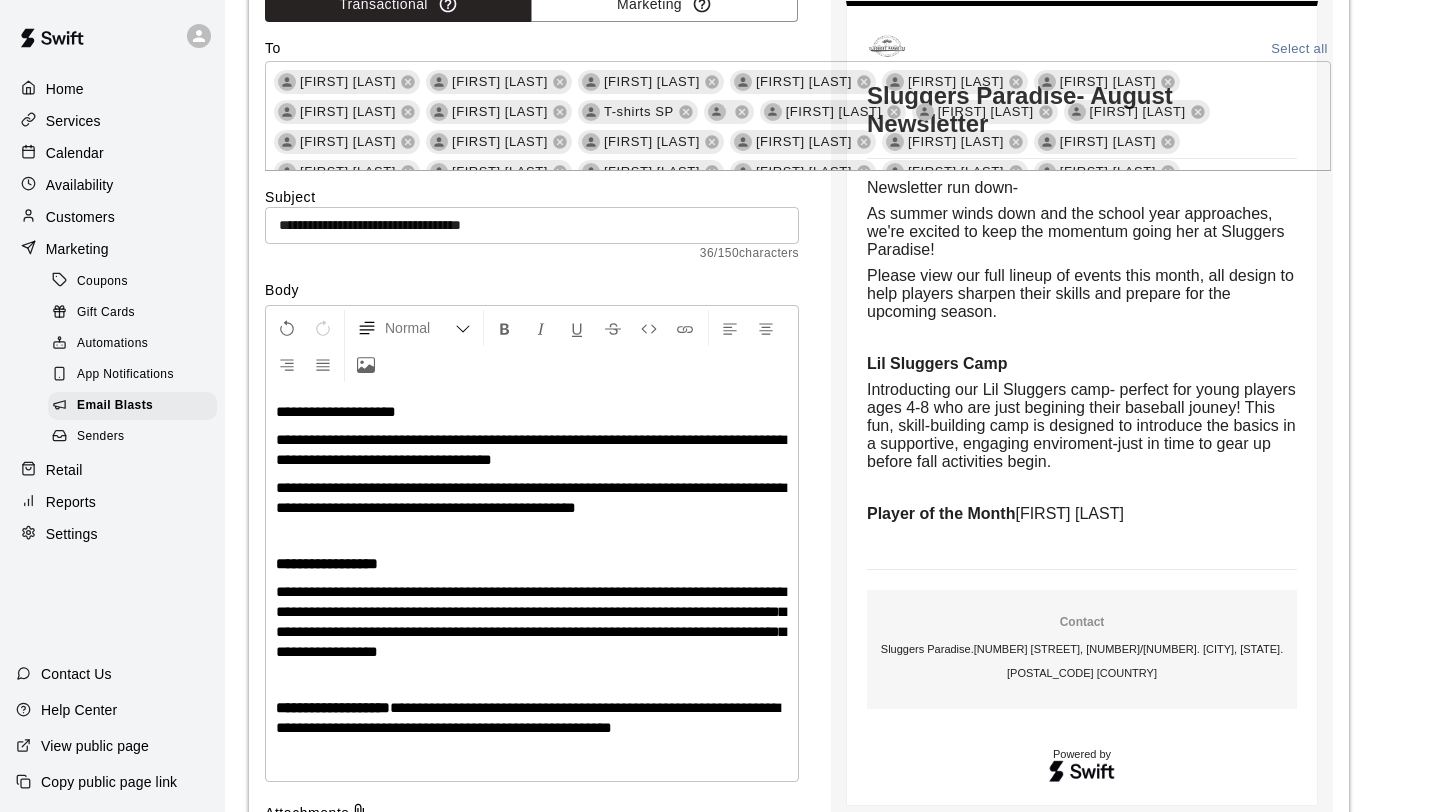 click on "**********" at bounding box center [532, 718] 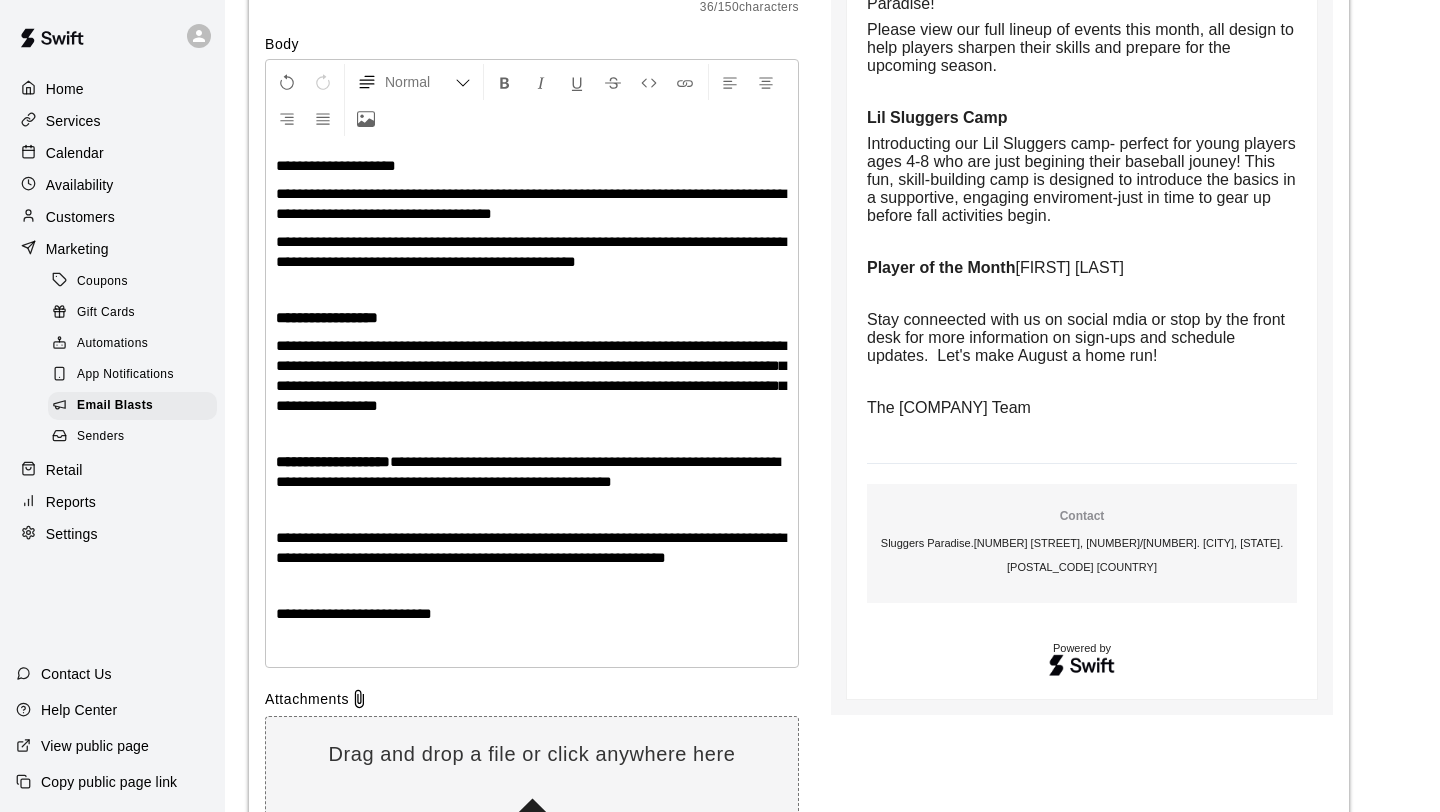 scroll, scrollTop: 495, scrollLeft: 0, axis: vertical 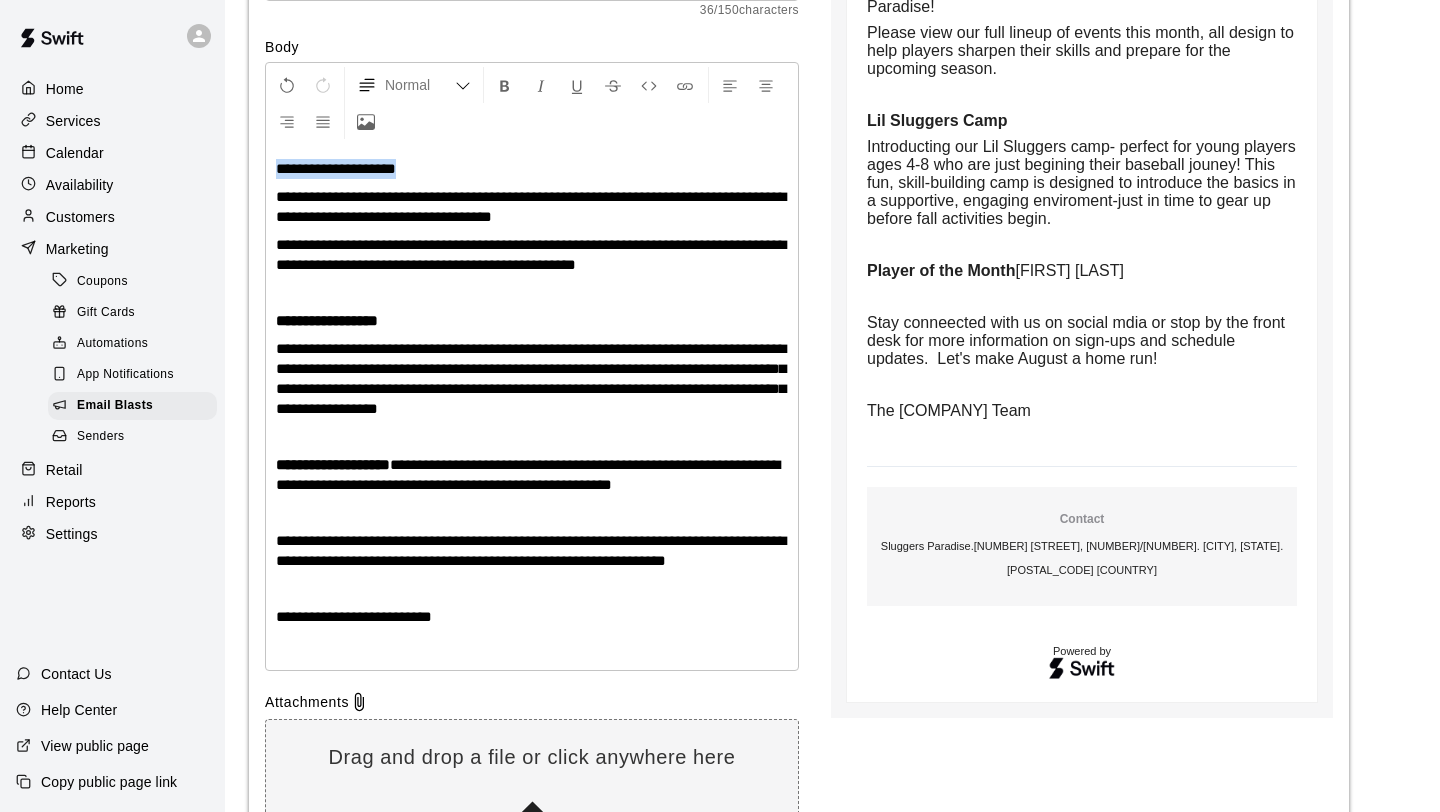 drag, startPoint x: 276, startPoint y: 170, endPoint x: 425, endPoint y: 169, distance: 149.00336 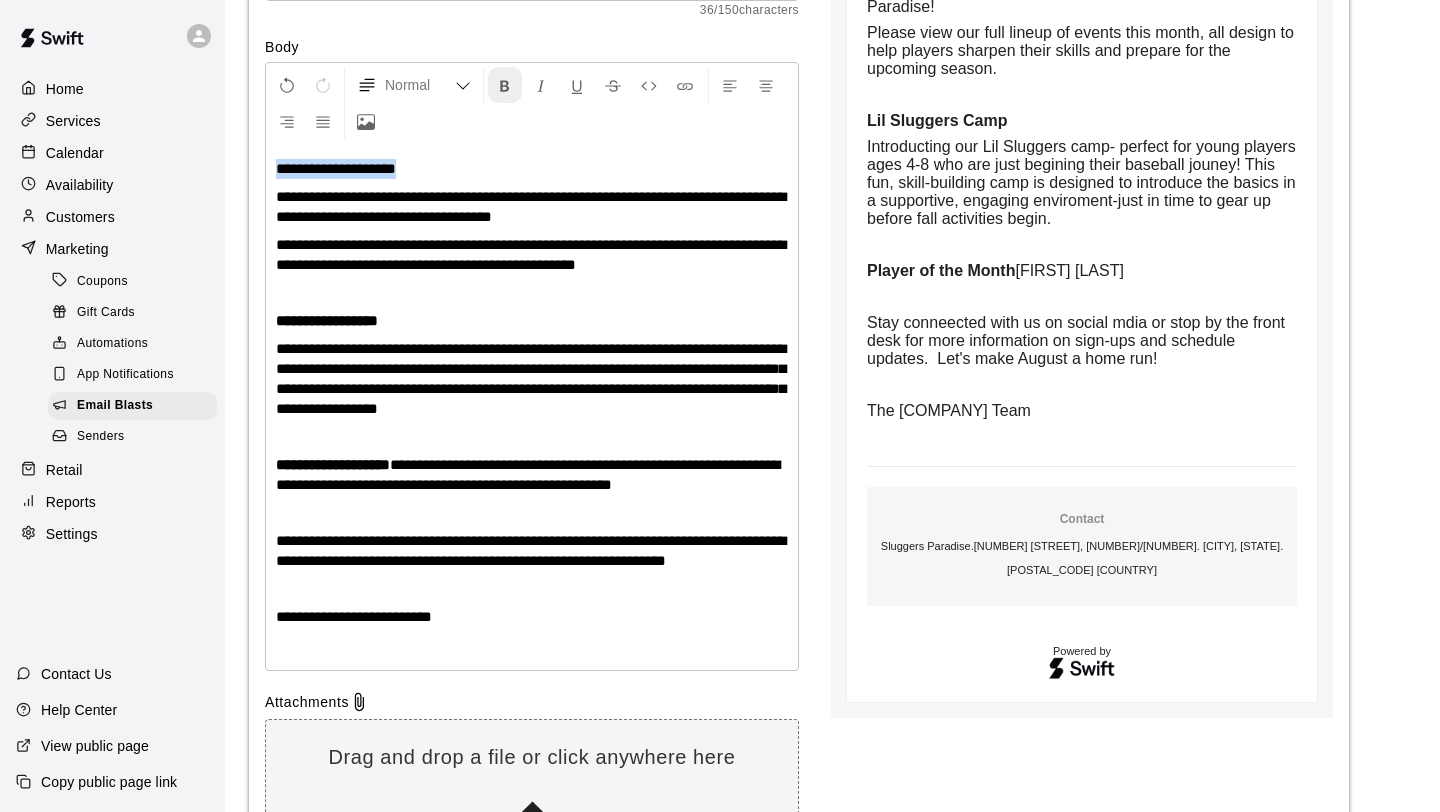 click at bounding box center [505, 86] 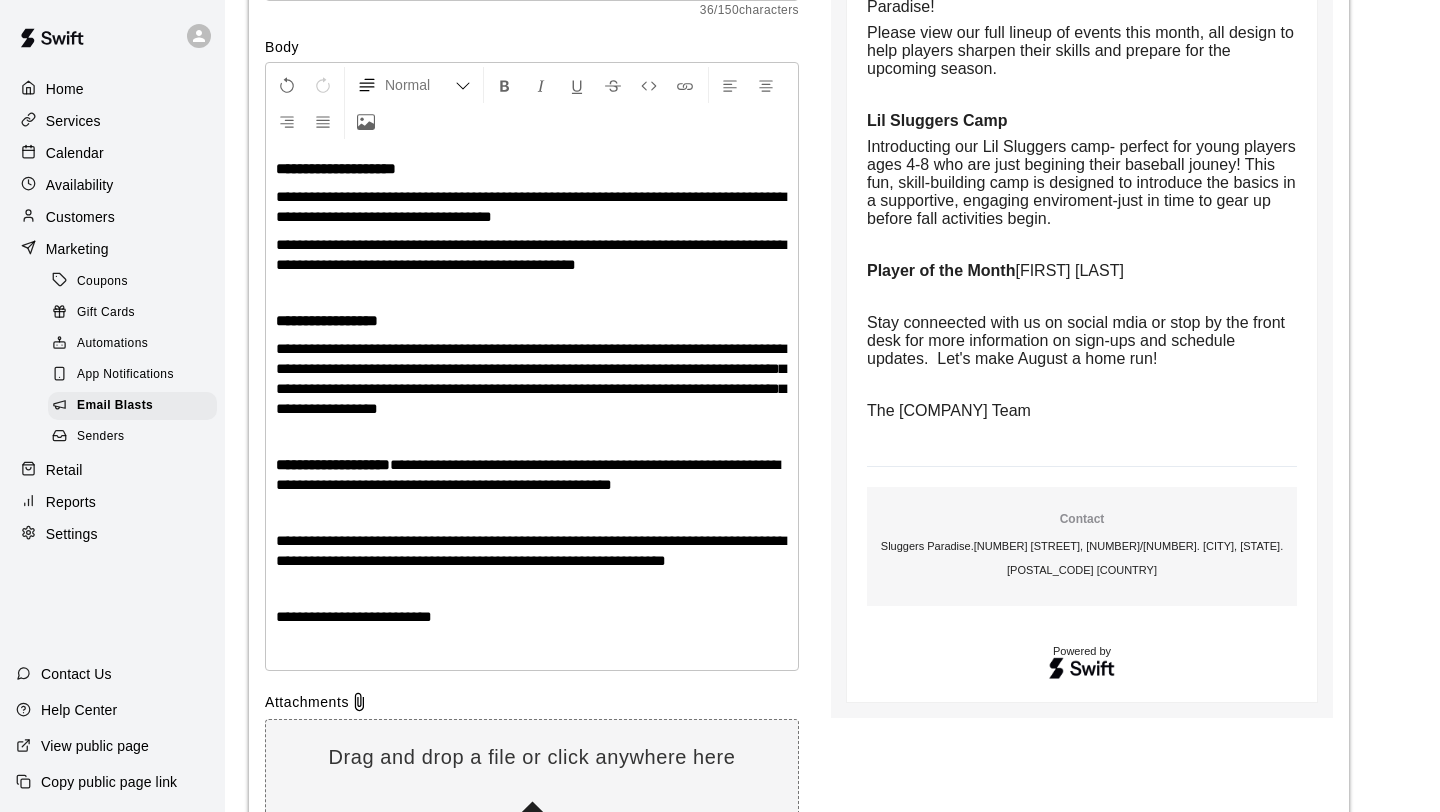 click at bounding box center (532, 293) 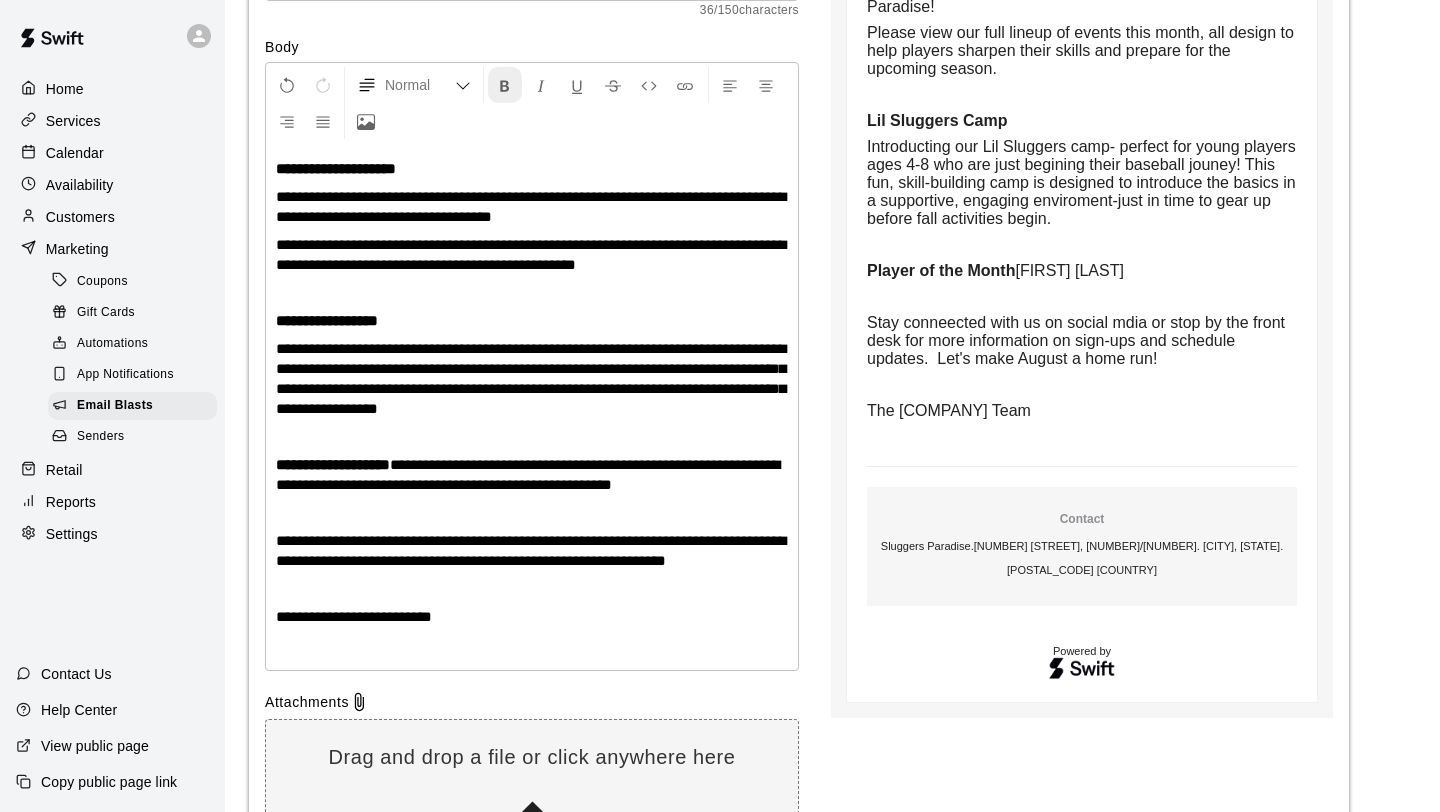 click at bounding box center [505, 86] 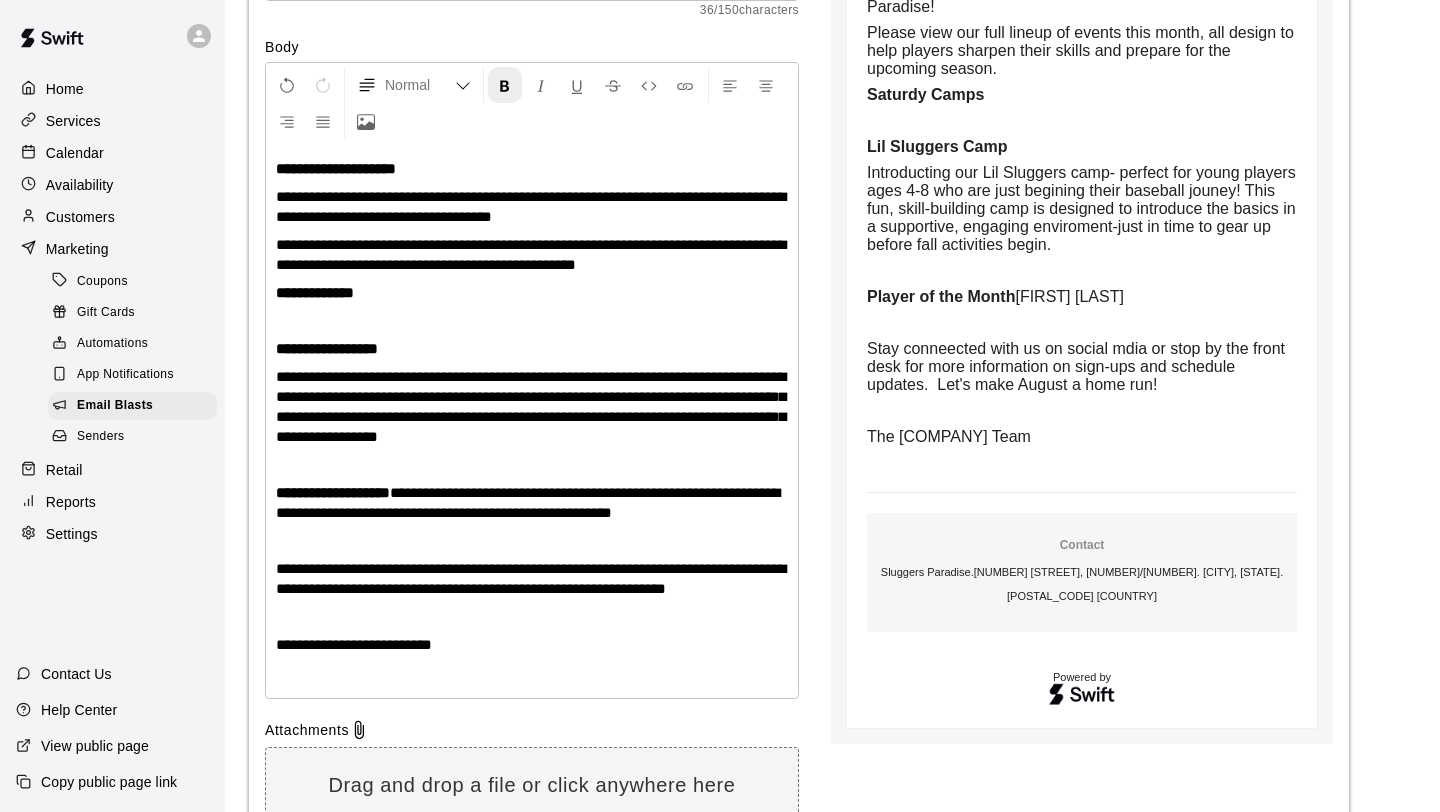 click at bounding box center (505, 86) 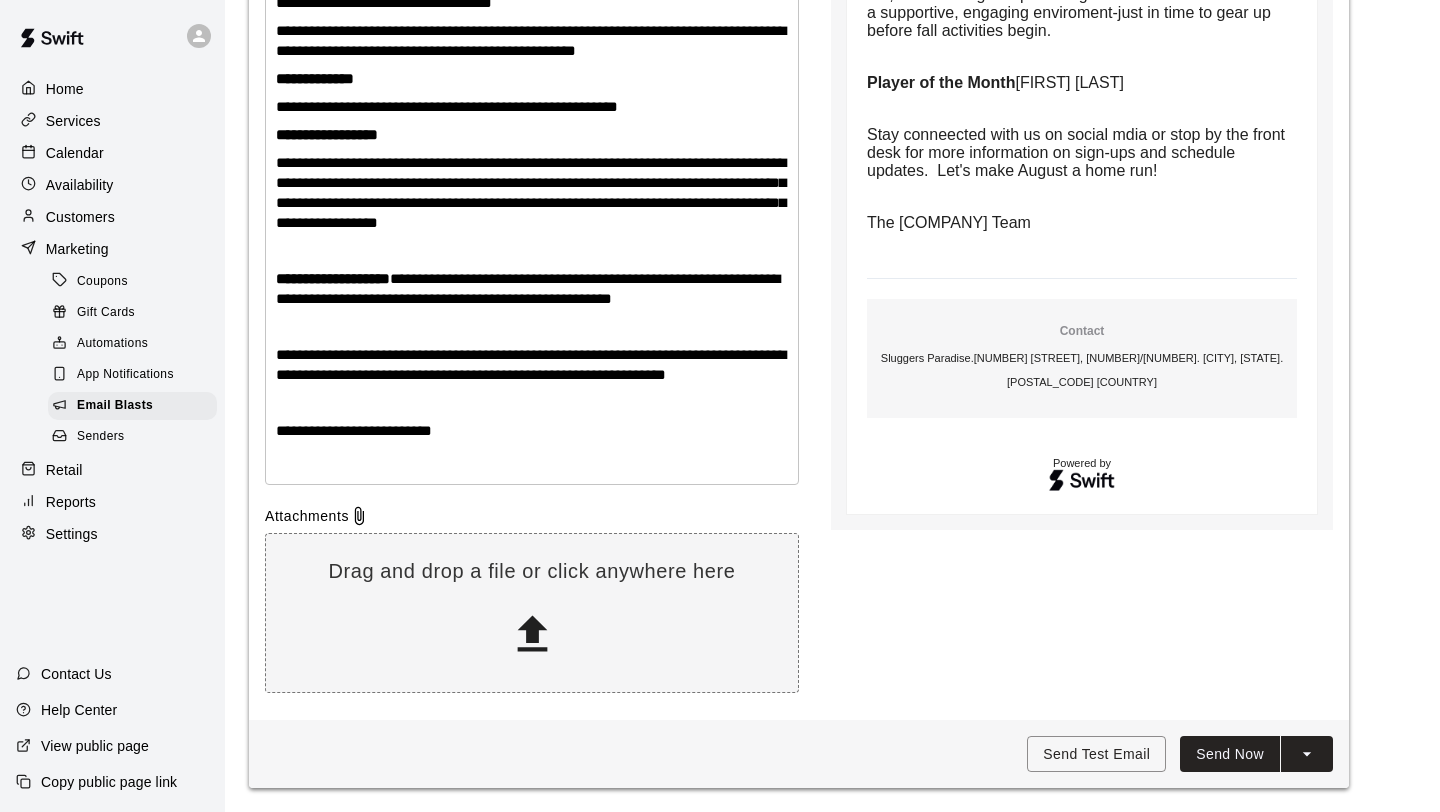 scroll, scrollTop: 749, scrollLeft: 0, axis: vertical 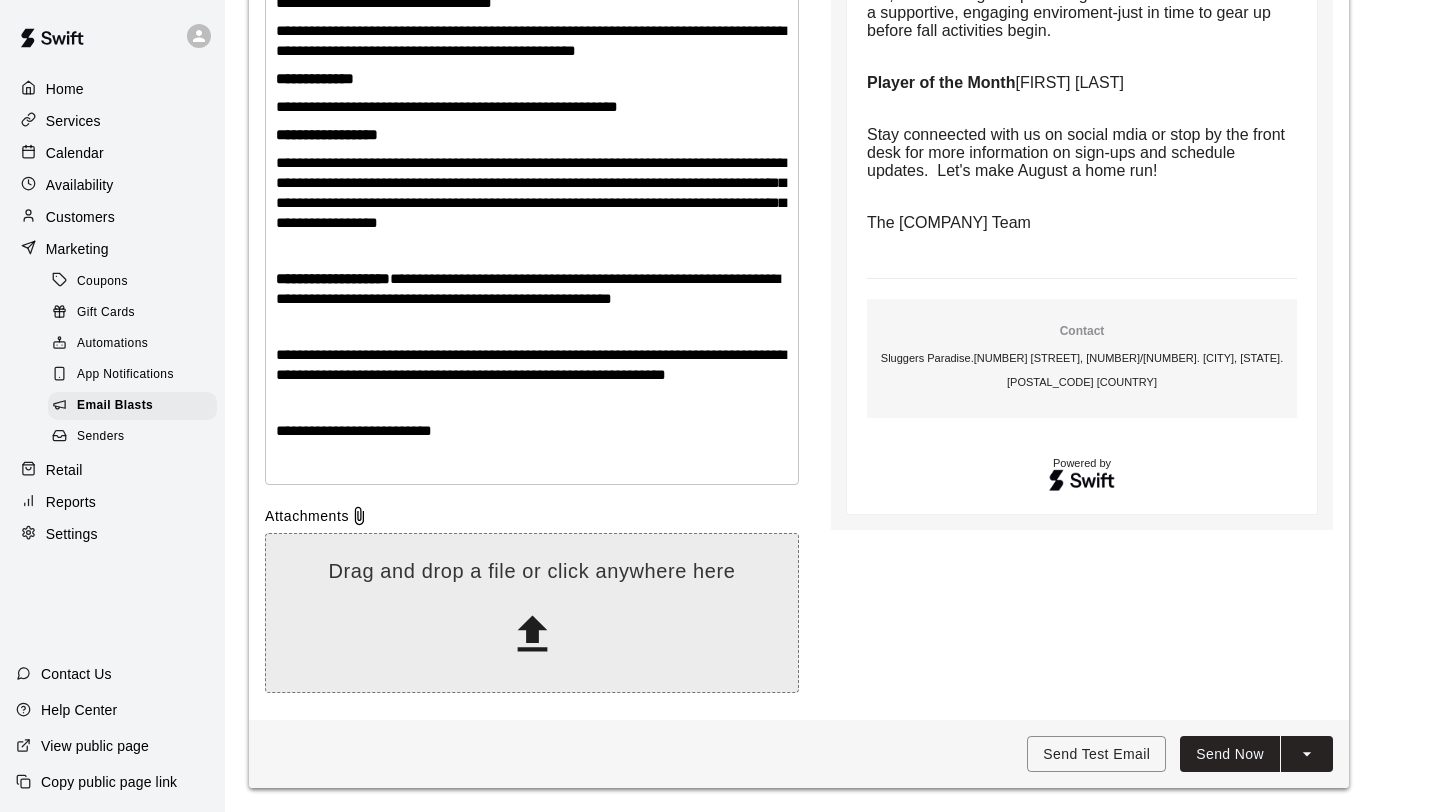 click 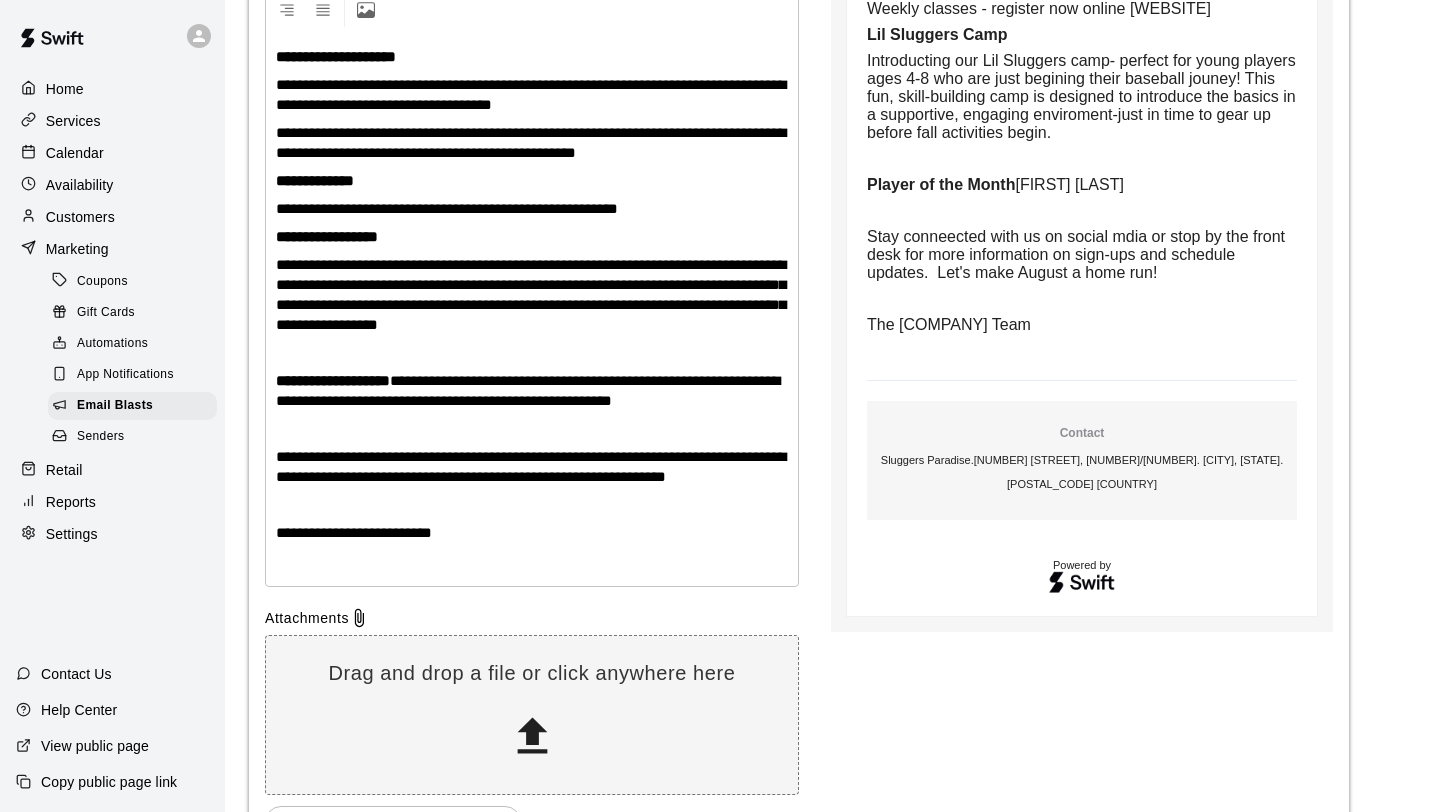 scroll, scrollTop: 781, scrollLeft: 0, axis: vertical 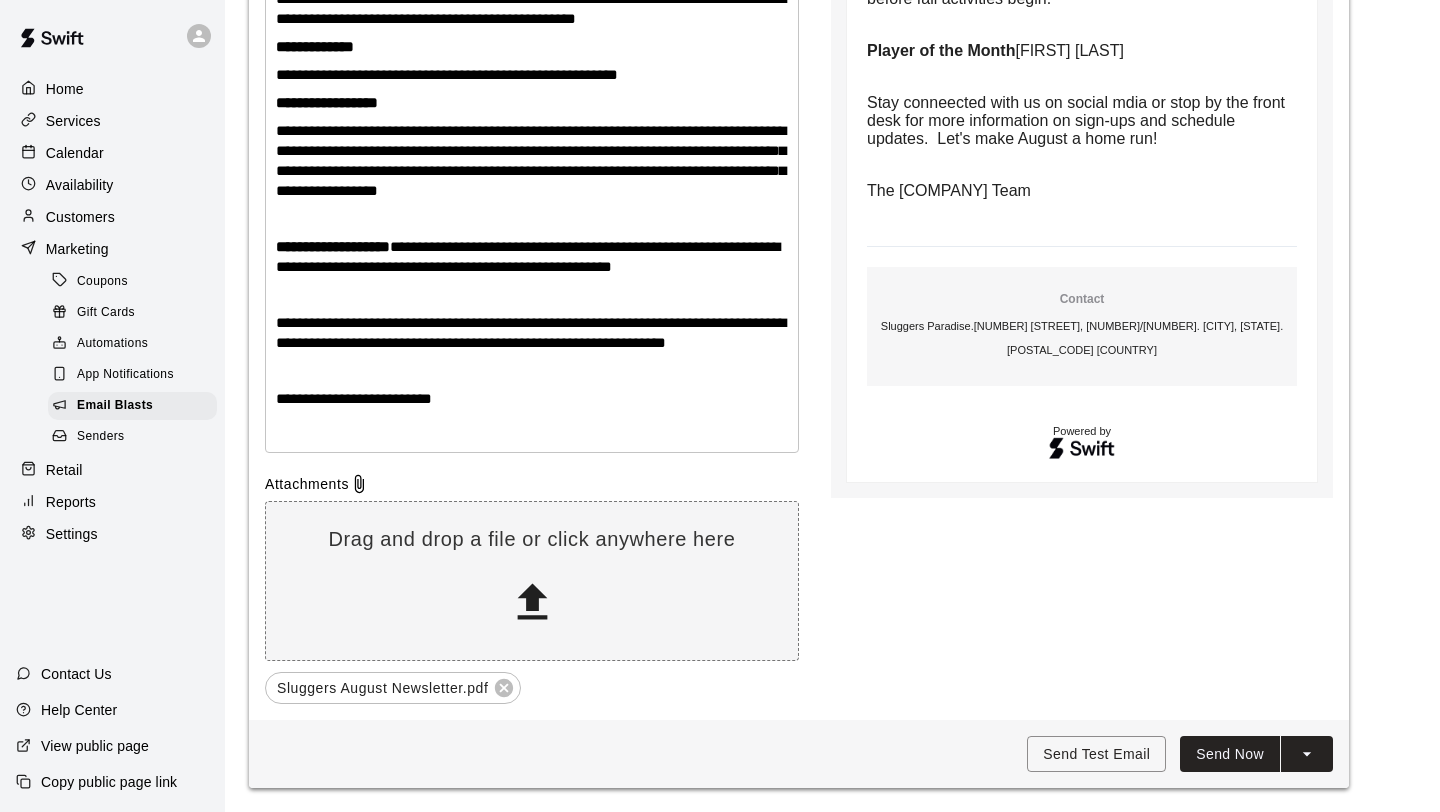 click on "Send Now" at bounding box center [1230, 754] 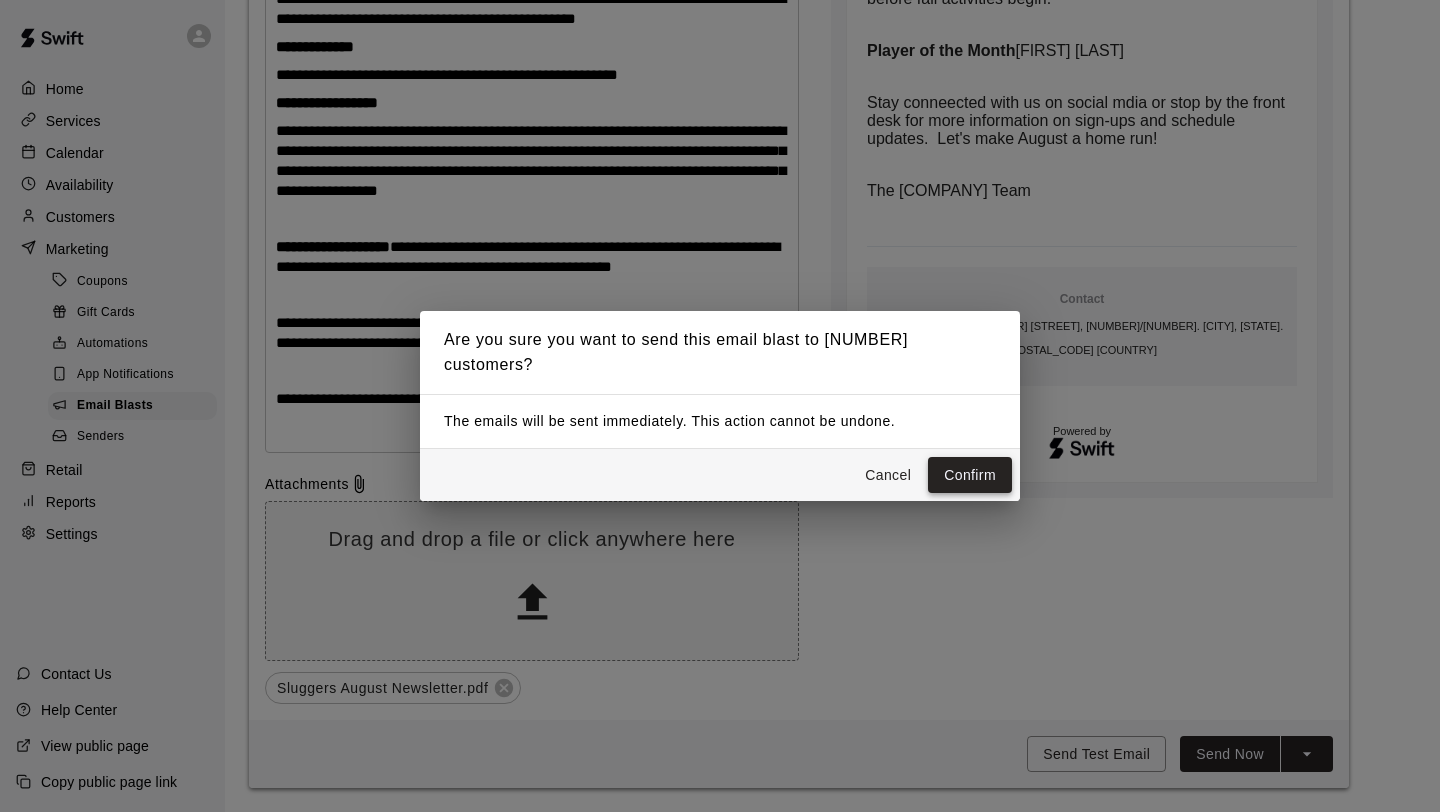 click on "Confirm" at bounding box center [970, 475] 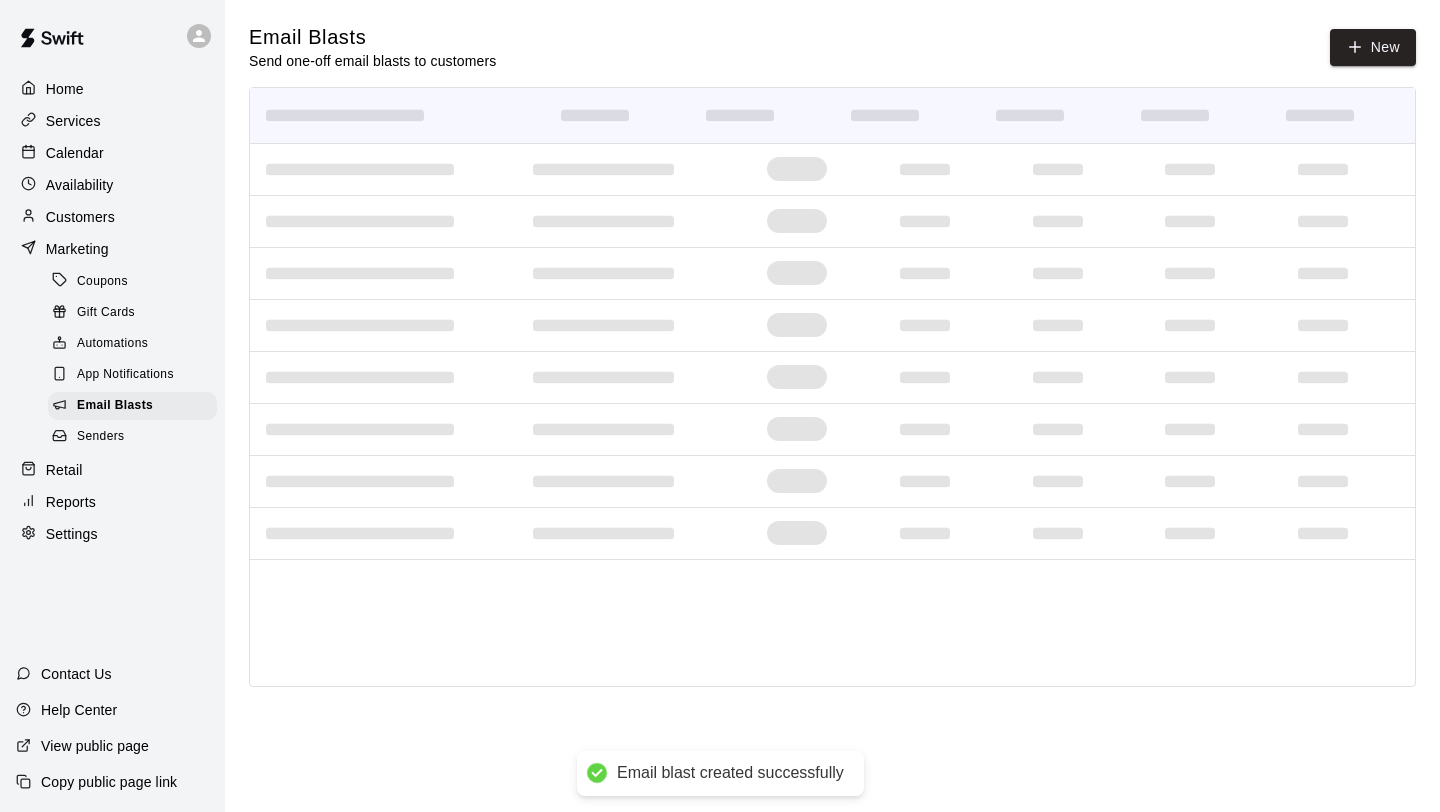 scroll, scrollTop: 0, scrollLeft: 0, axis: both 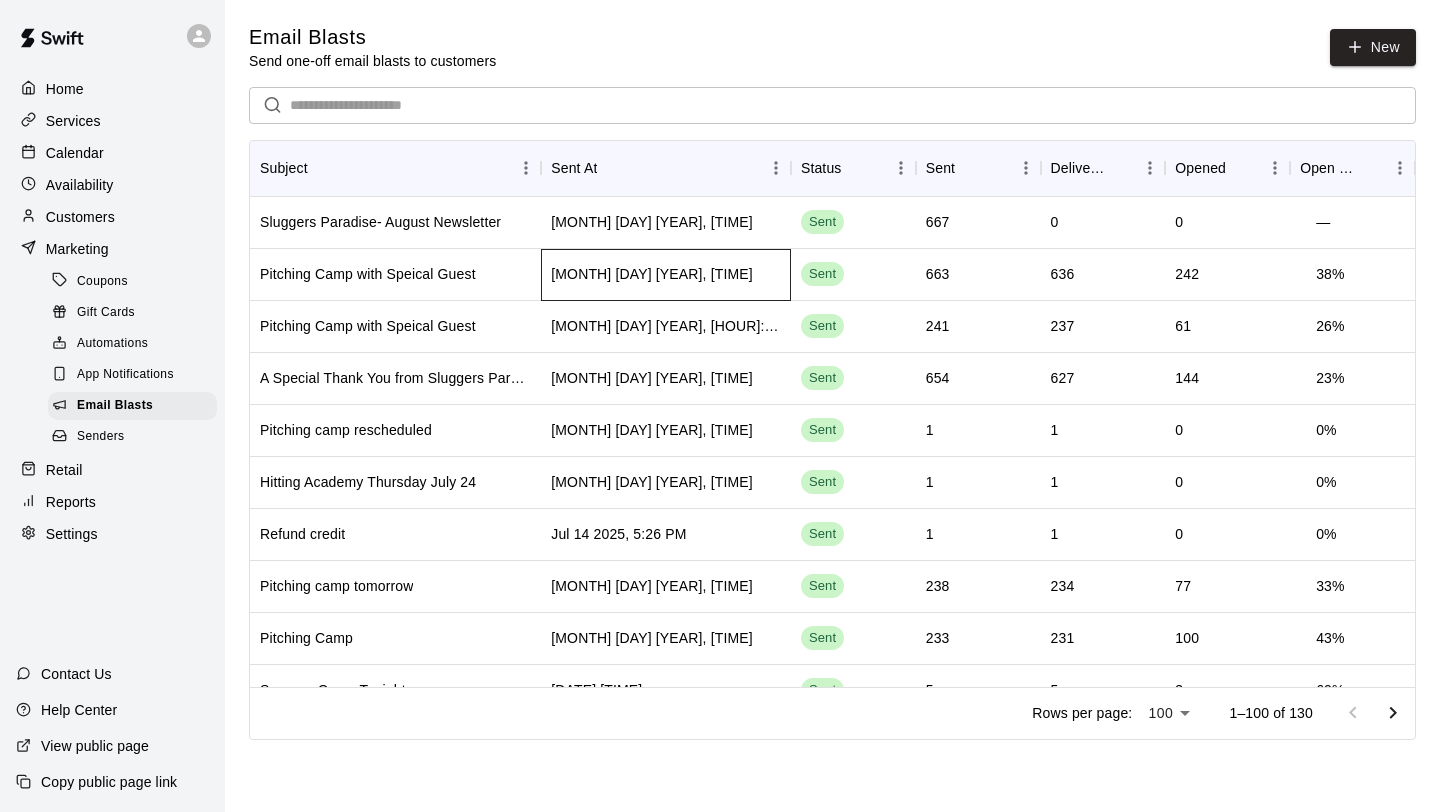 click on "[MONTH] [DAY] [YEAR], [TIME]" at bounding box center (652, 274) 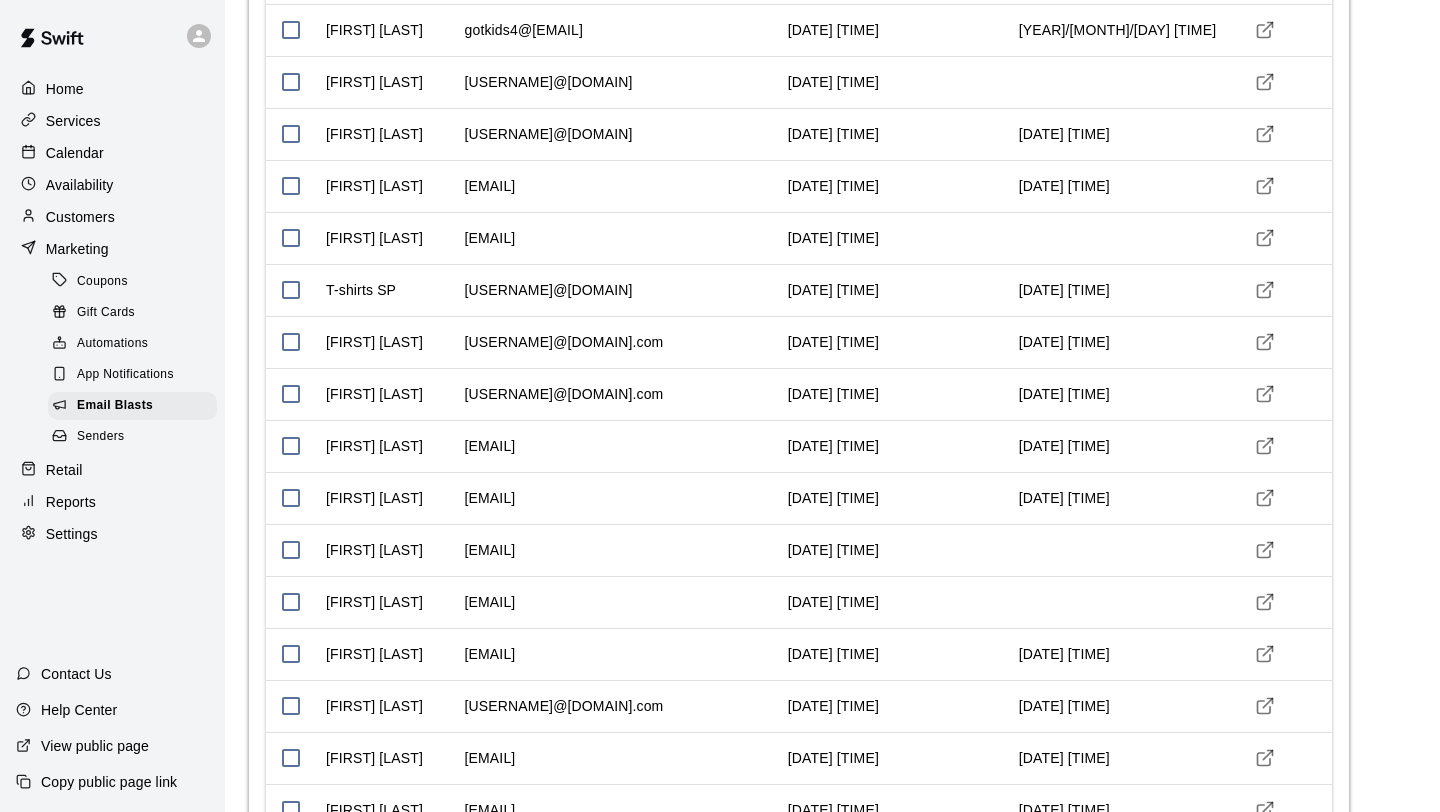 scroll, scrollTop: 0, scrollLeft: 0, axis: both 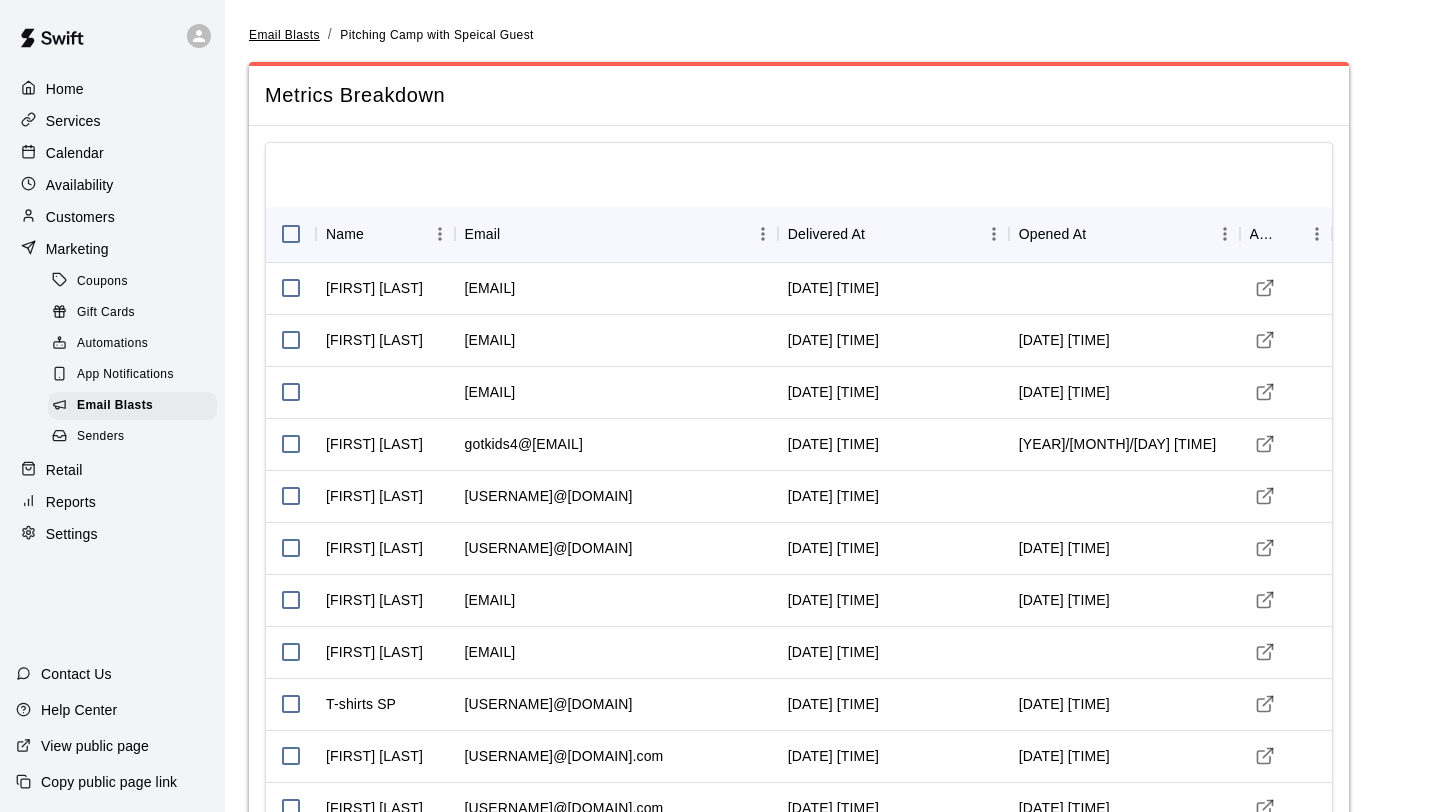 click on "Email Blasts" at bounding box center (284, 35) 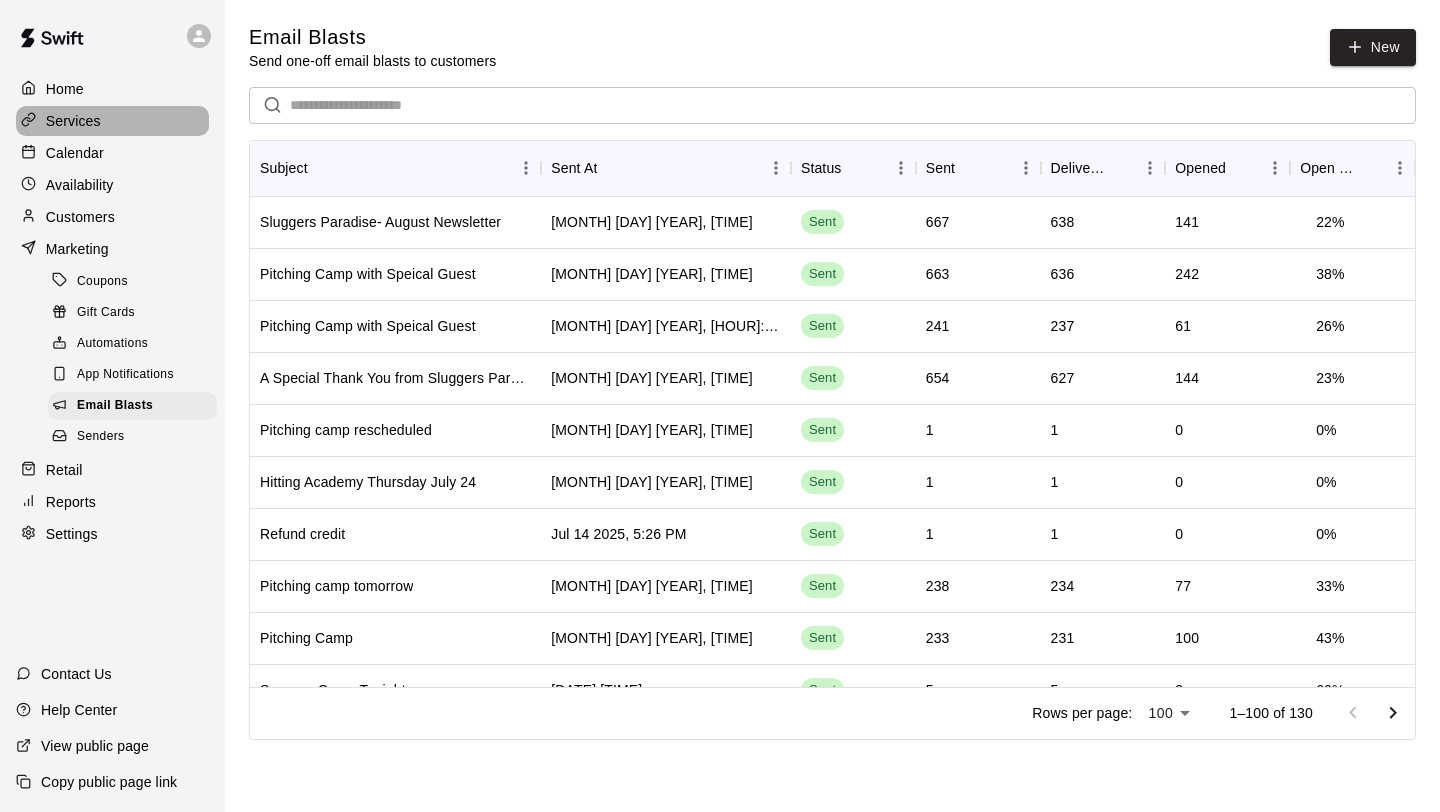 click on "Services" at bounding box center (73, 121) 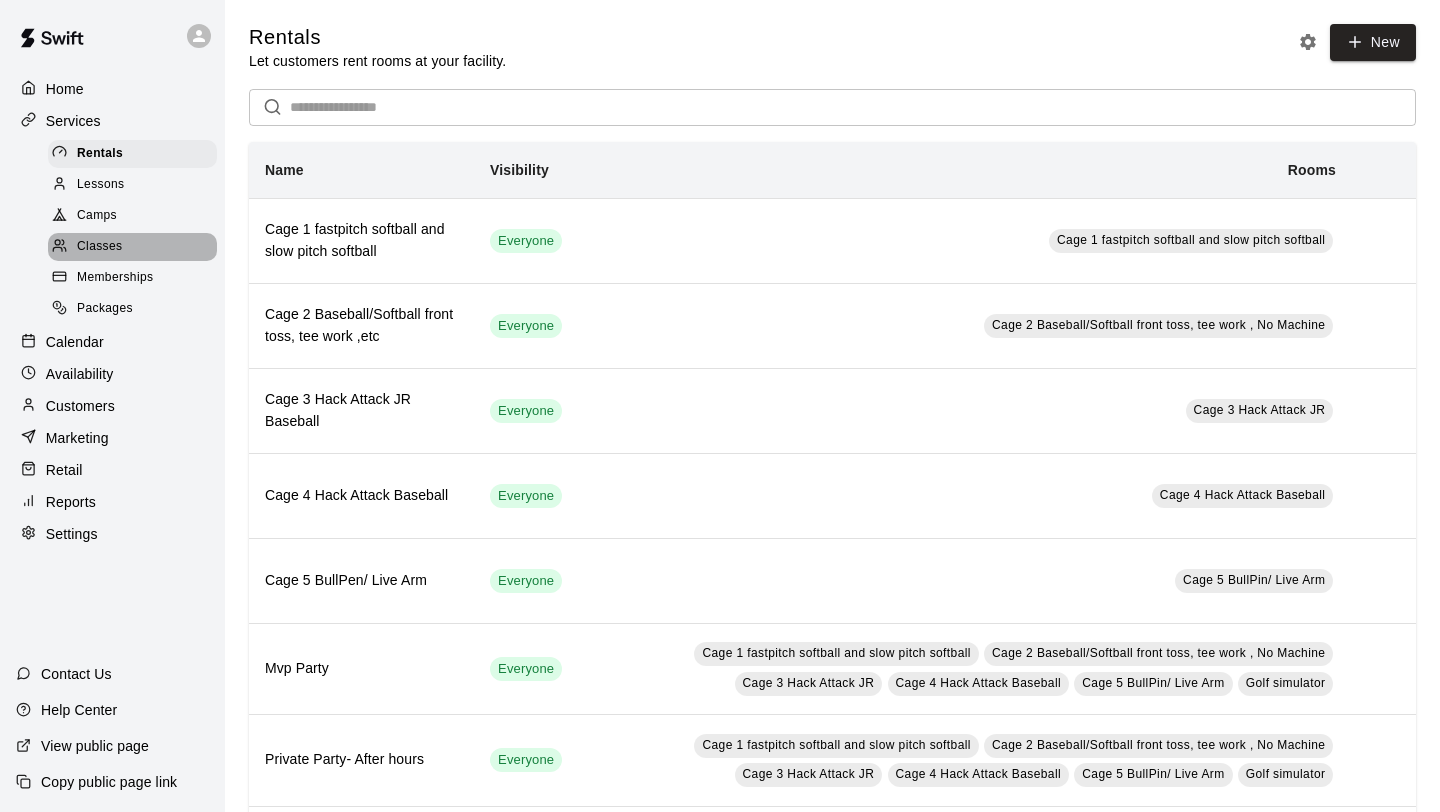 click on "Classes" at bounding box center (99, 247) 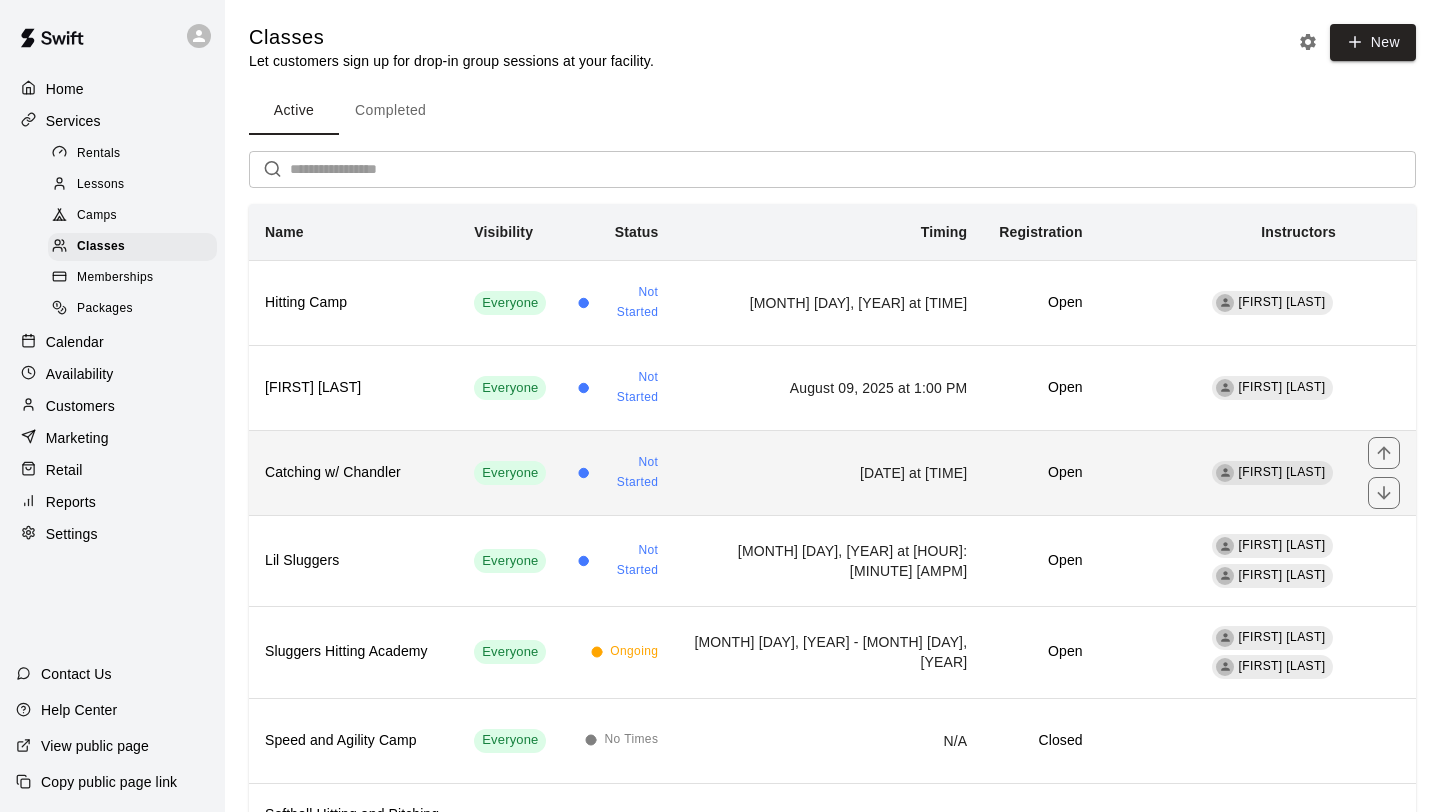 click on "Catching w/ Chandler" at bounding box center (353, 473) 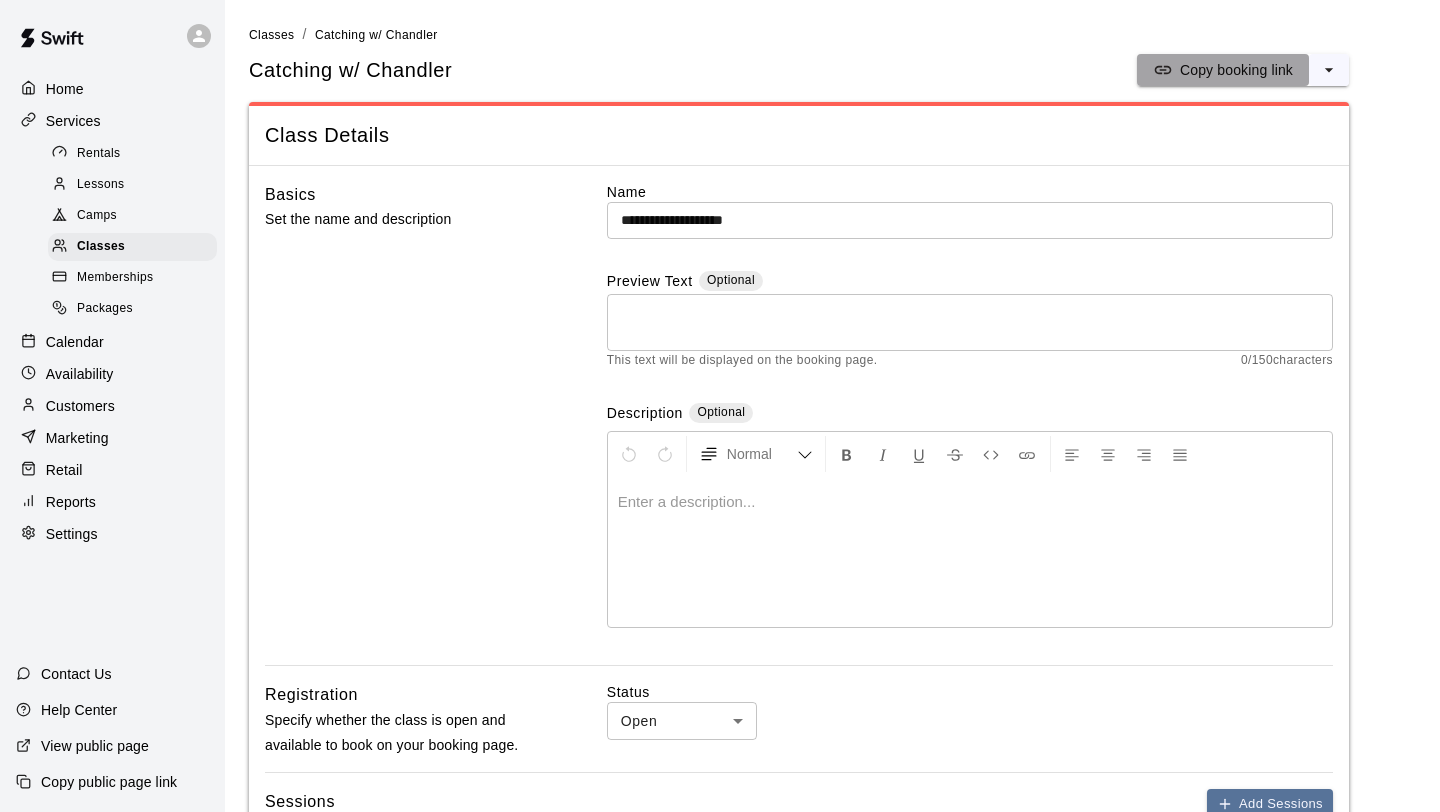 click on "Copy booking link" at bounding box center (1236, 70) 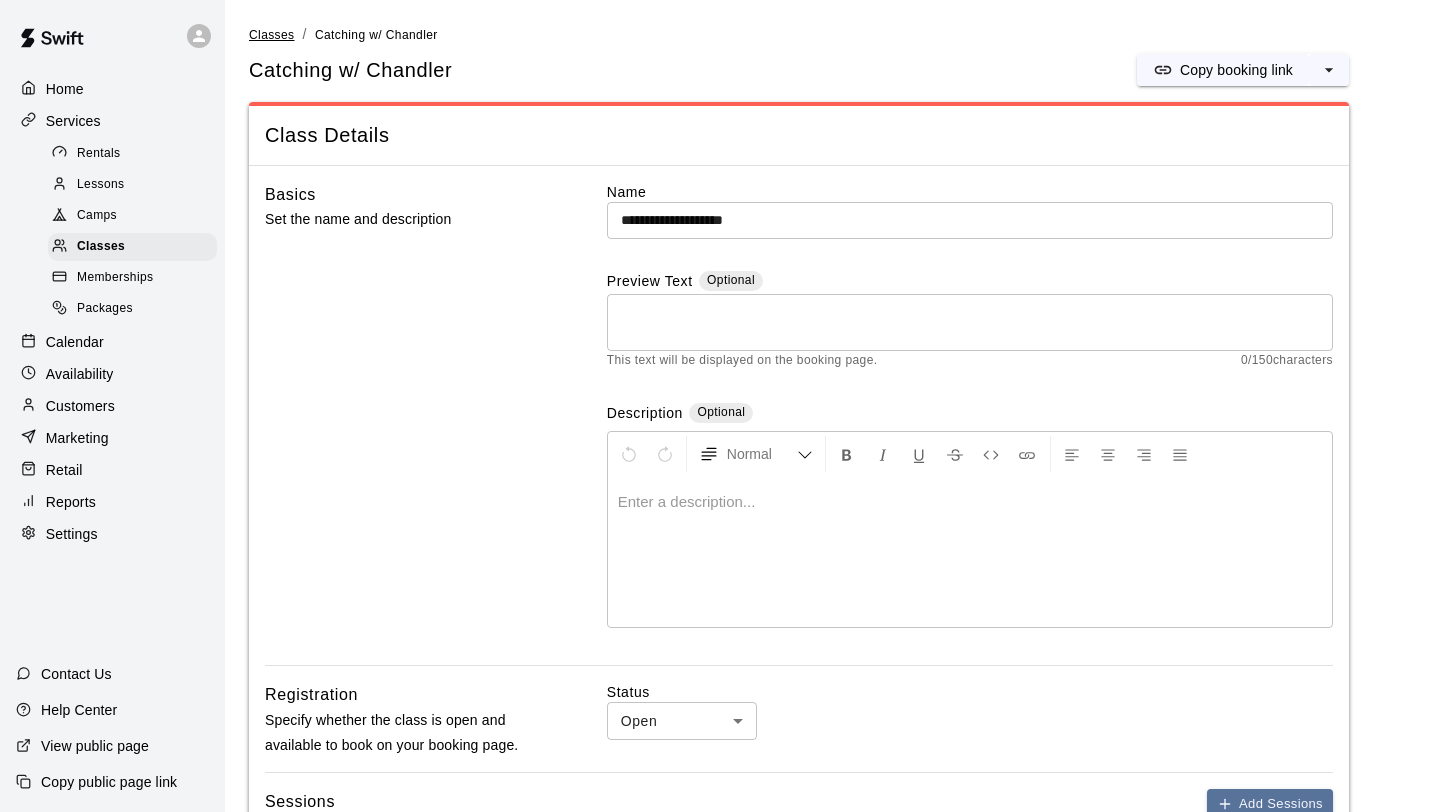 click on "Classes" at bounding box center [271, 35] 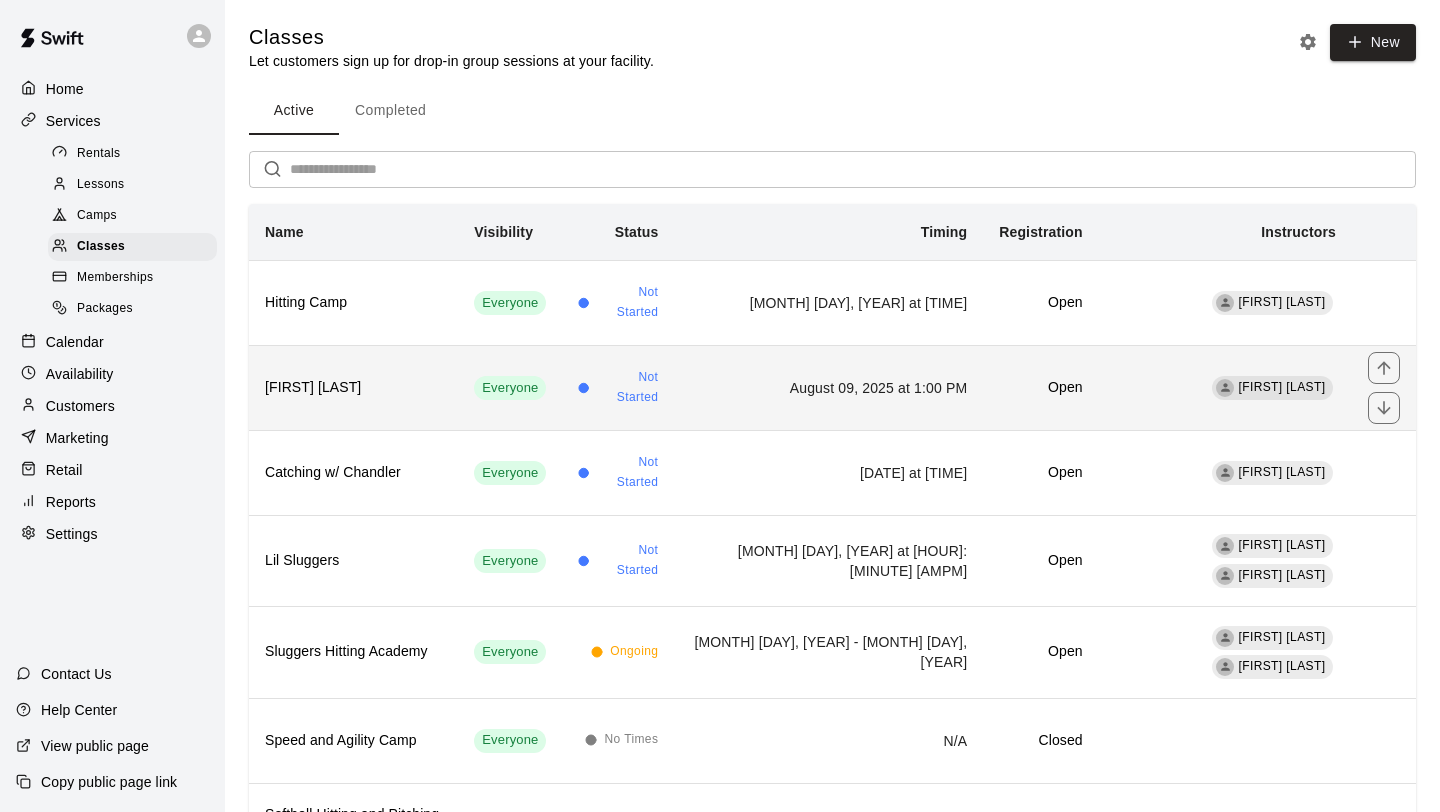 click on "[FIRST] [LAST]" at bounding box center [353, 388] 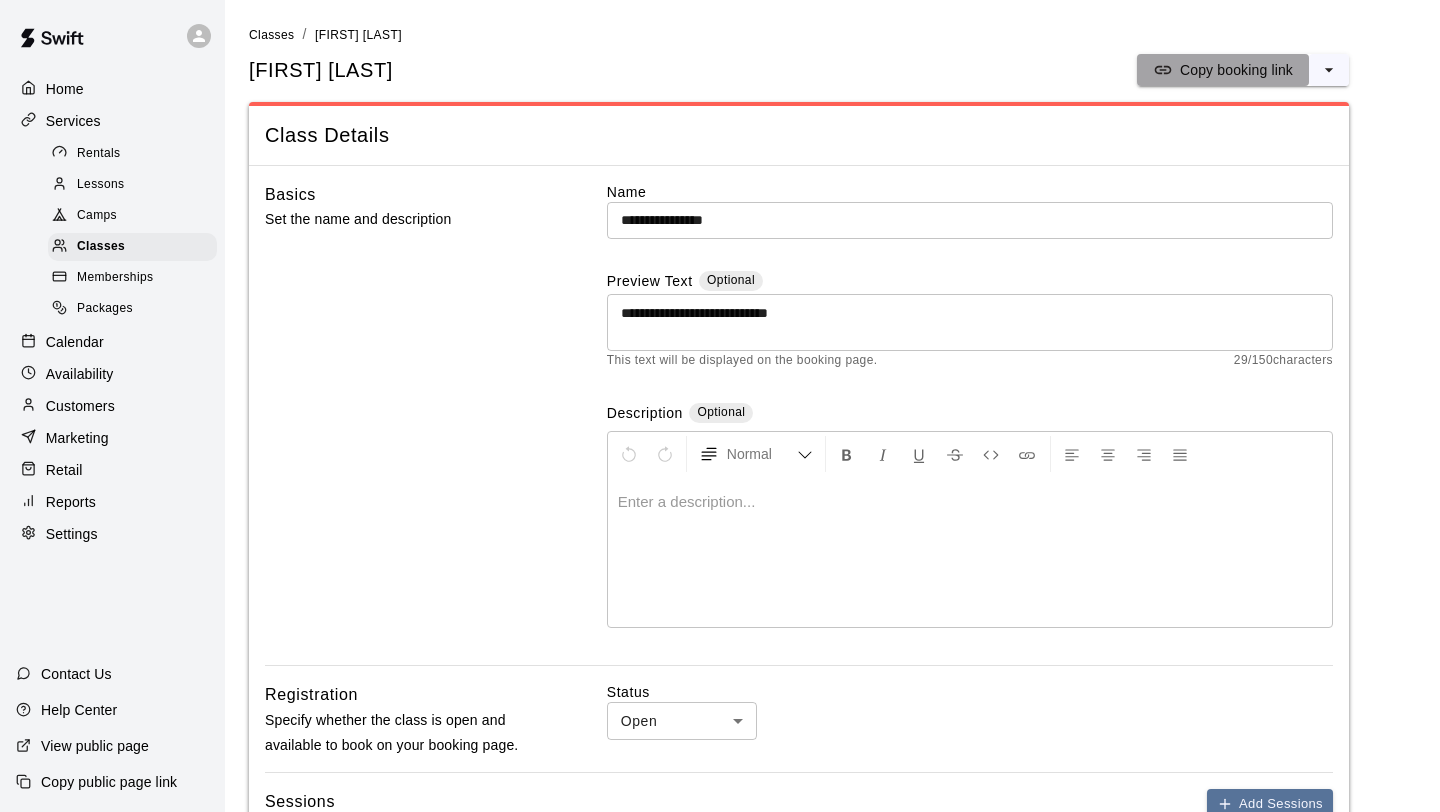 click on "Copy booking link" at bounding box center [1236, 70] 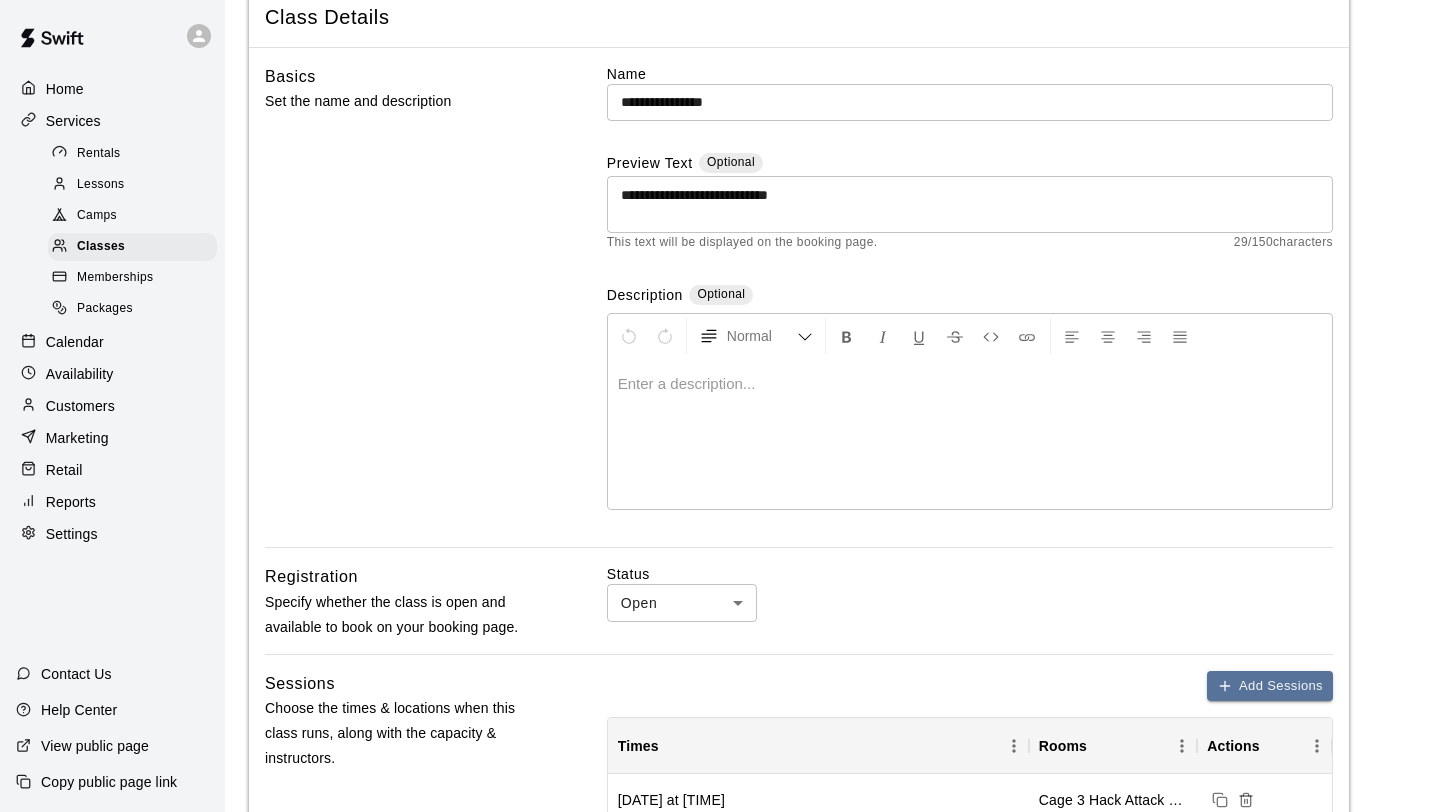 scroll, scrollTop: 0, scrollLeft: 0, axis: both 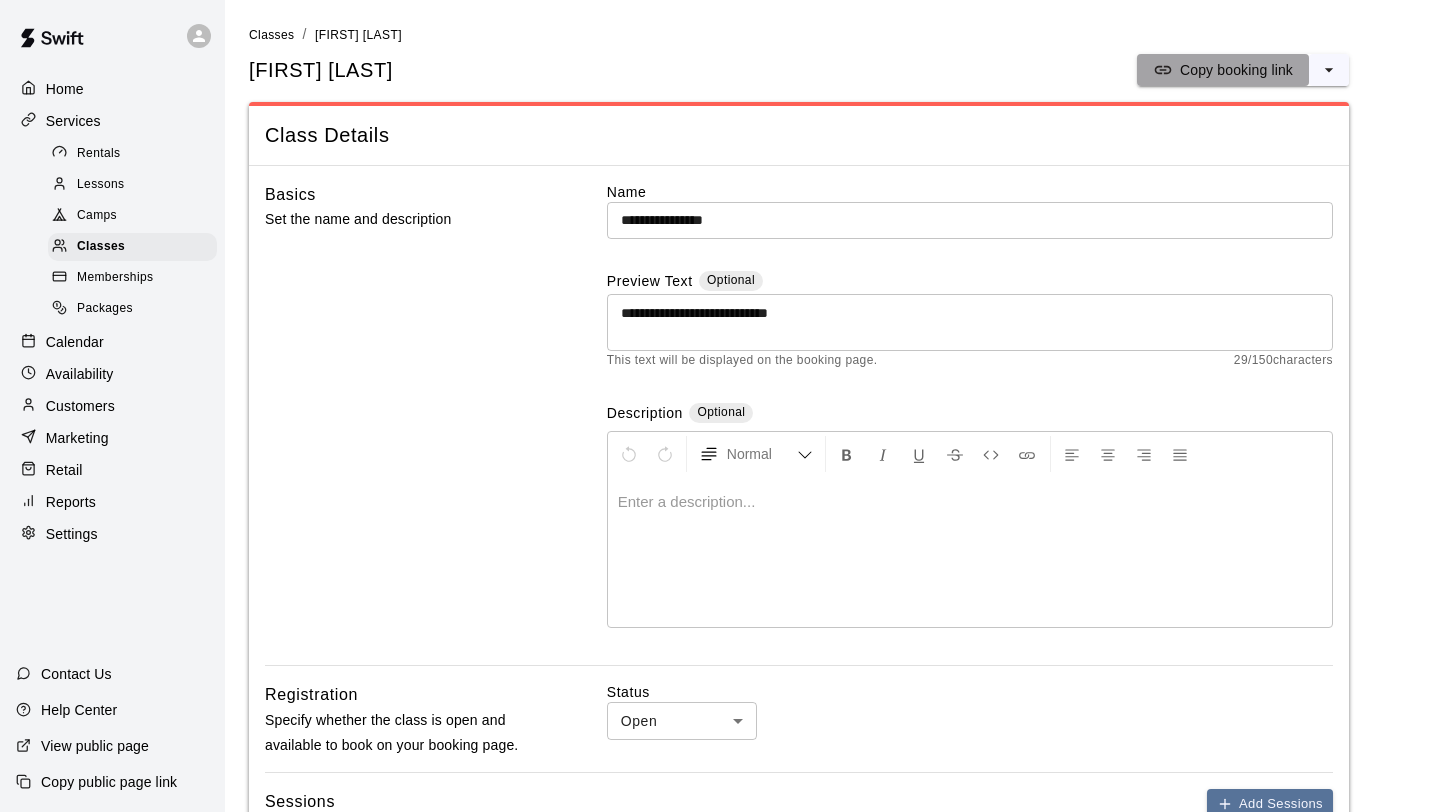 click on "Copy booking link" at bounding box center [1236, 70] 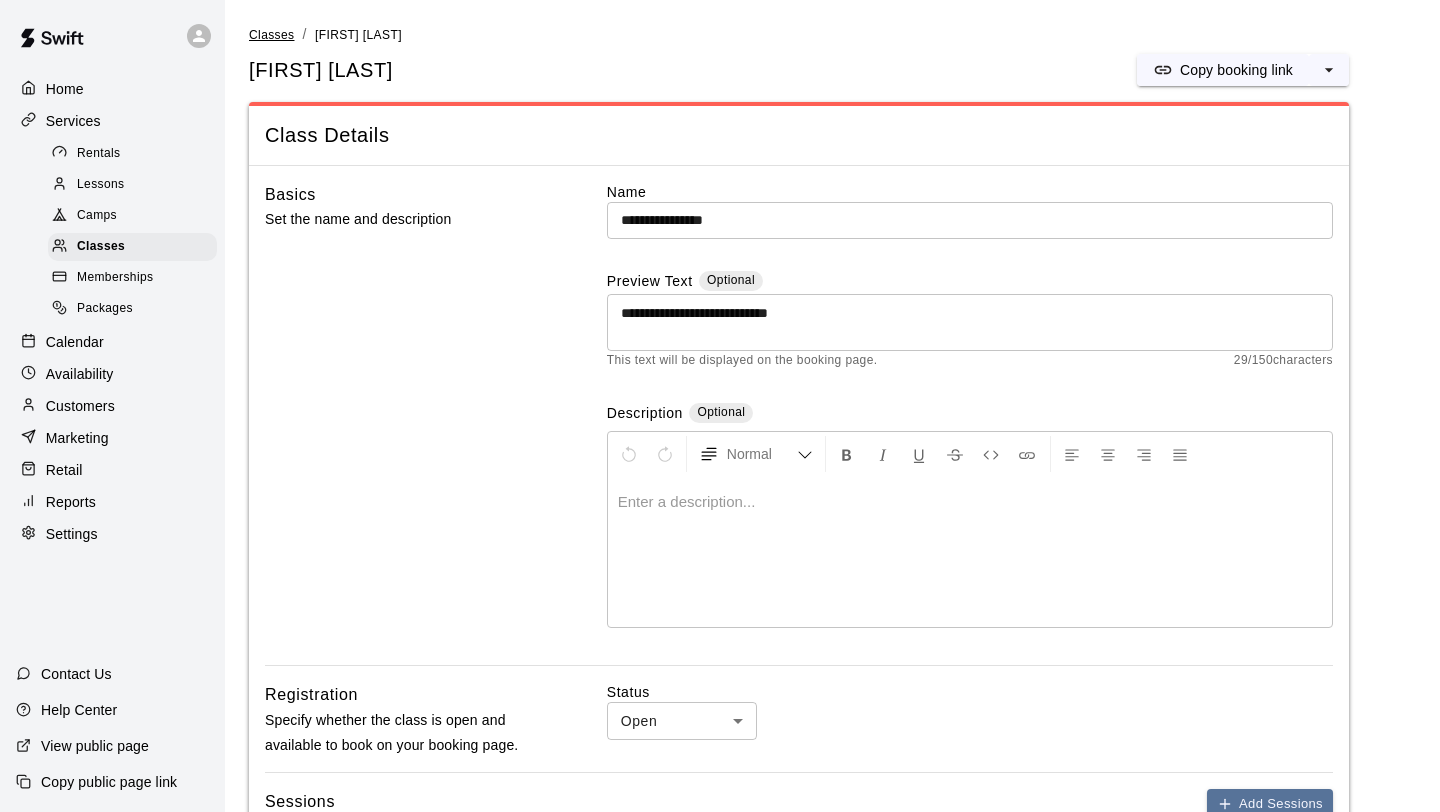click on "Classes" at bounding box center [271, 35] 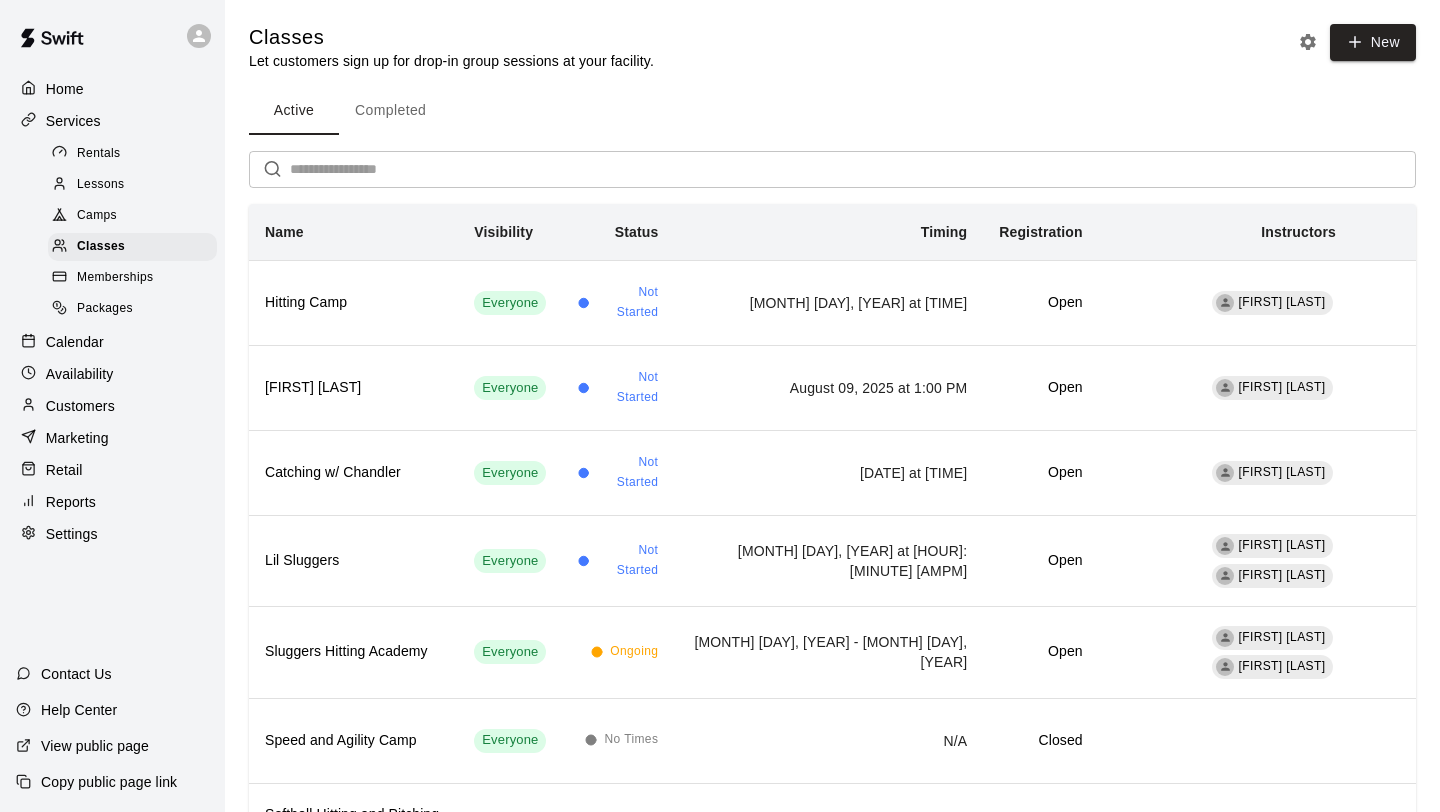 click on "Completed" at bounding box center [390, 111] 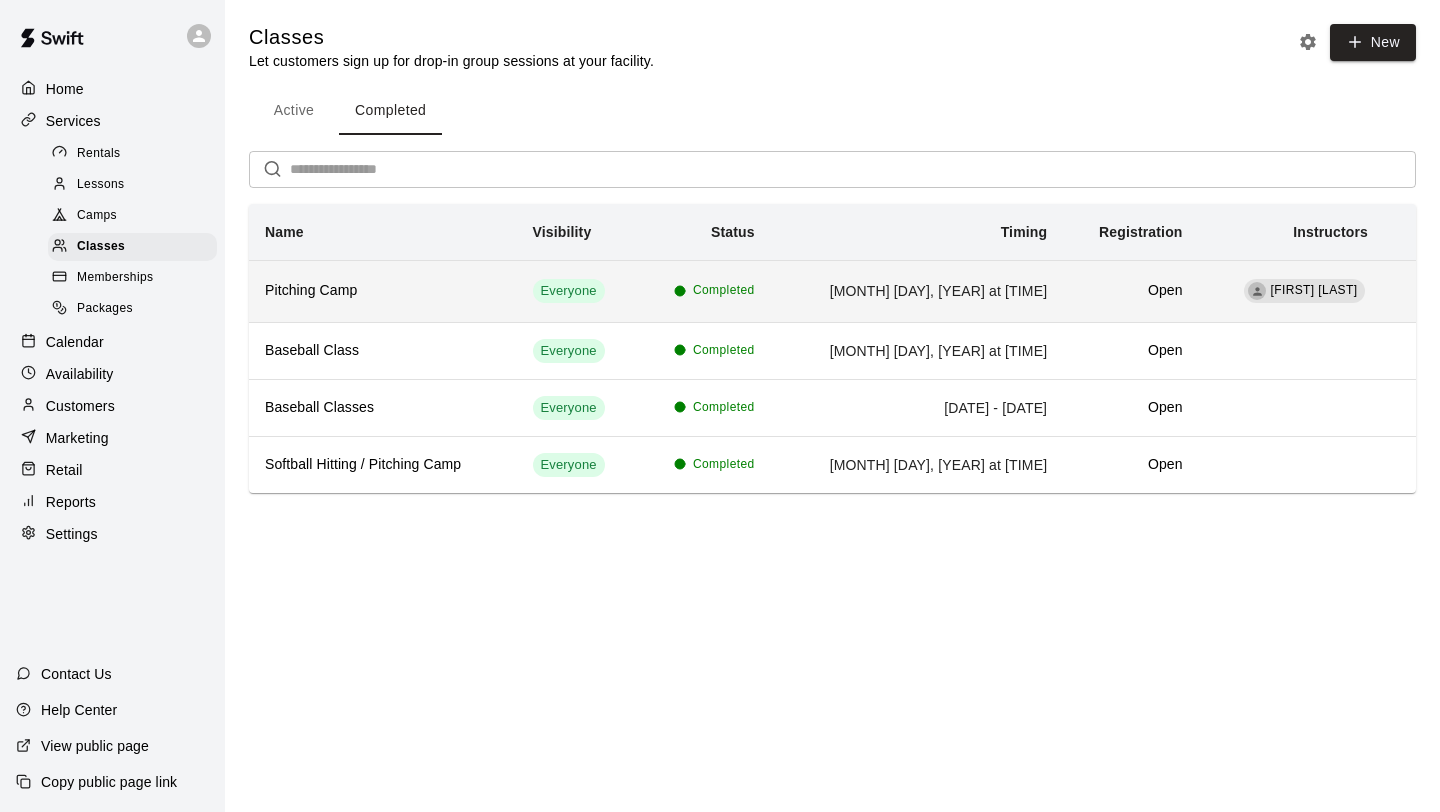 click on "Pitching Camp" at bounding box center [383, 291] 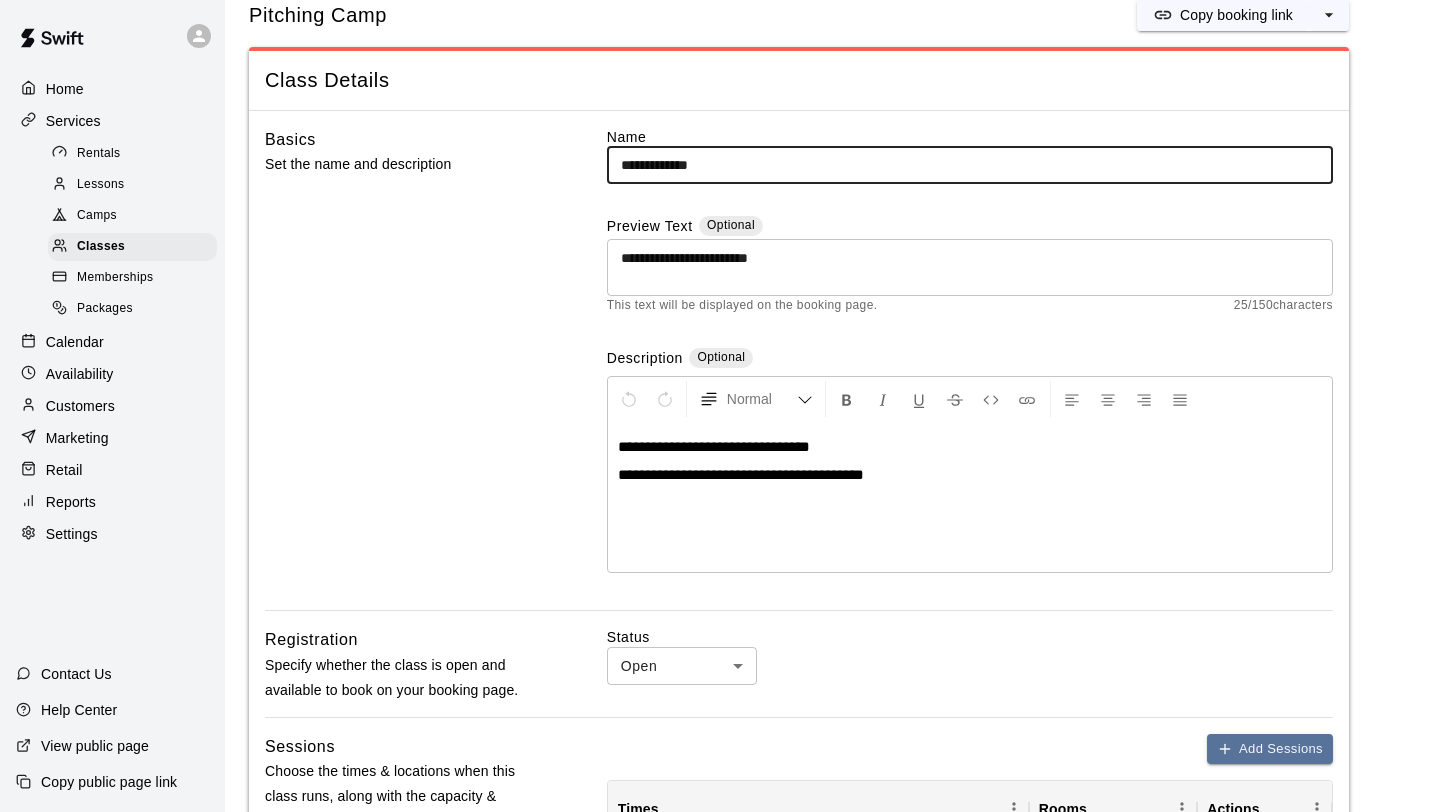 scroll, scrollTop: 0, scrollLeft: 0, axis: both 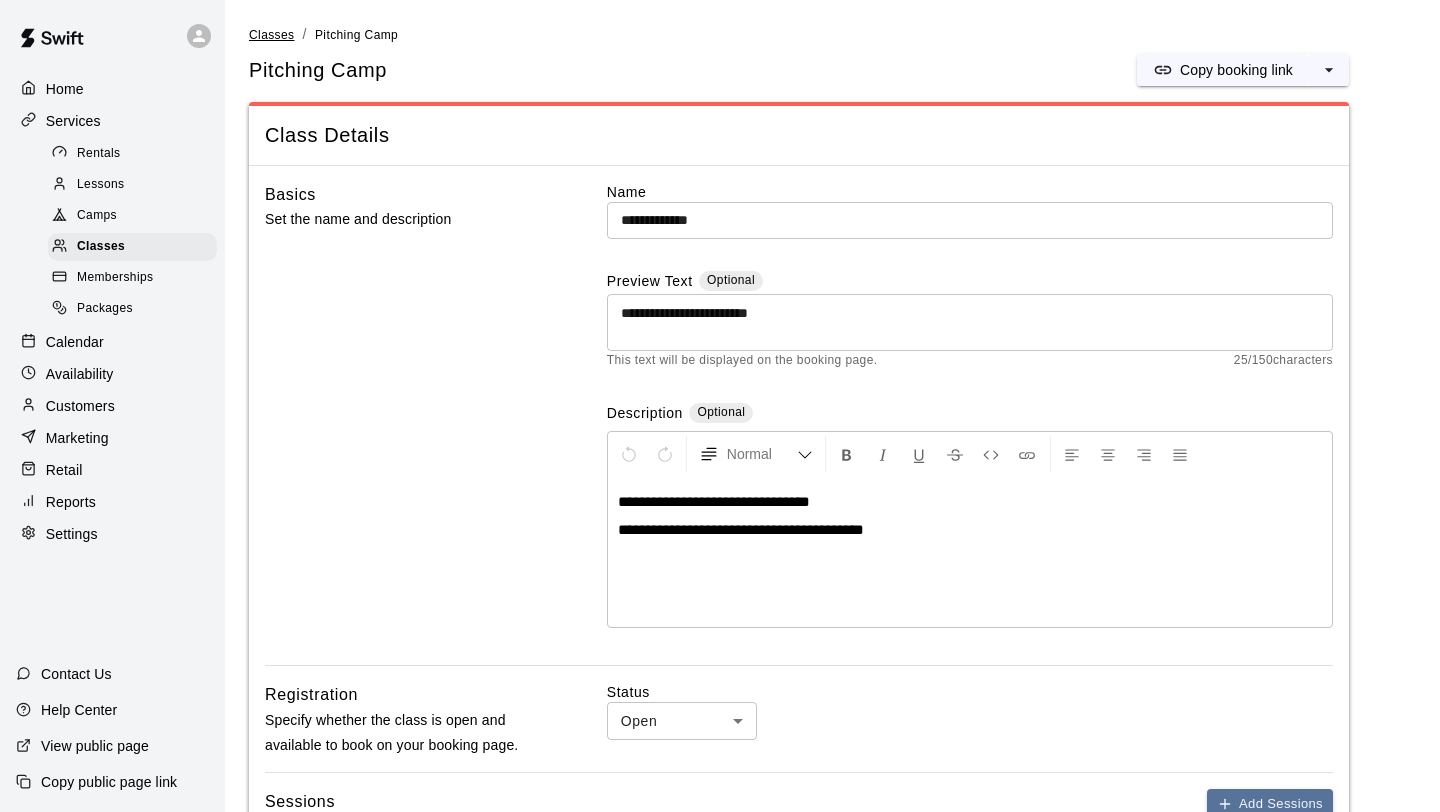 click on "Classes" at bounding box center (271, 35) 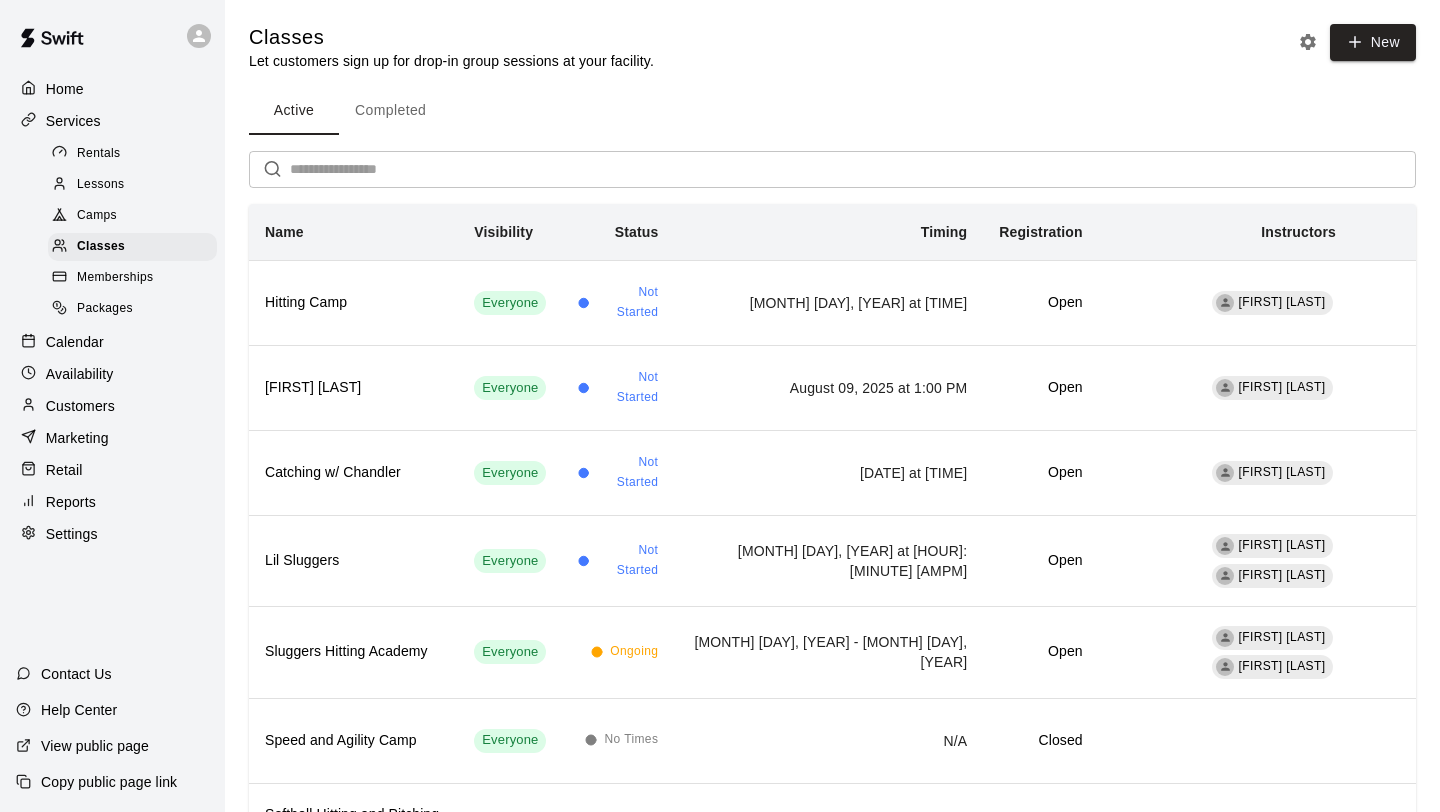 click on "Customers" at bounding box center [80, 406] 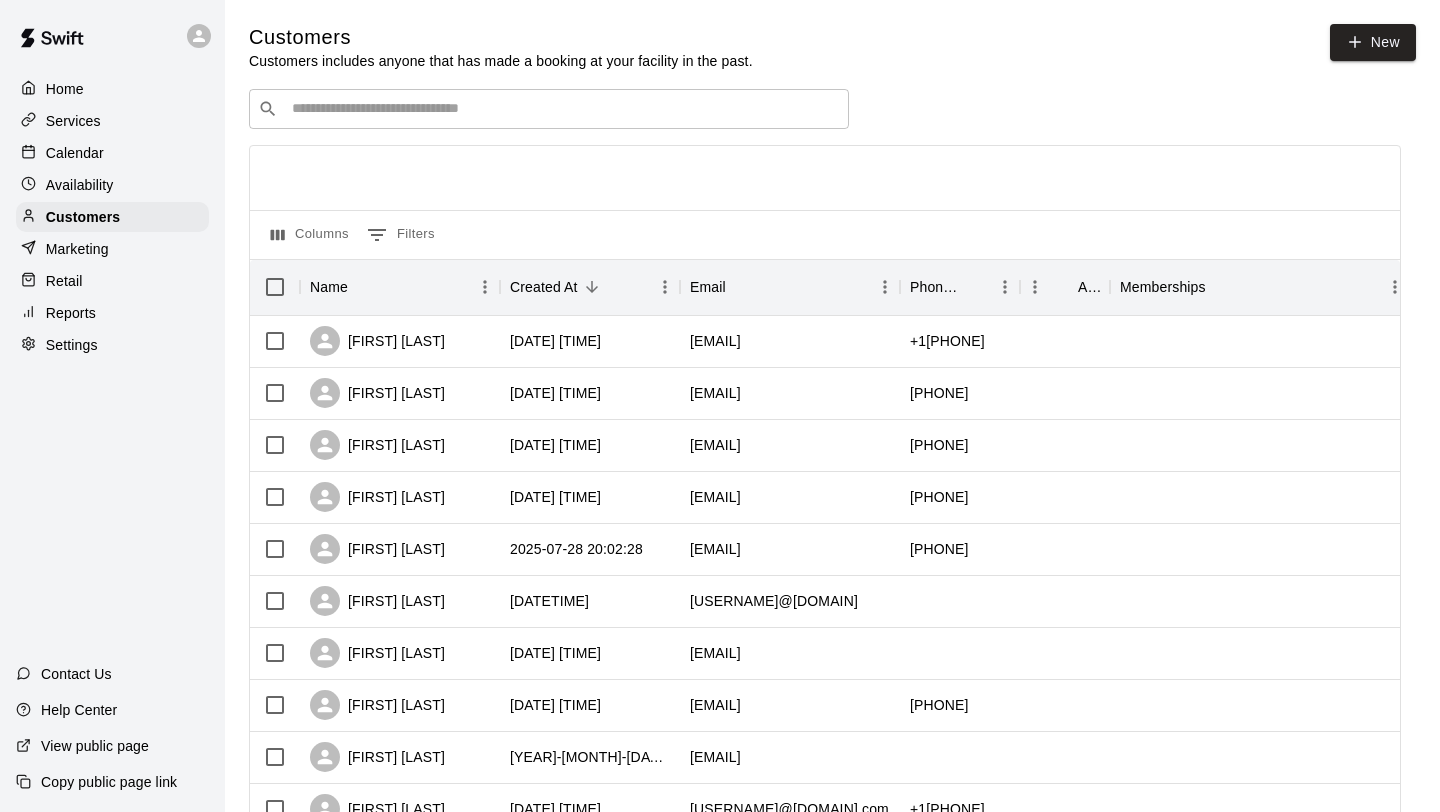 click at bounding box center (563, 109) 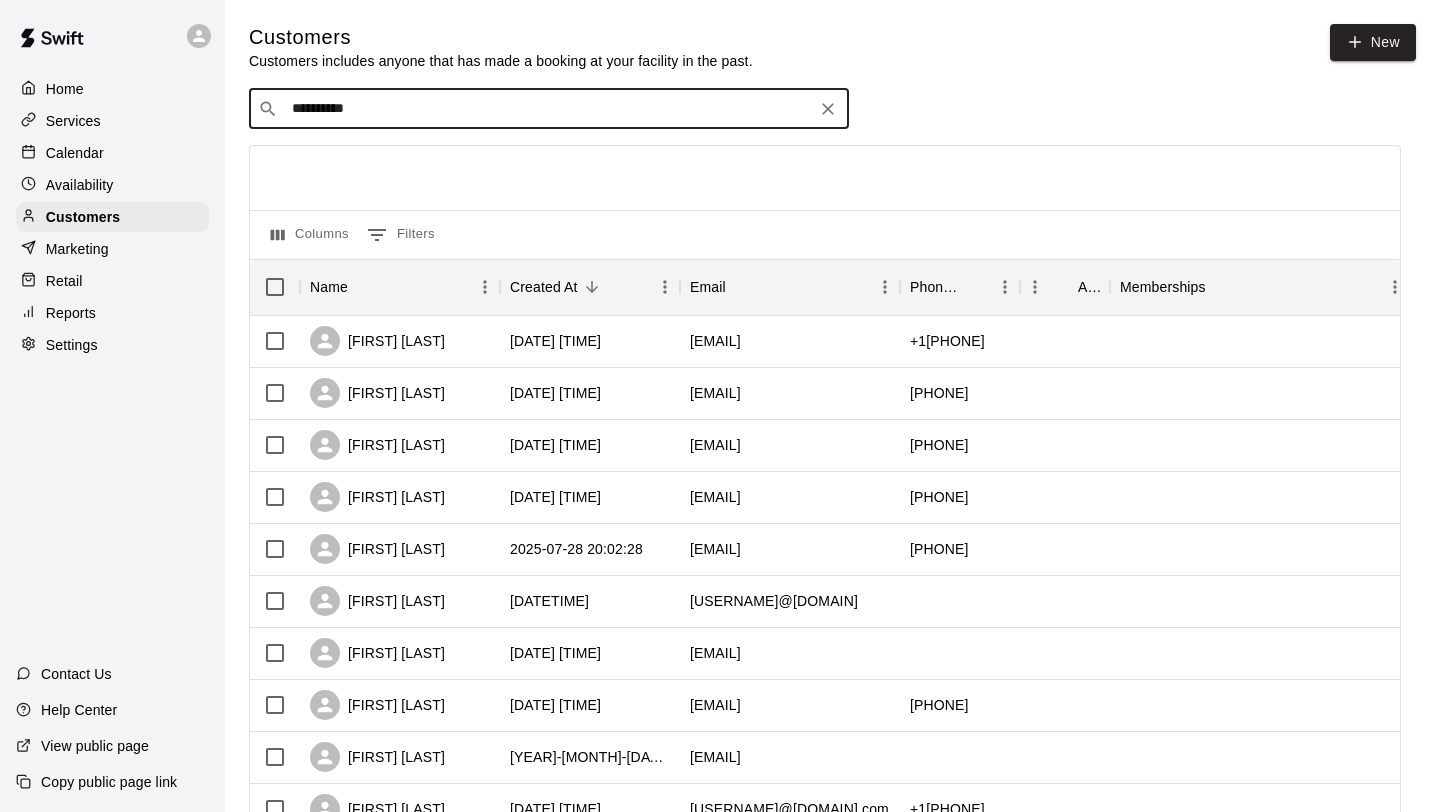 type on "**********" 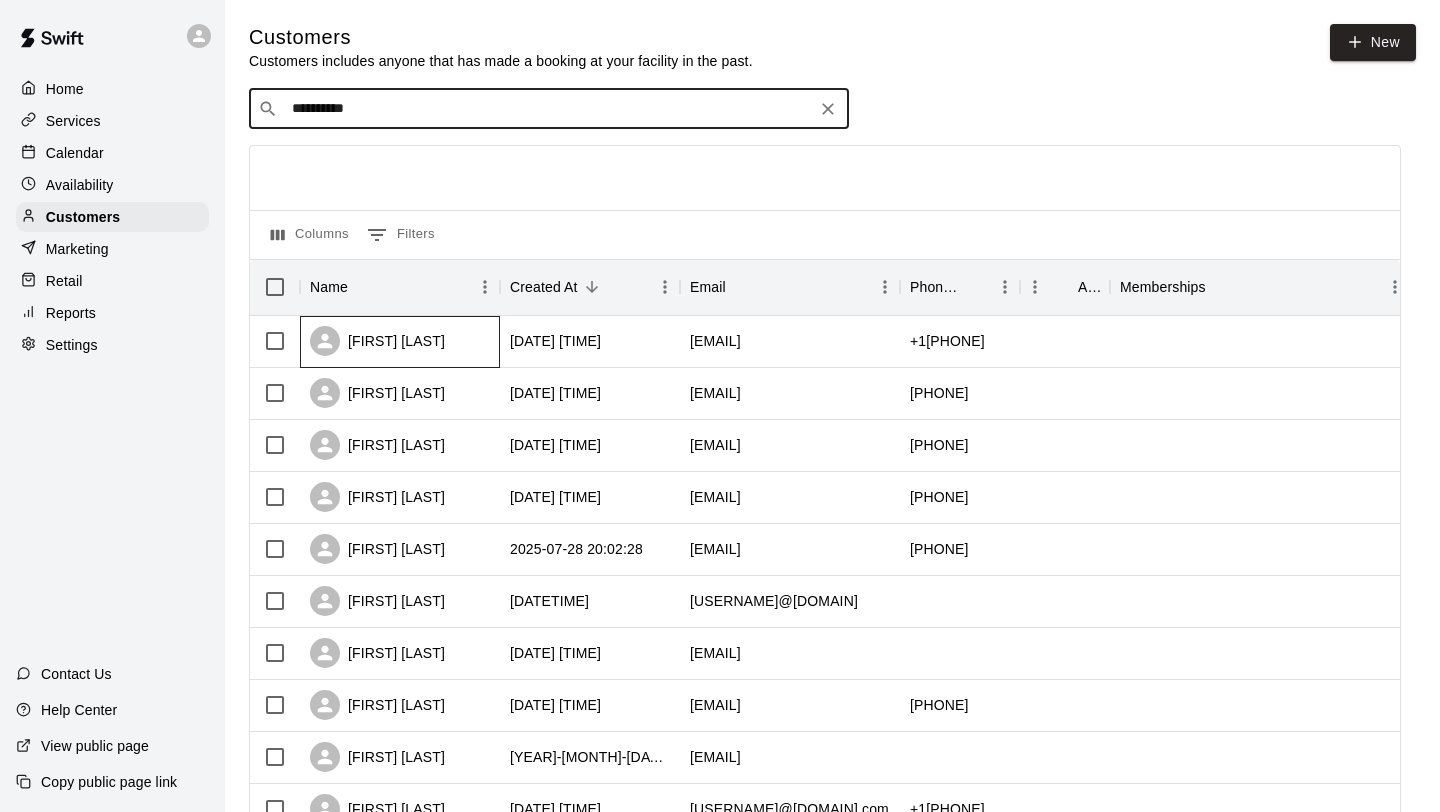 click on "[FIRST] [LAST]" at bounding box center [377, 341] 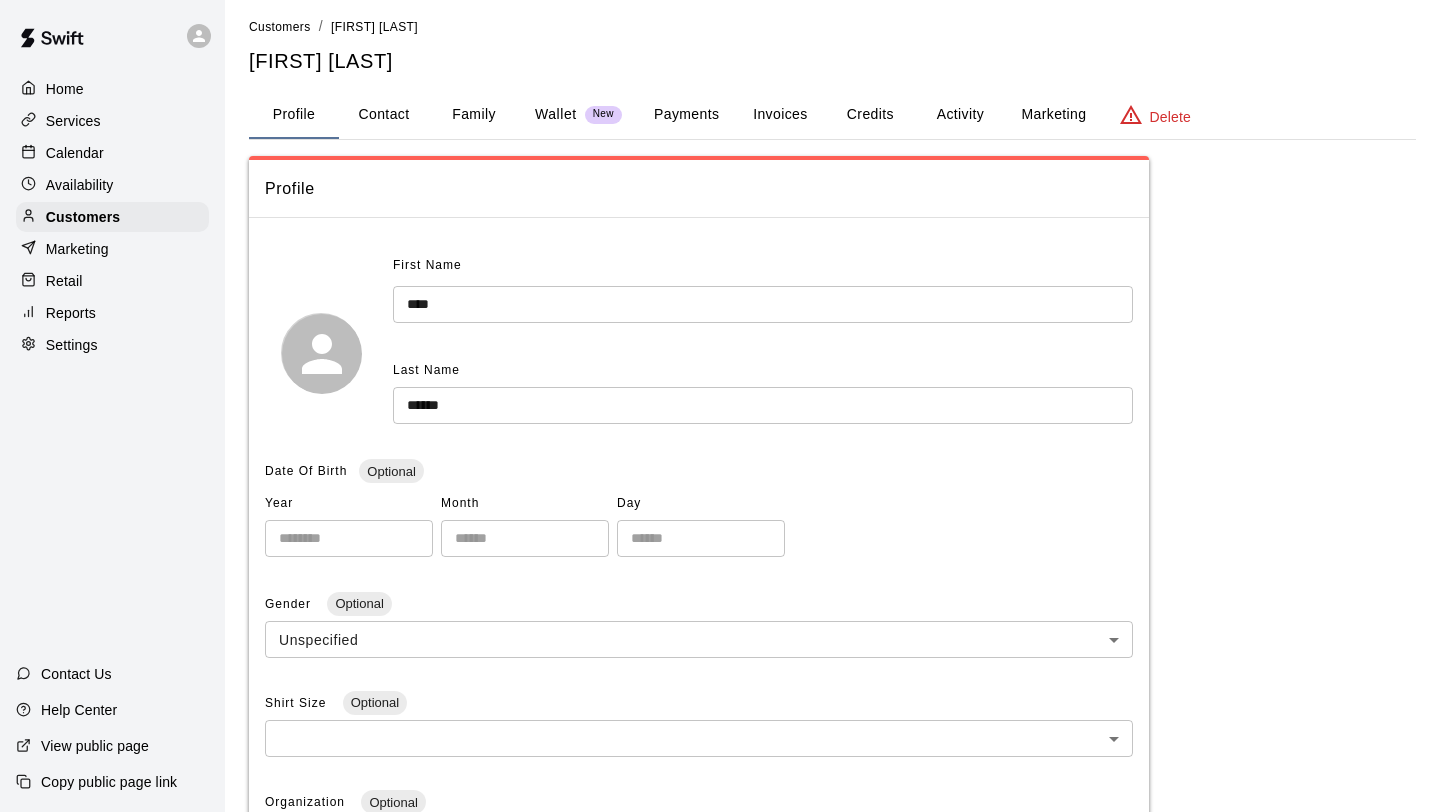 scroll, scrollTop: 0, scrollLeft: 0, axis: both 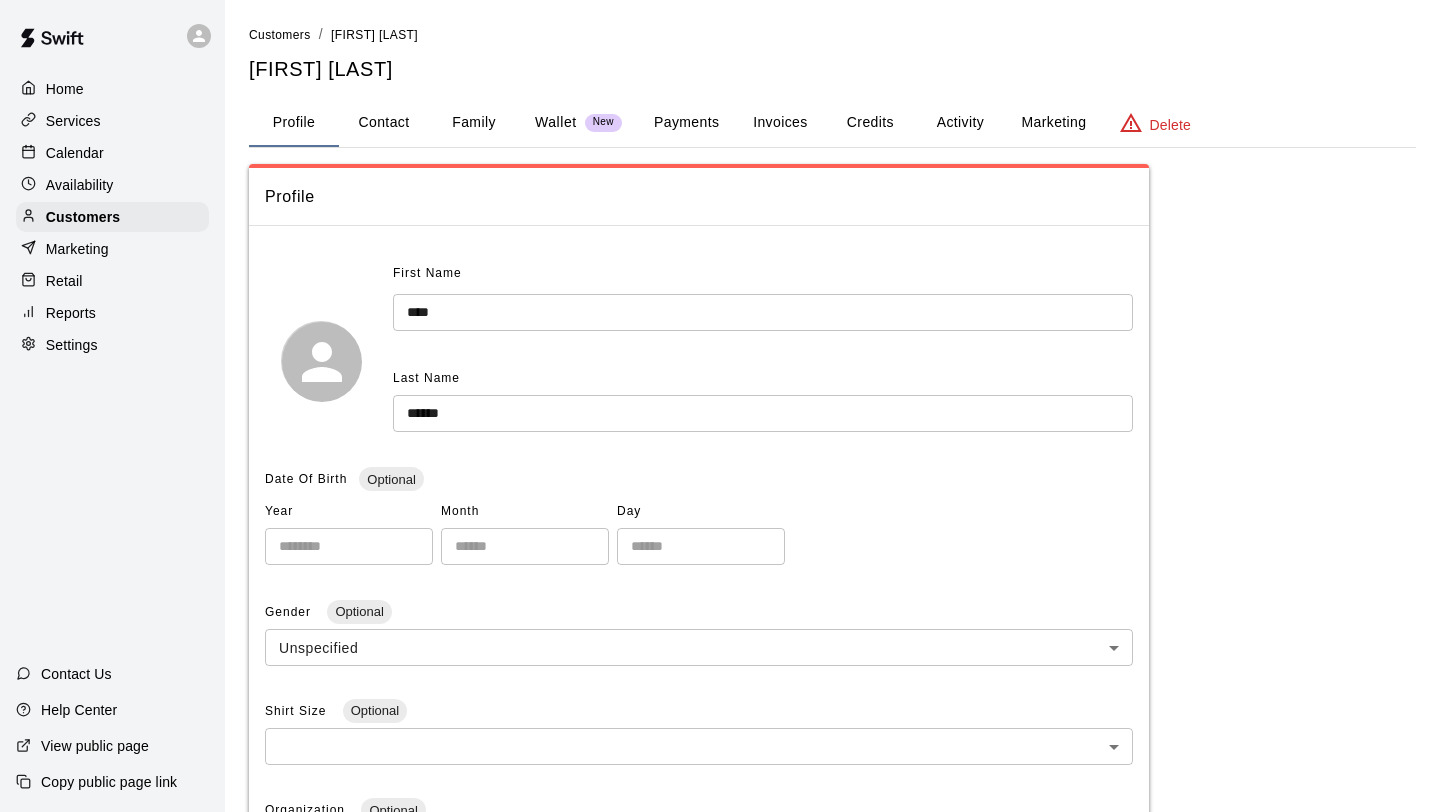 click on "Family" at bounding box center [474, 123] 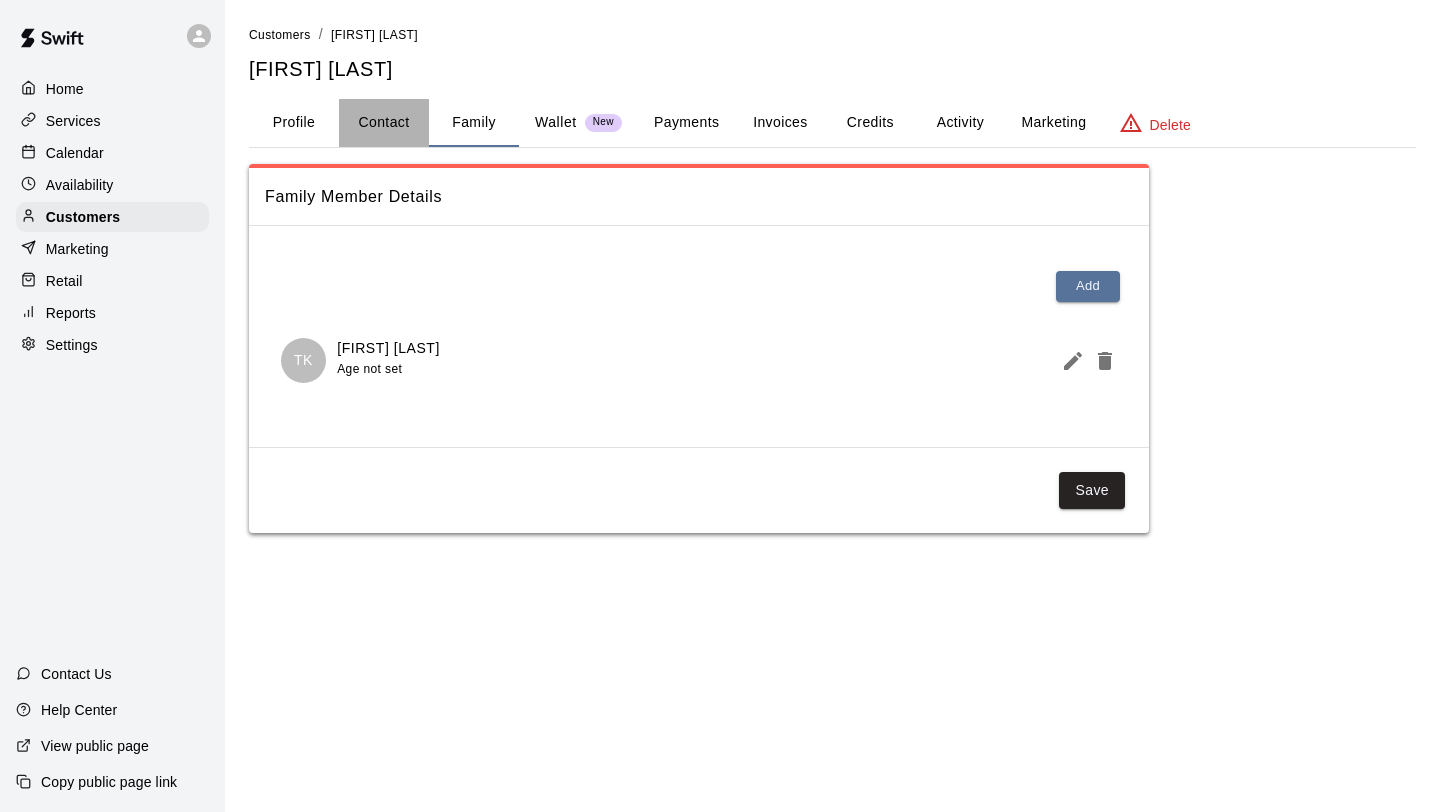 click on "Contact" at bounding box center [384, 123] 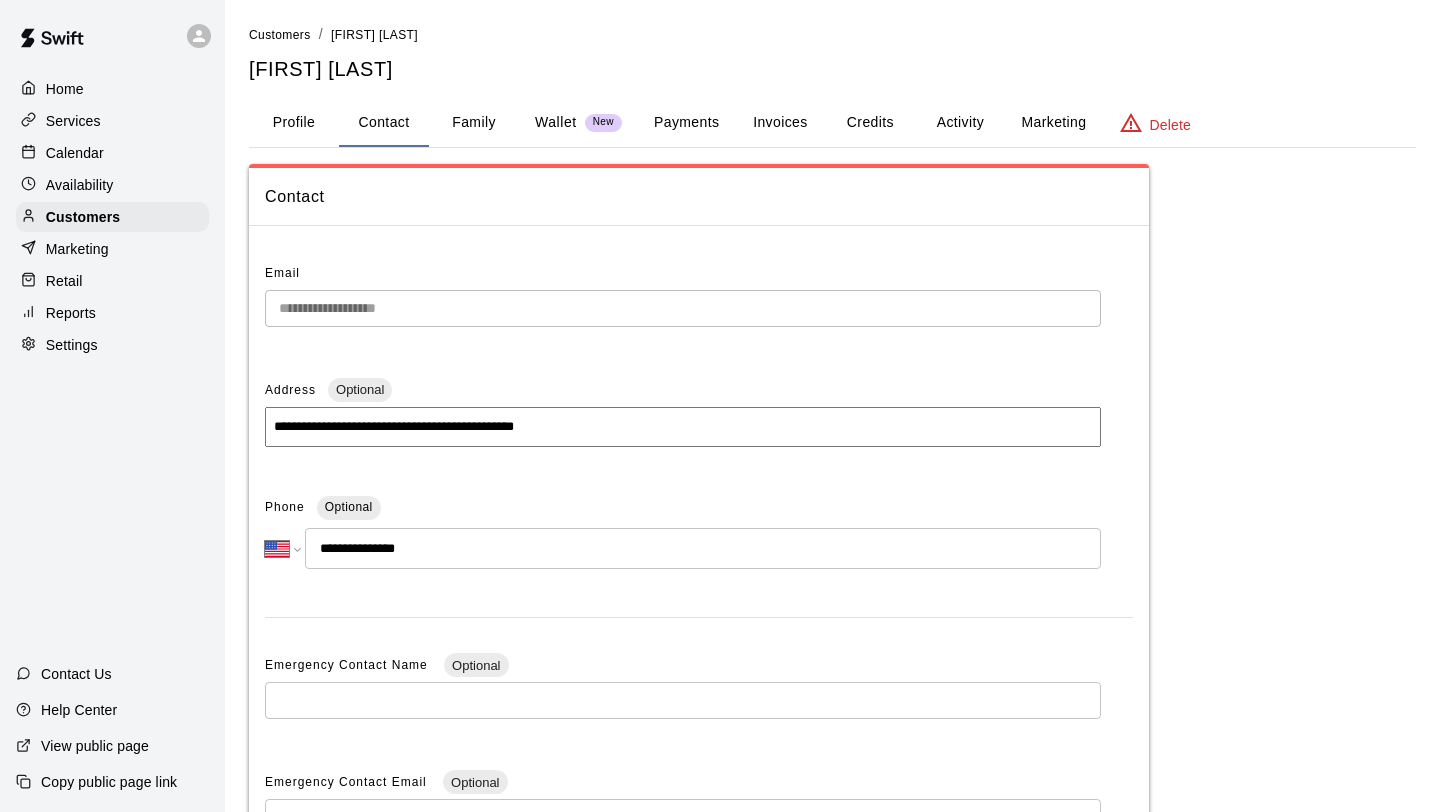 click on "Wallet" at bounding box center [556, 122] 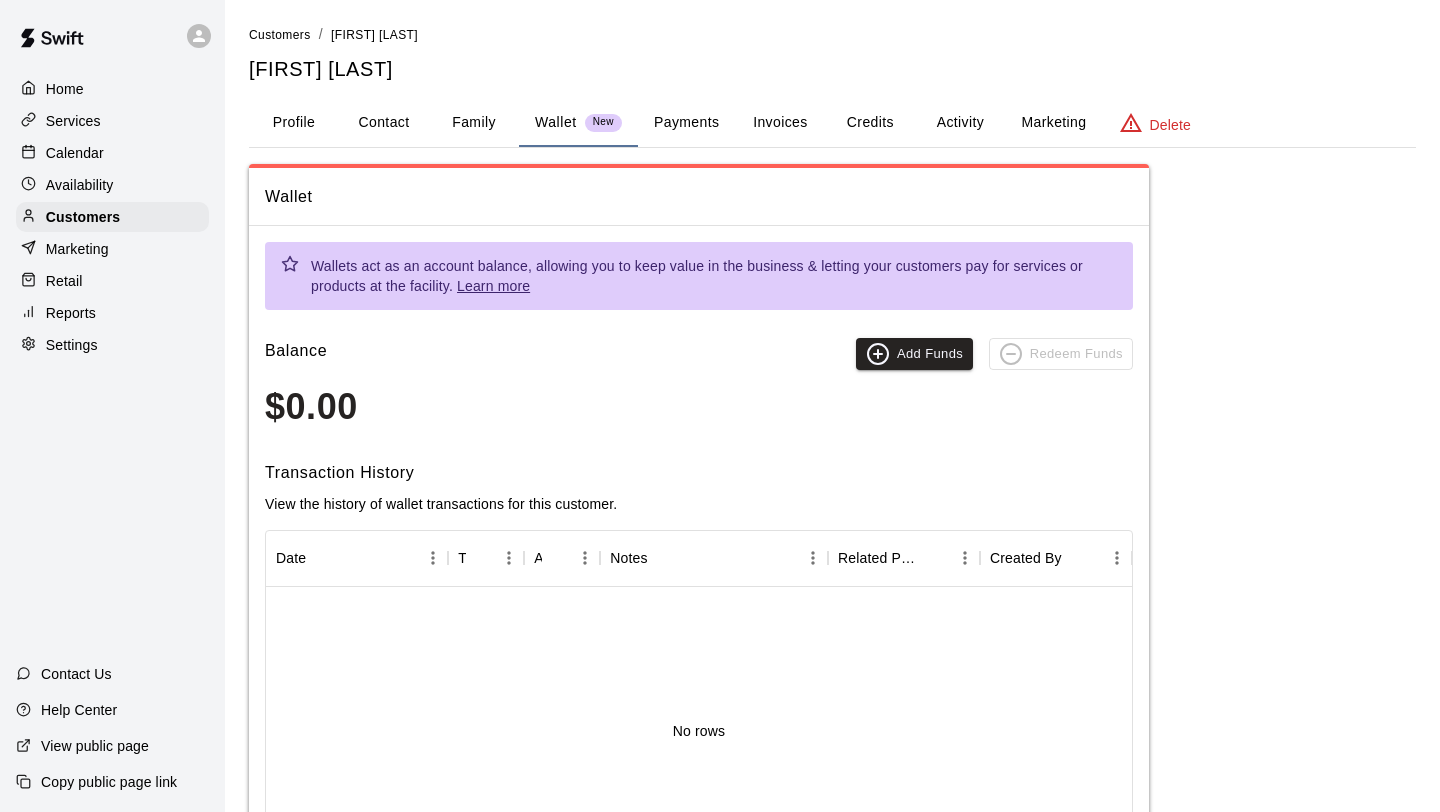 click on "Learn more" at bounding box center (493, 286) 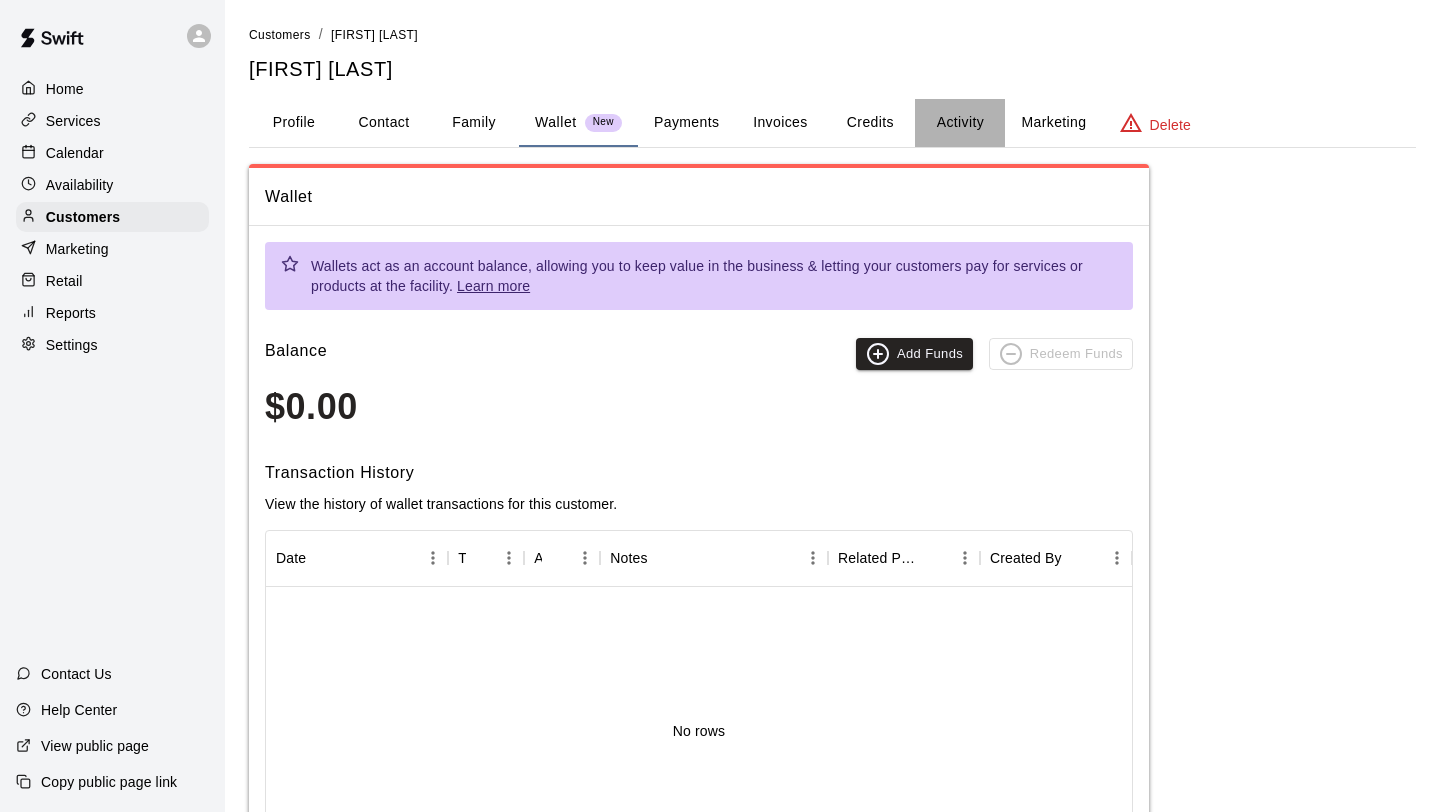 click on "Activity" at bounding box center (960, 123) 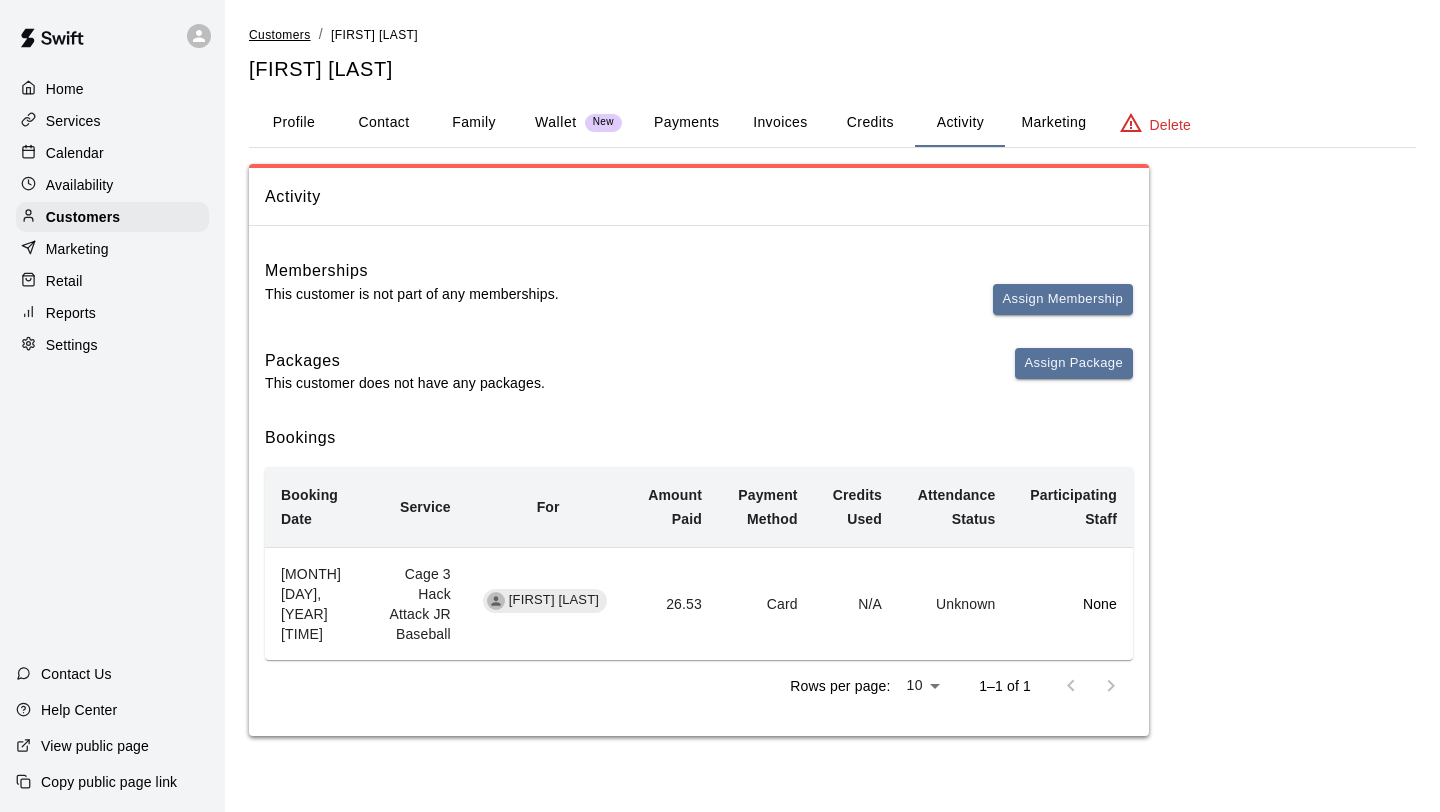 click on "Customers" at bounding box center [280, 35] 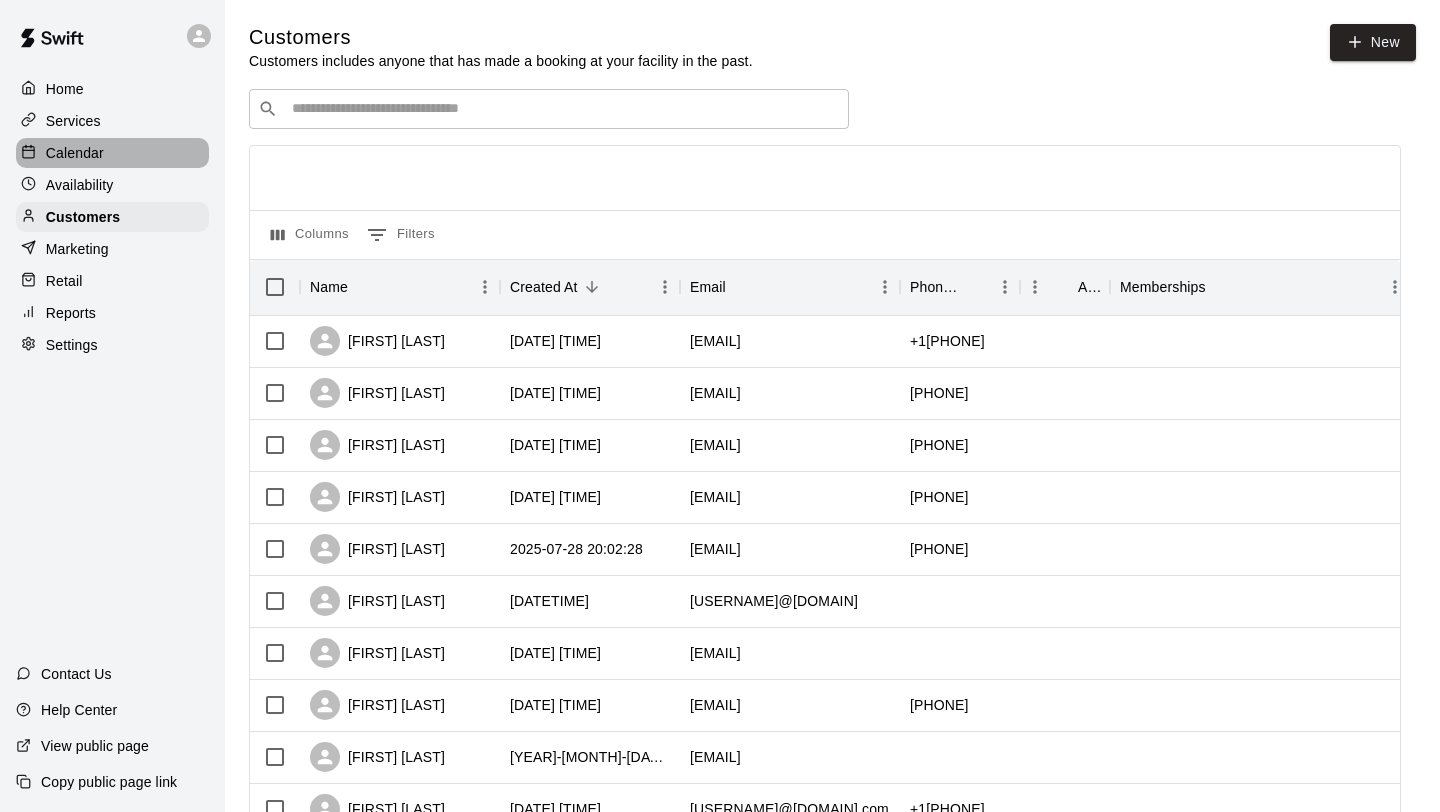 click on "Calendar" at bounding box center (75, 153) 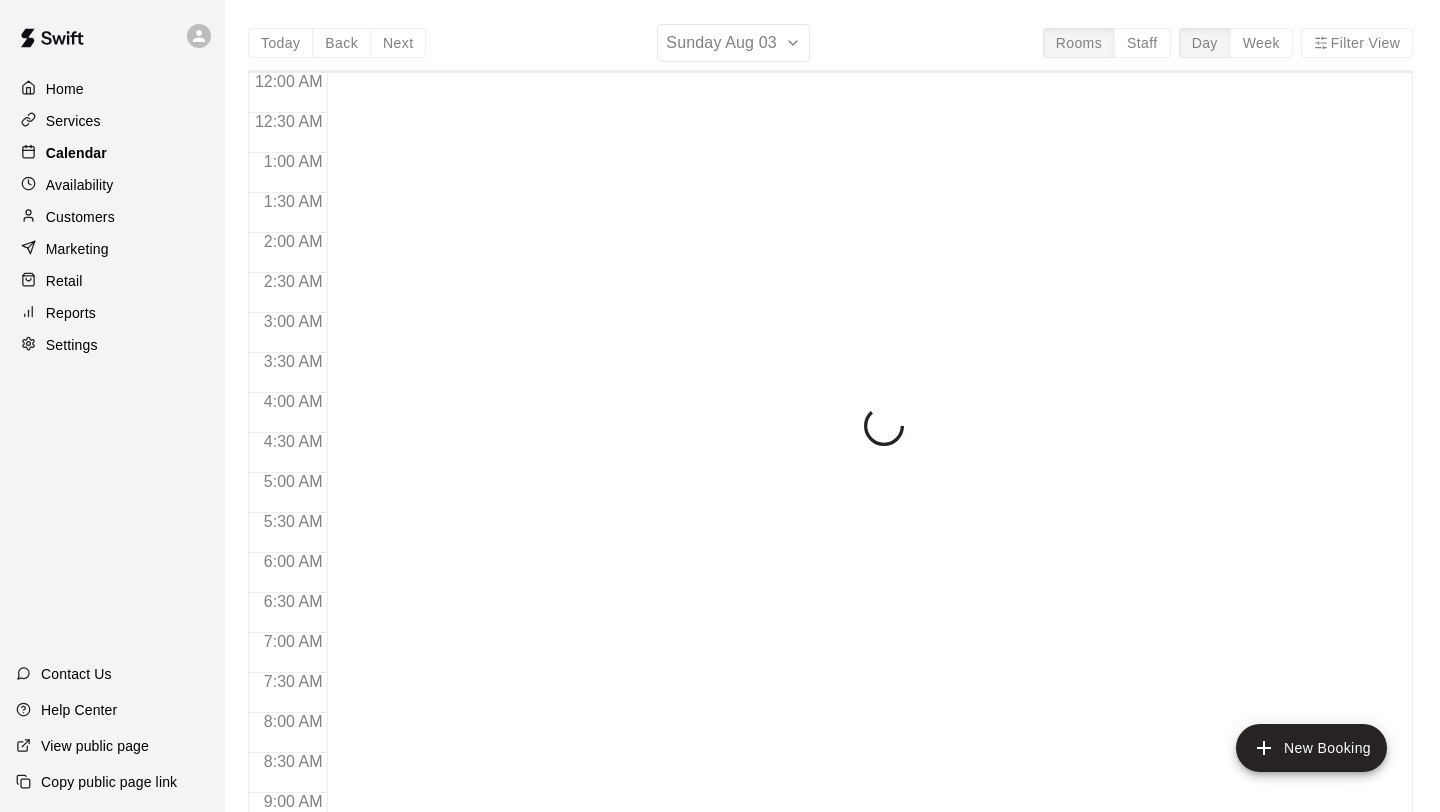 scroll, scrollTop: 1159, scrollLeft: 0, axis: vertical 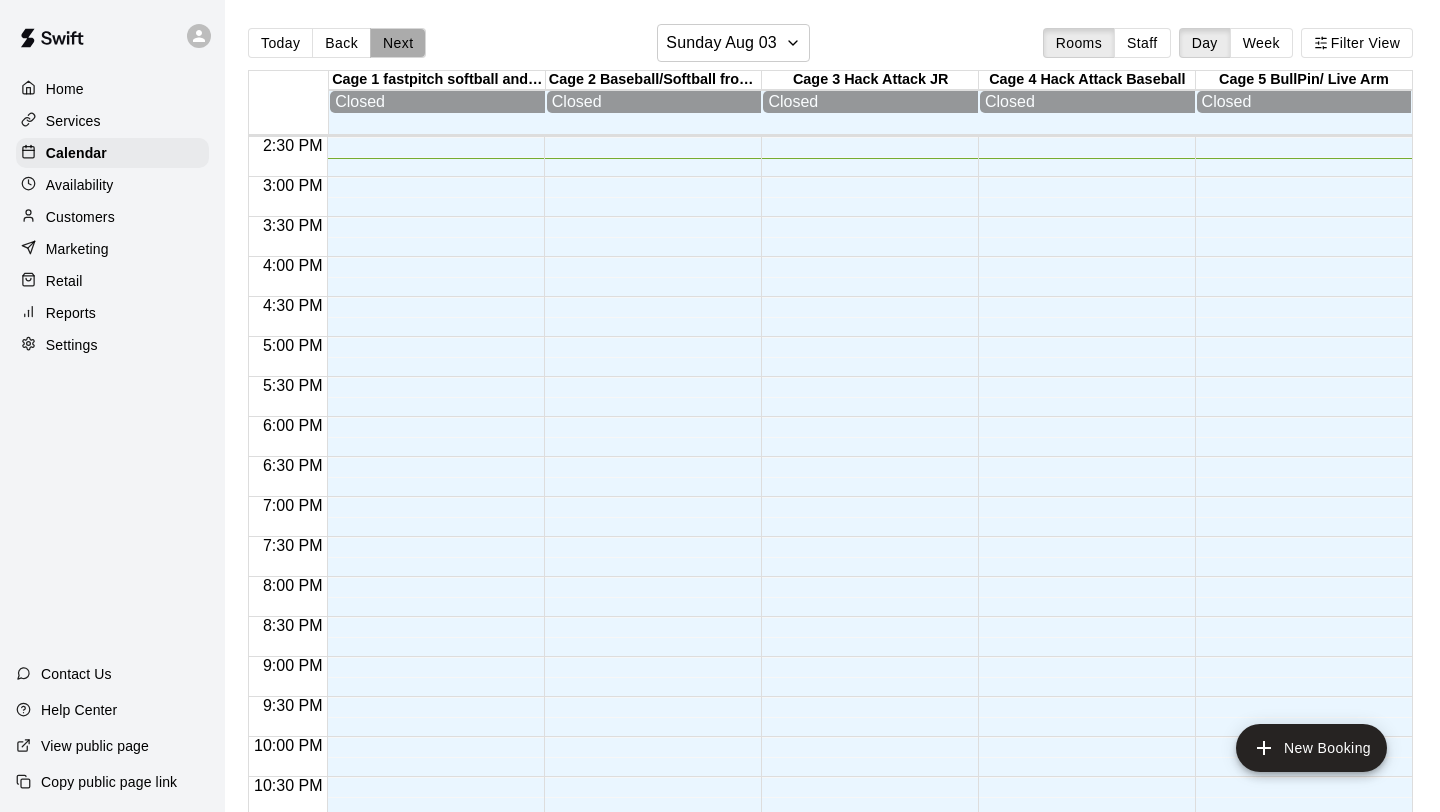 click on "Next" at bounding box center [398, 43] 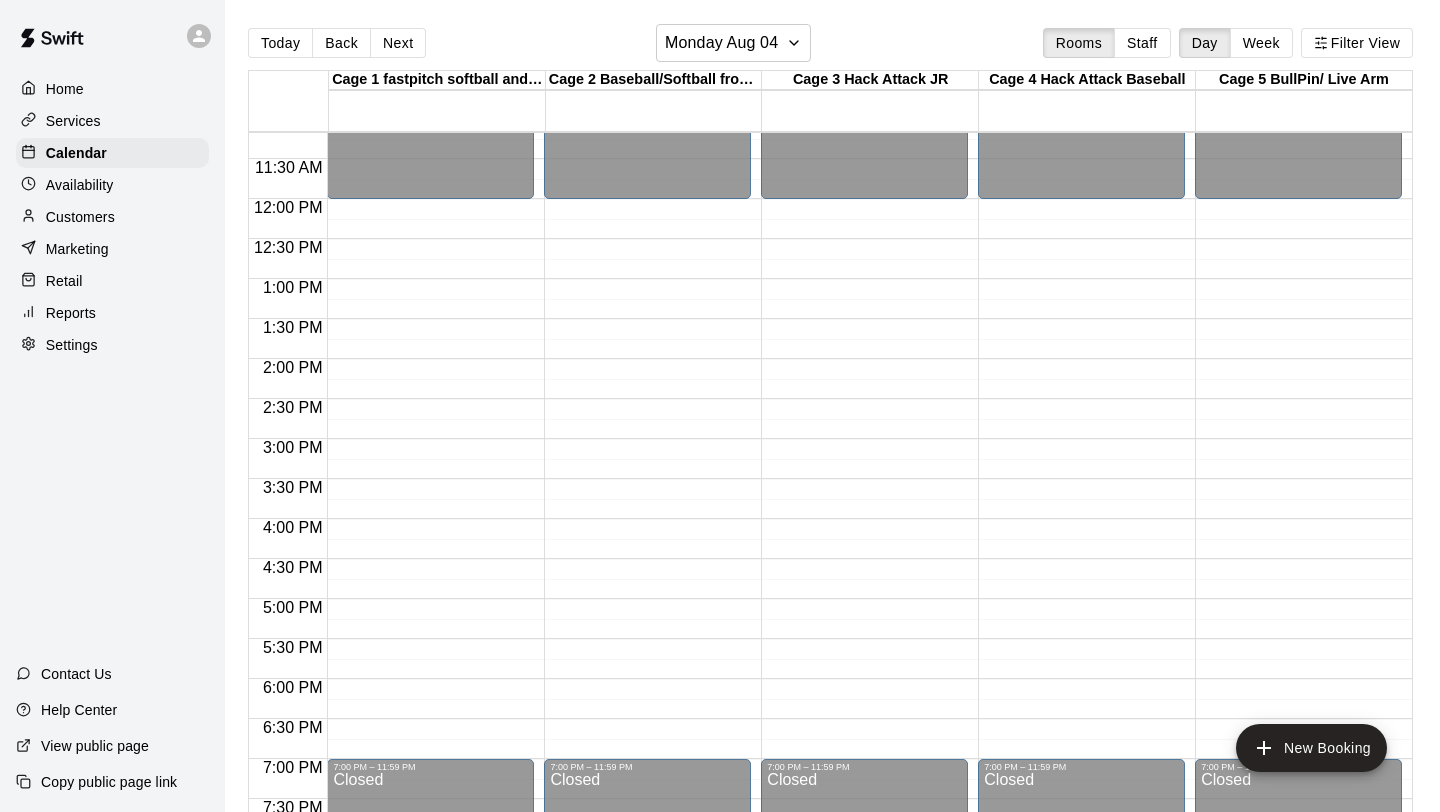 scroll, scrollTop: 891, scrollLeft: 0, axis: vertical 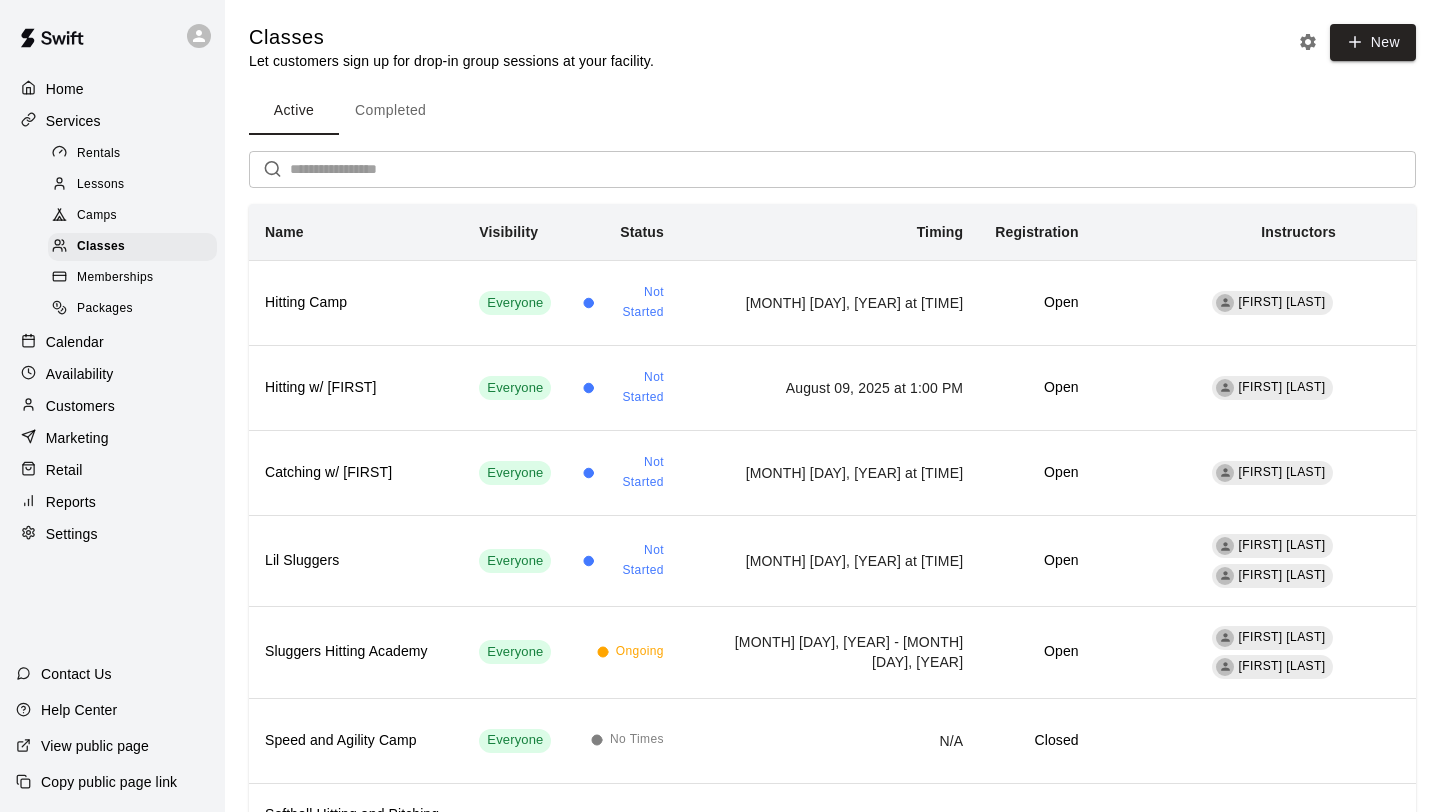 click on "Marketing" at bounding box center [77, 438] 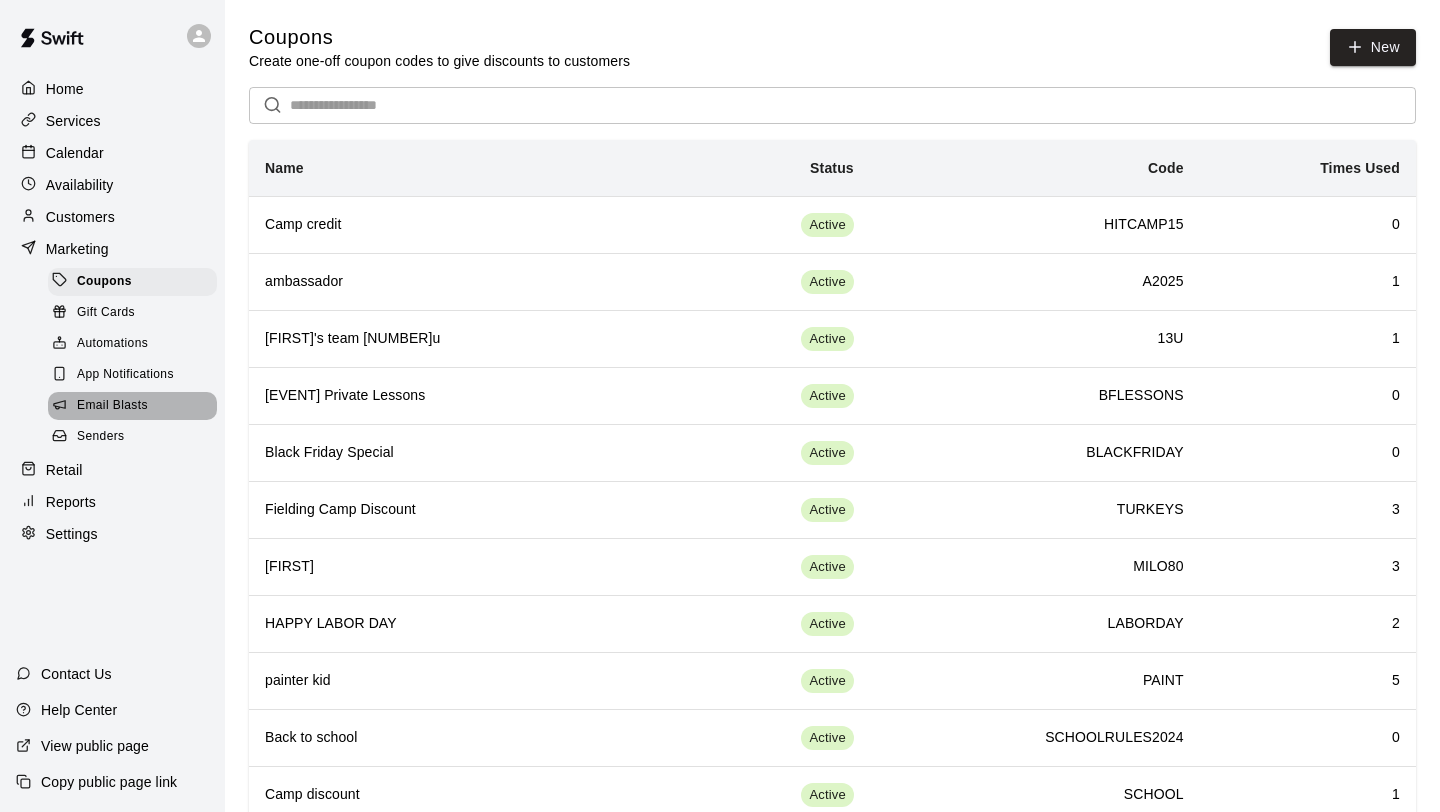 click on "Email Blasts" at bounding box center (112, 406) 